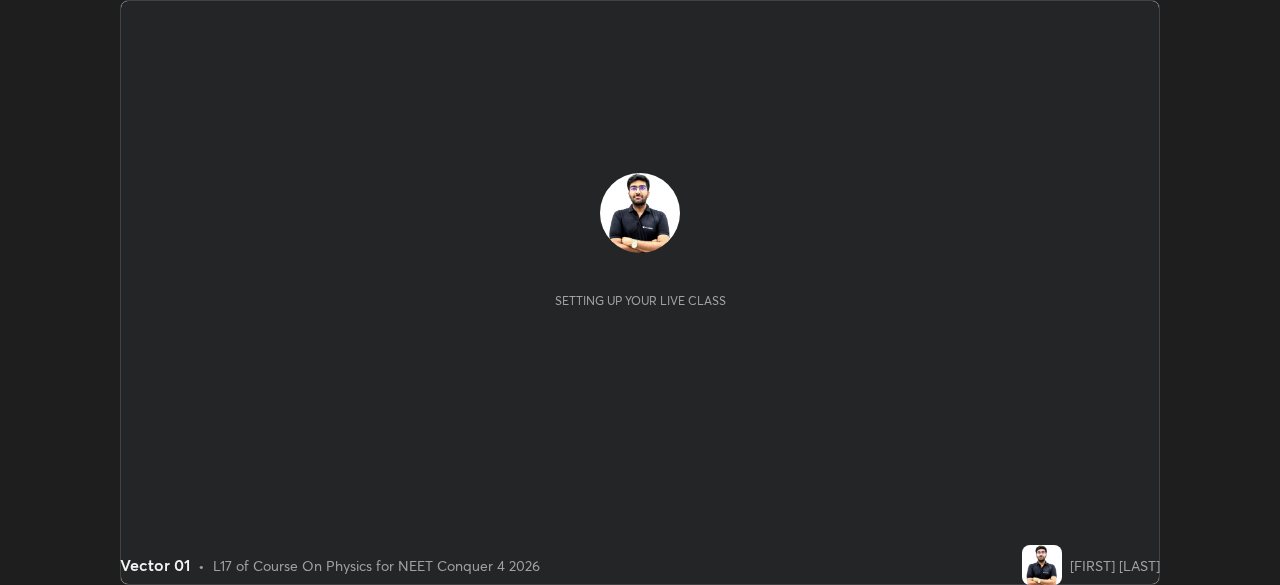scroll, scrollTop: 0, scrollLeft: 0, axis: both 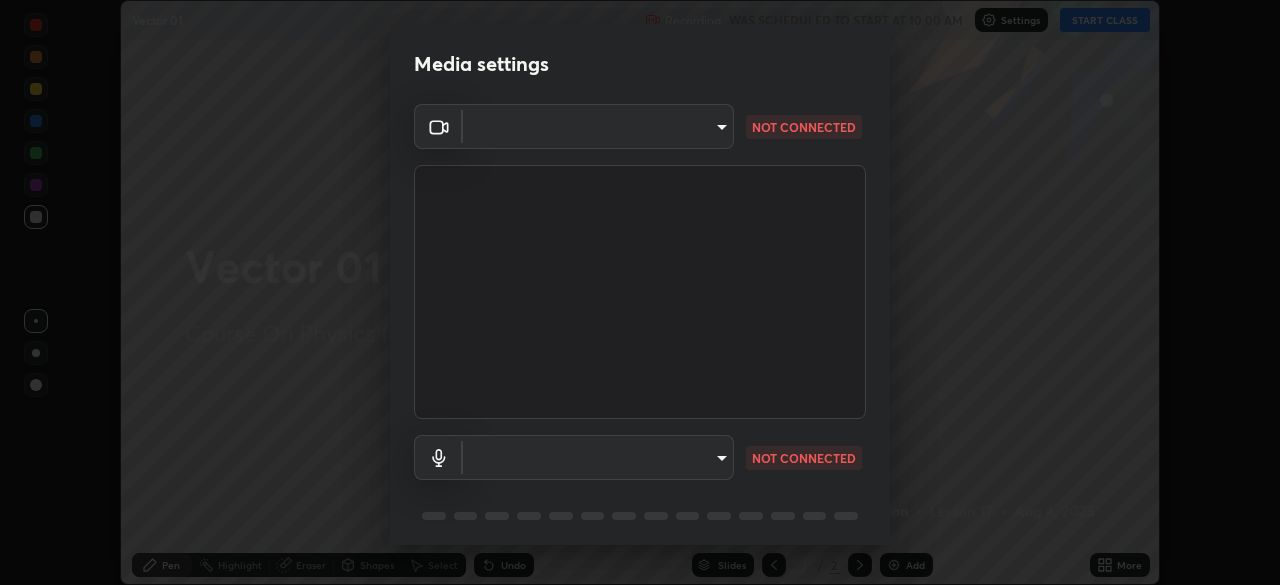 type on "f71e553e624726a4ddb0c4b08359c131bfc597280813abeb697258ceb3185fd0" 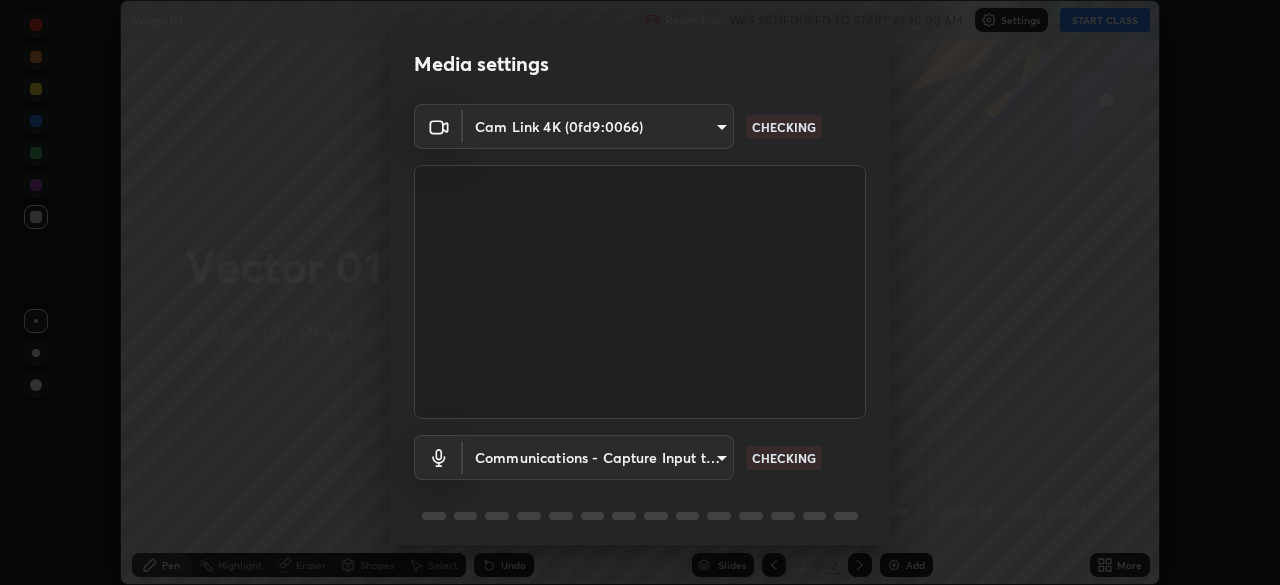 scroll, scrollTop: 71, scrollLeft: 0, axis: vertical 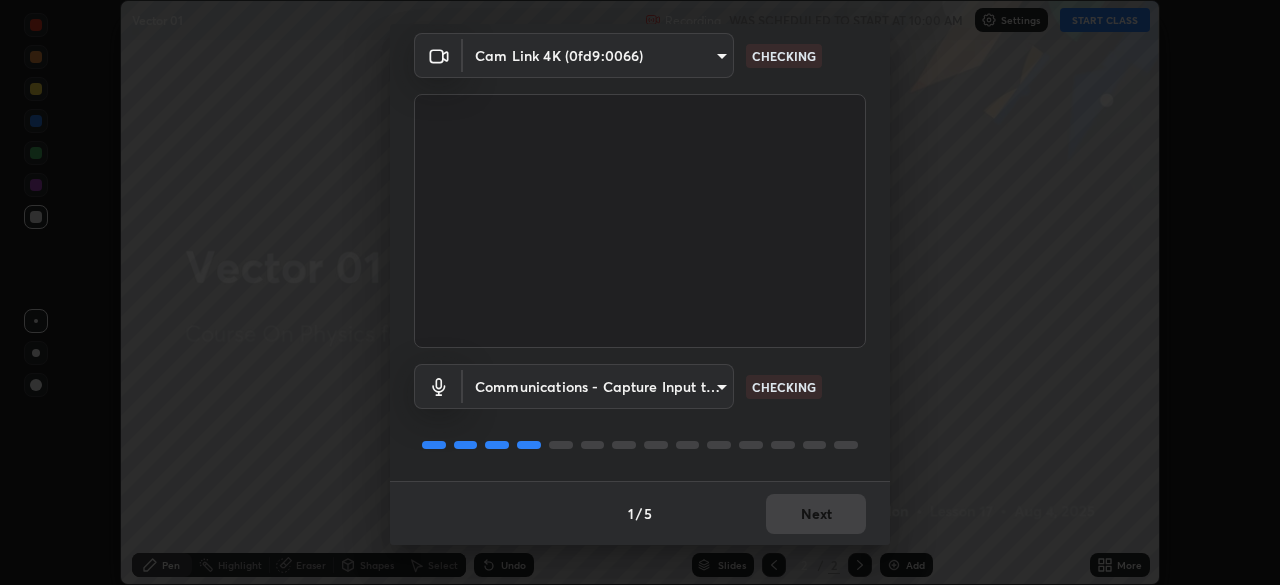 click on "1 / 5 Next" at bounding box center (640, 513) 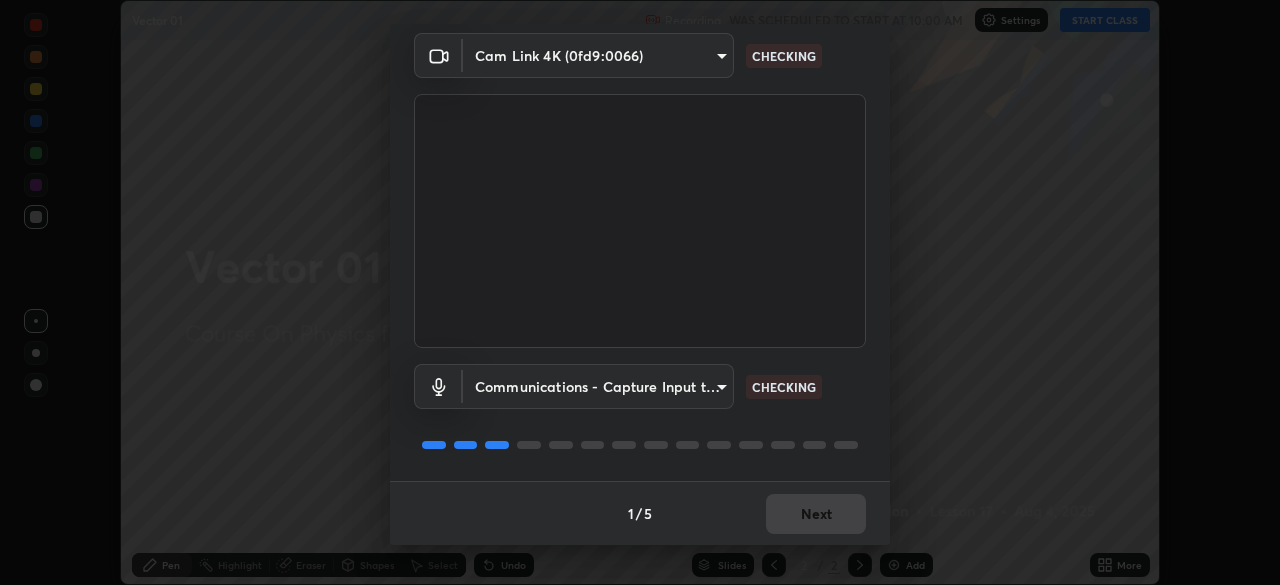 click on "Next" at bounding box center [816, 514] 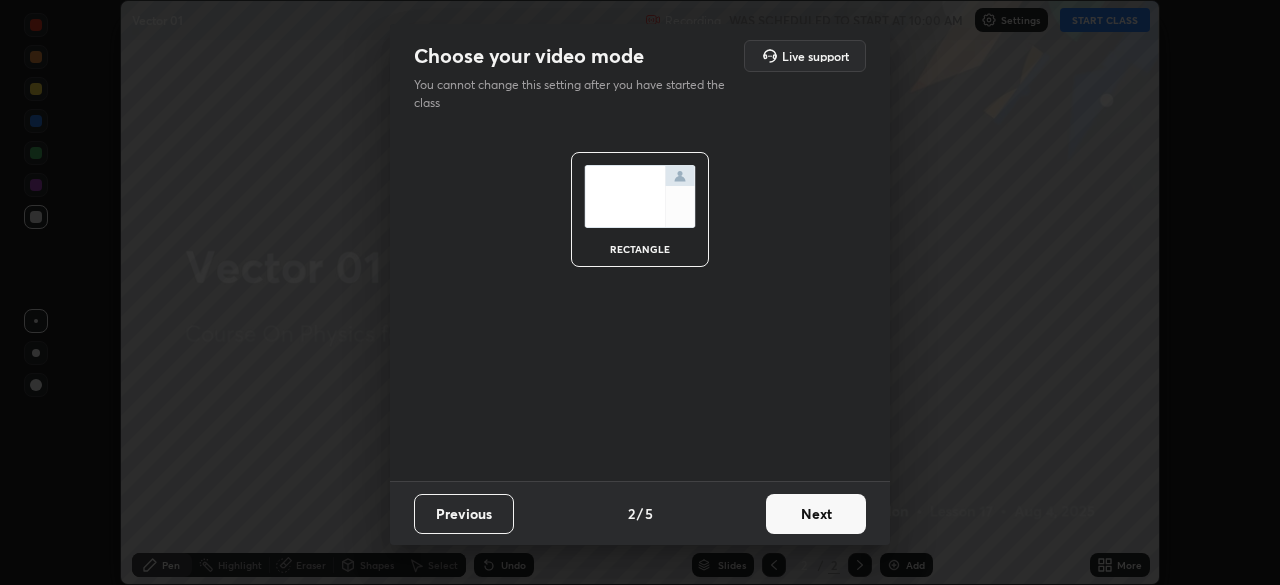 scroll, scrollTop: 0, scrollLeft: 0, axis: both 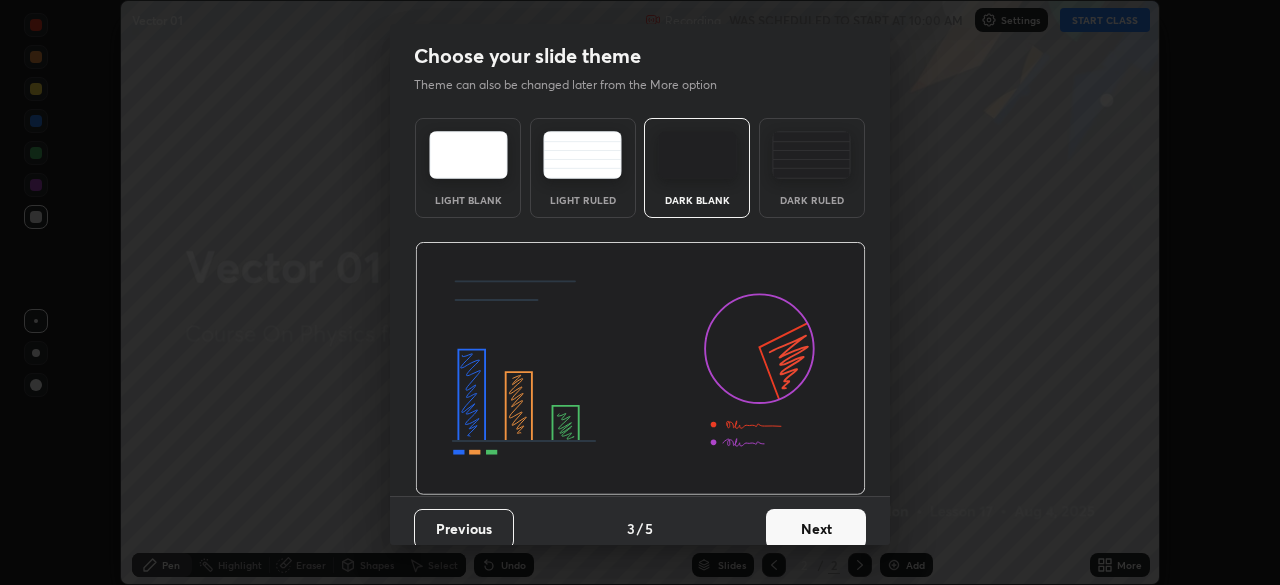 click on "Next" at bounding box center [816, 529] 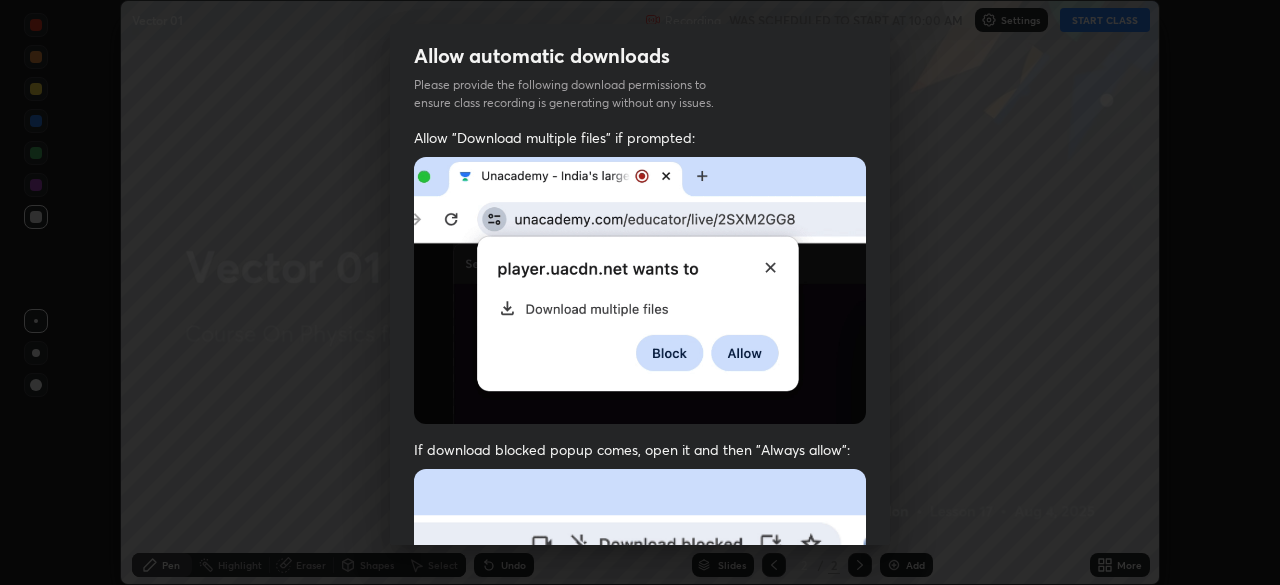 click at bounding box center (640, 687) 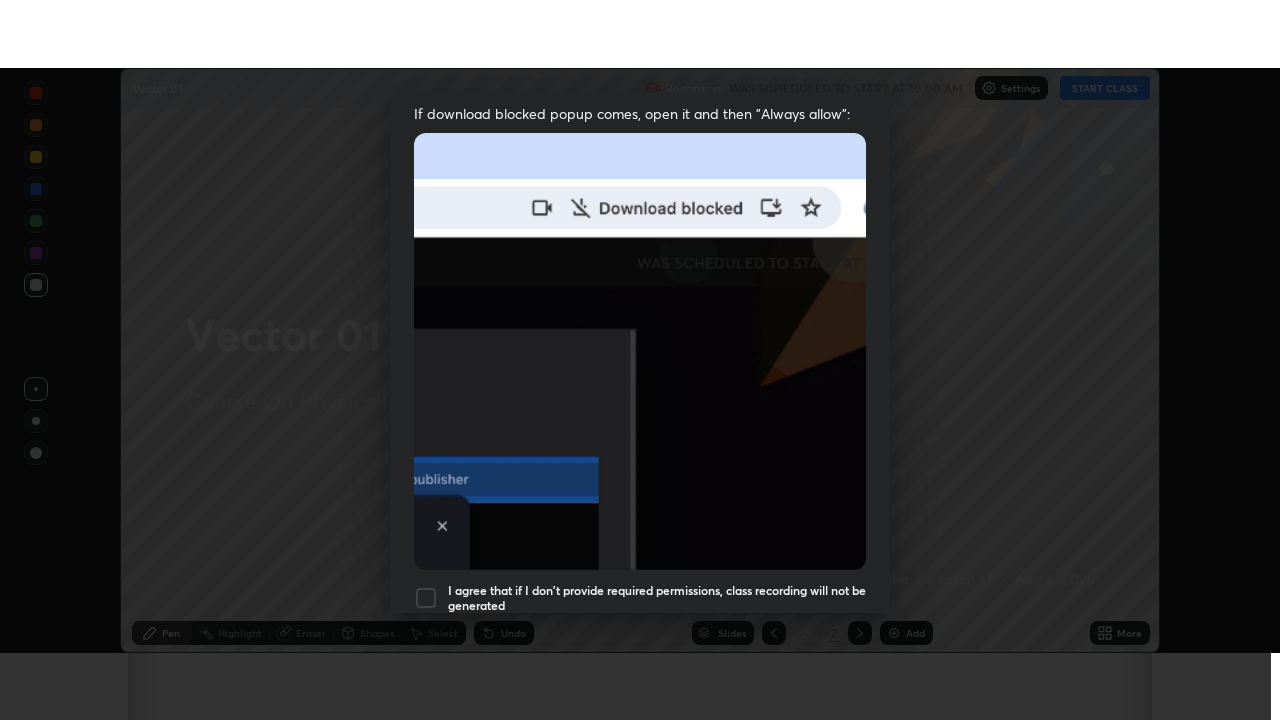 scroll, scrollTop: 479, scrollLeft: 0, axis: vertical 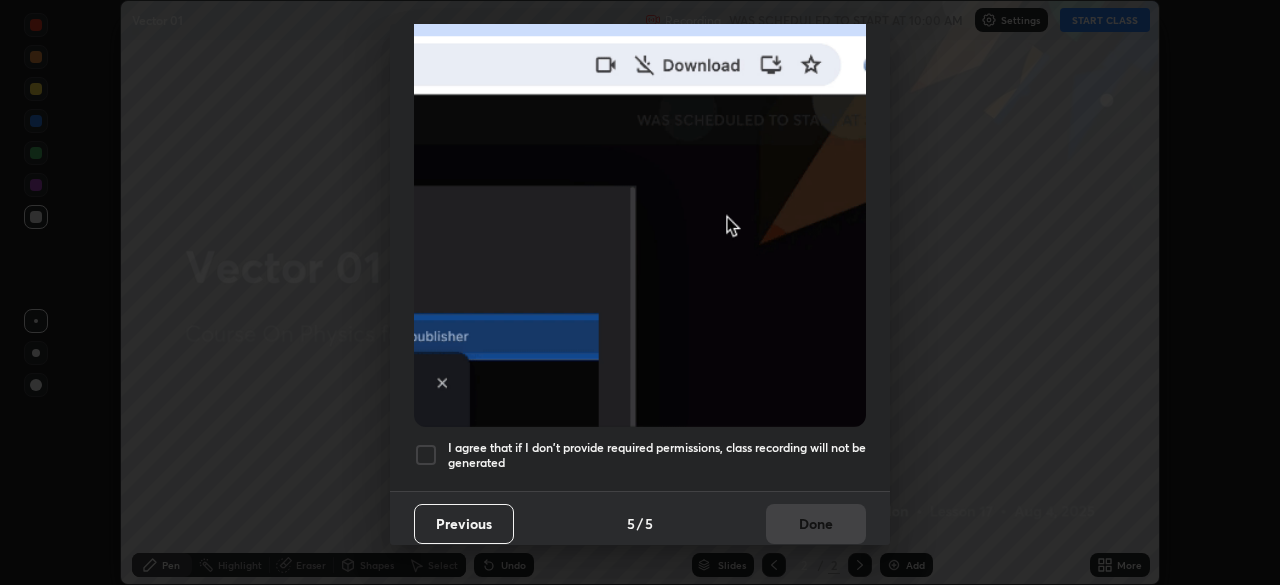 click at bounding box center (426, 455) 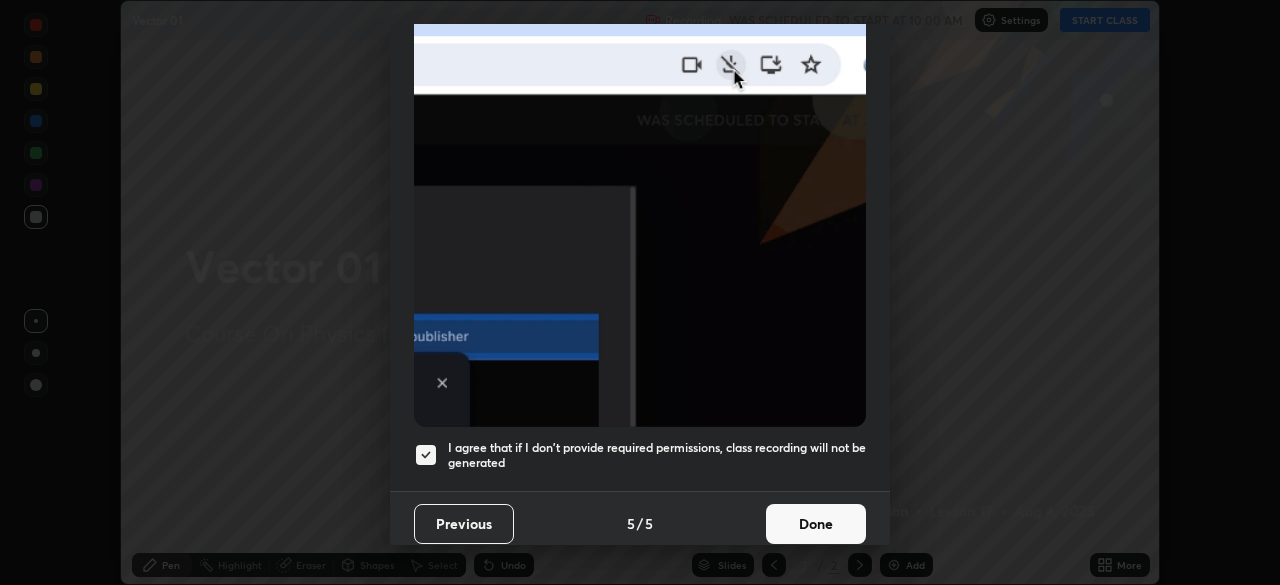 click on "Done" at bounding box center [816, 524] 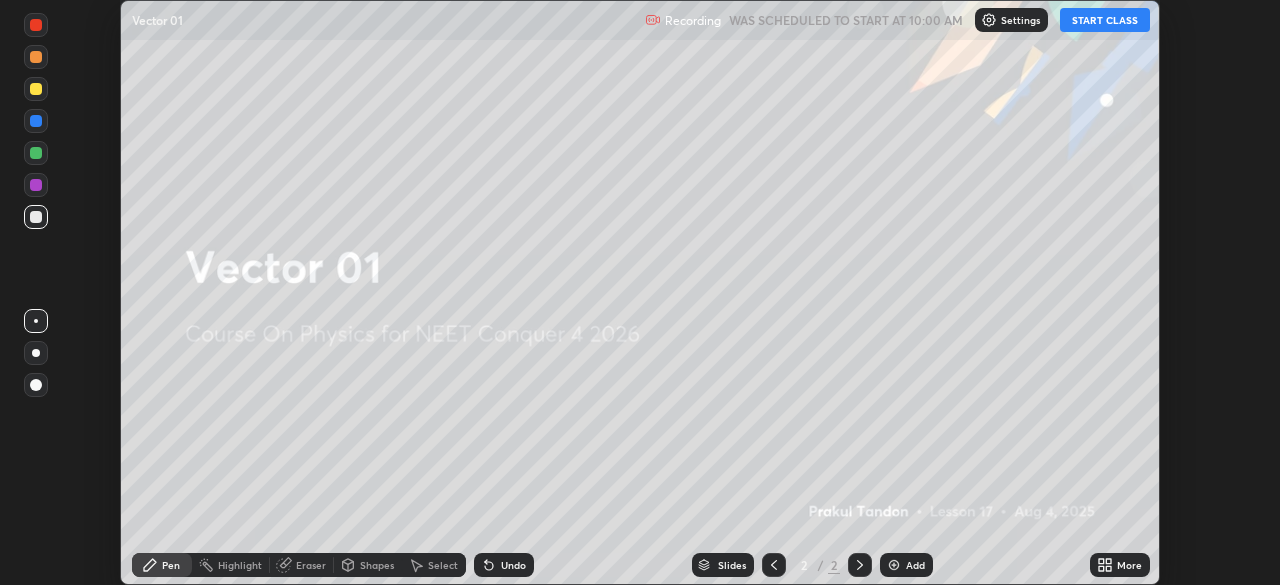 click on "START CLASS" at bounding box center (1105, 20) 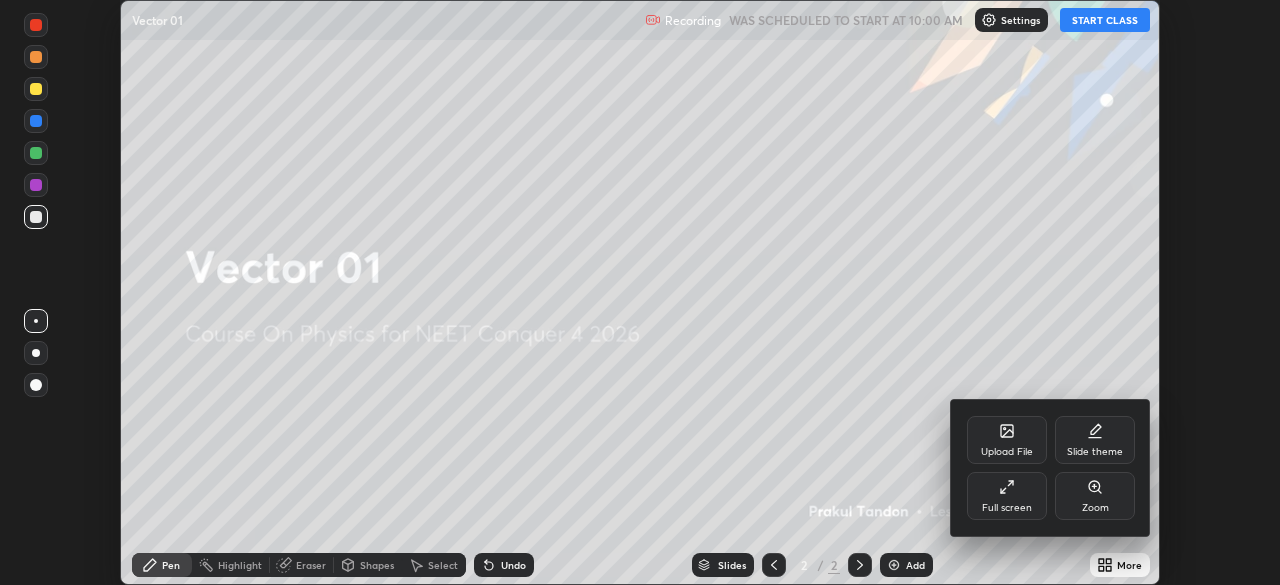 click on "Full screen" at bounding box center (1007, 496) 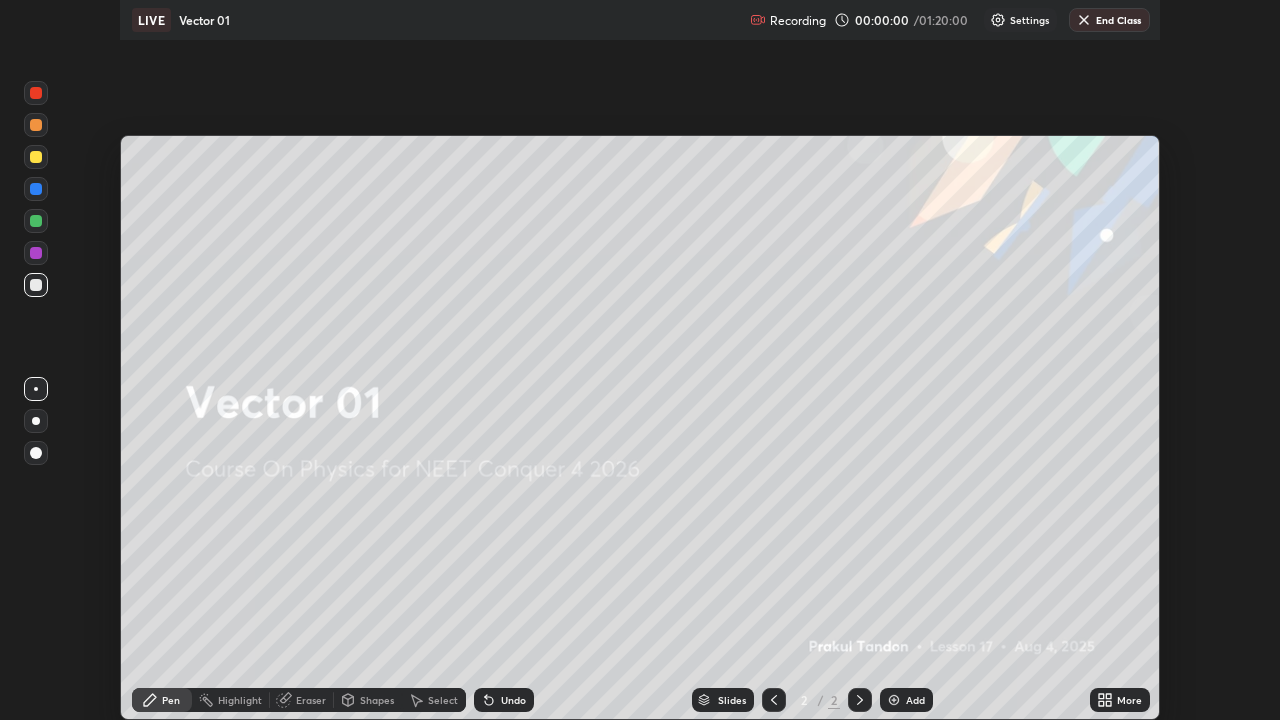 scroll, scrollTop: 99280, scrollLeft: 98720, axis: both 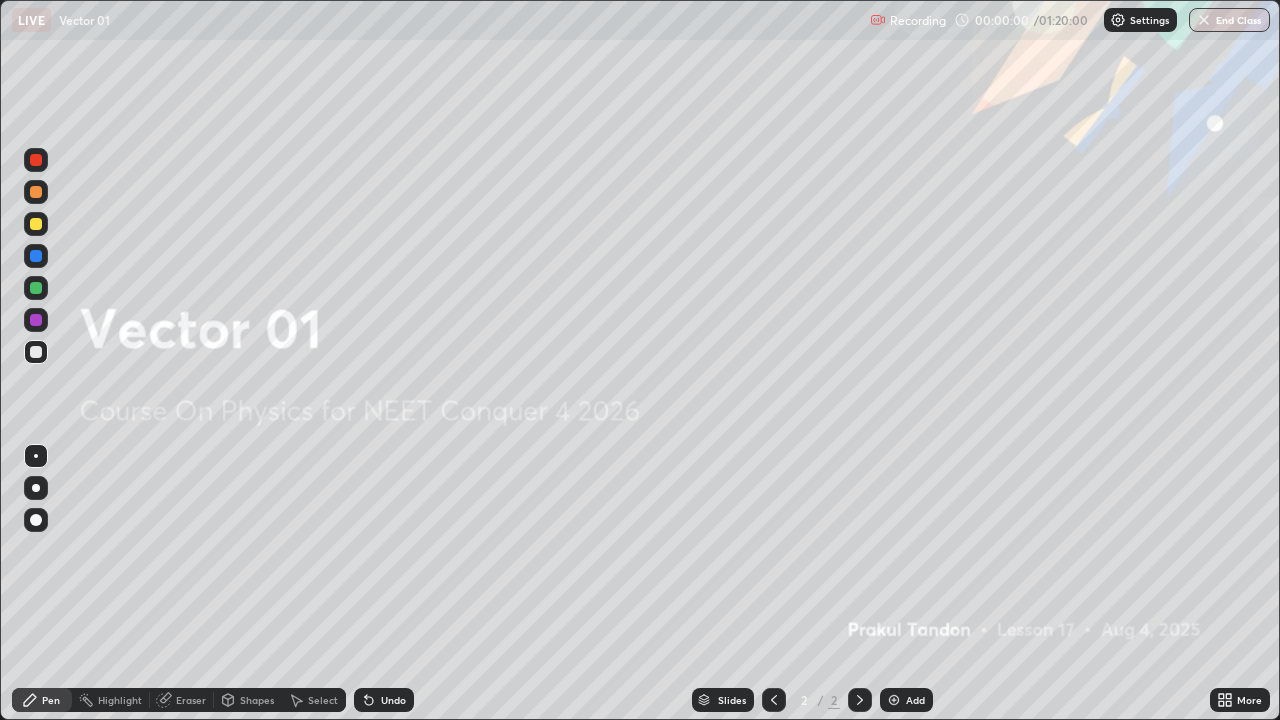 click on "Add" at bounding box center (915, 700) 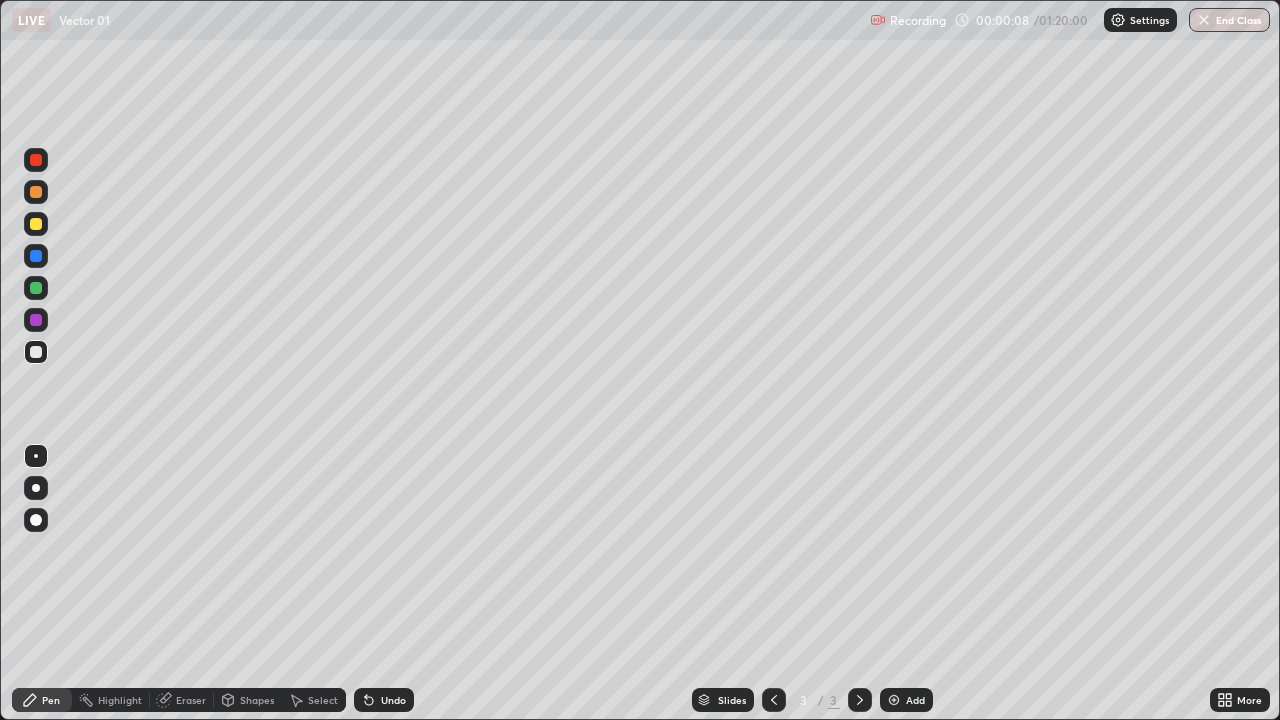 click on "Erase all" at bounding box center [36, 360] 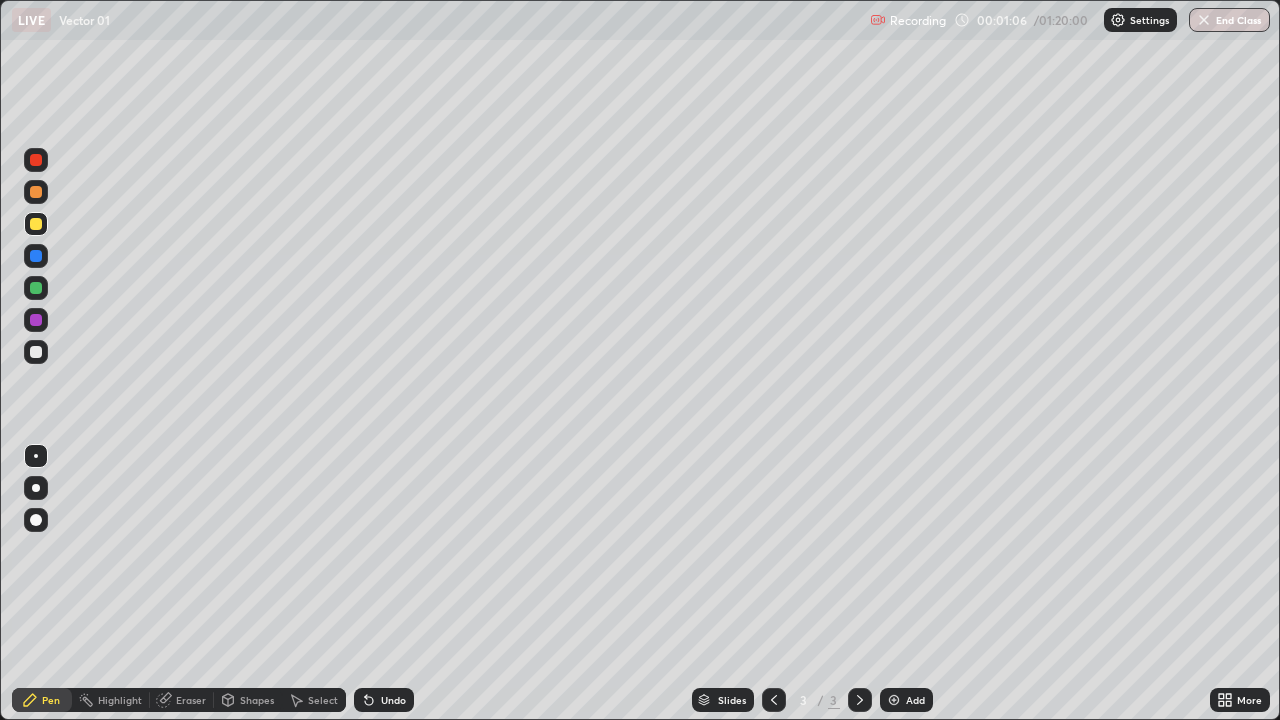 click on "Undo" at bounding box center (393, 700) 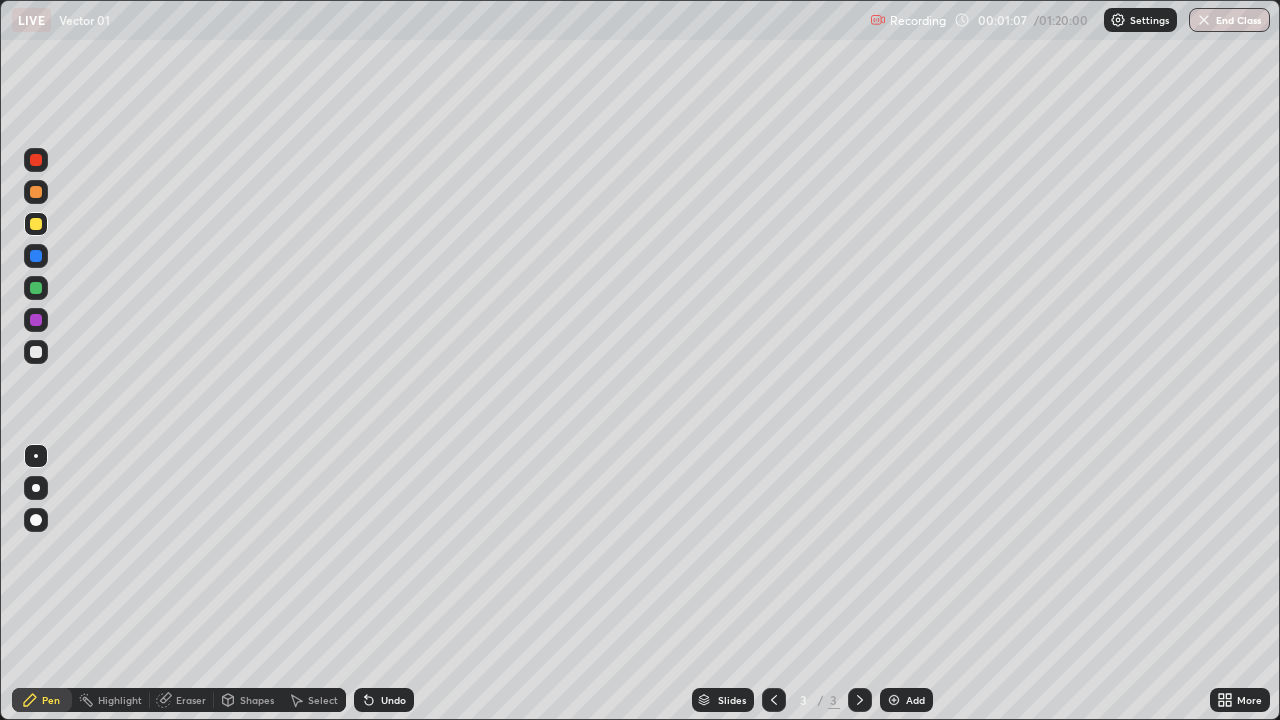click on "Undo" at bounding box center (393, 700) 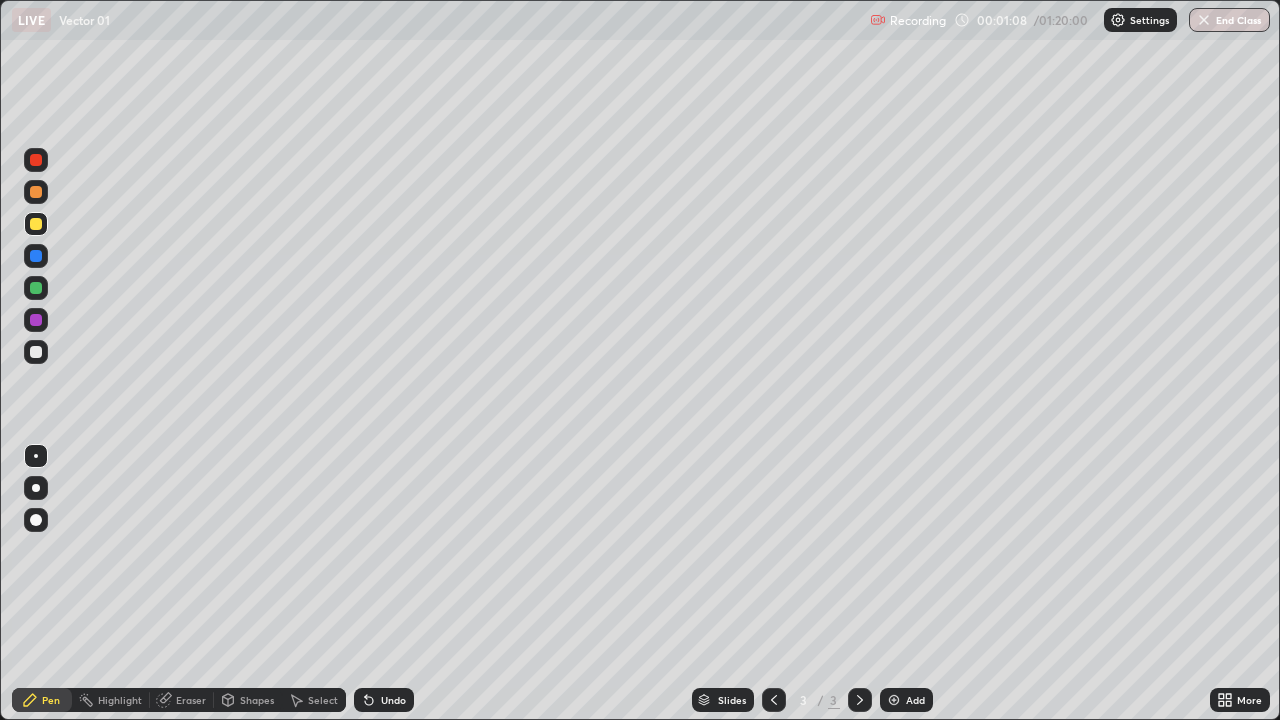 click on "Undo" at bounding box center (393, 700) 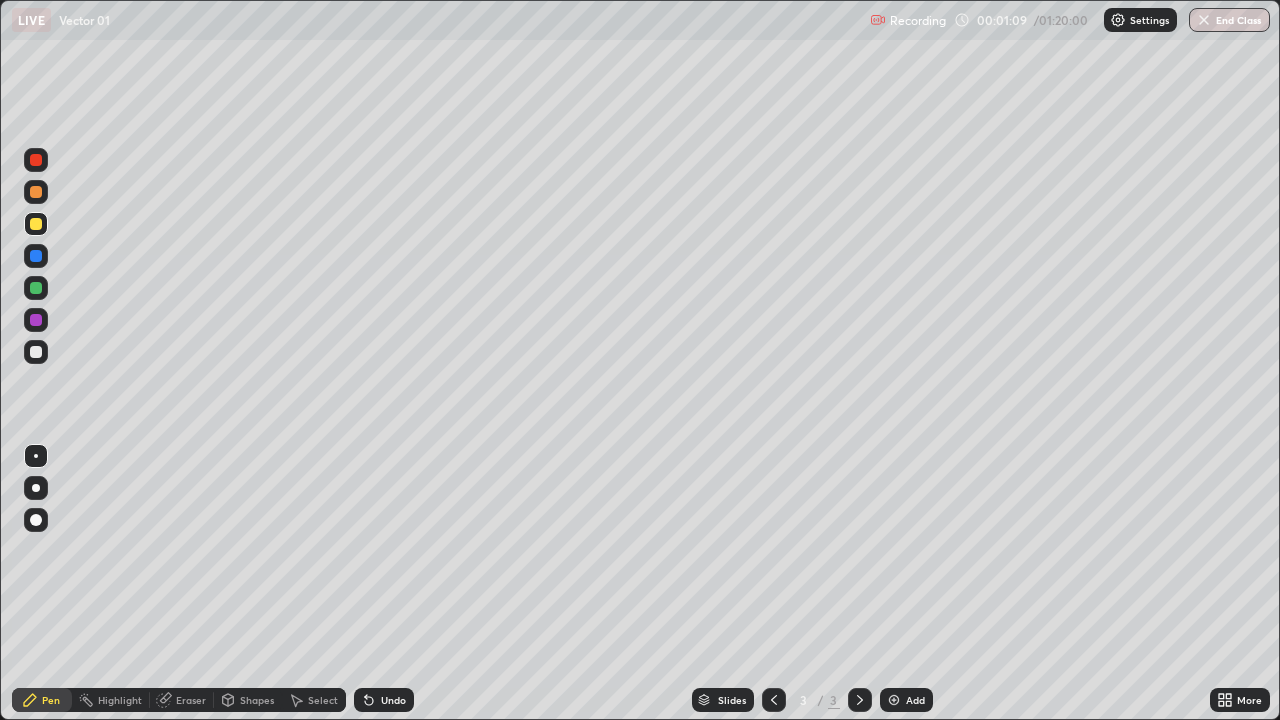 click on "Undo" at bounding box center (384, 700) 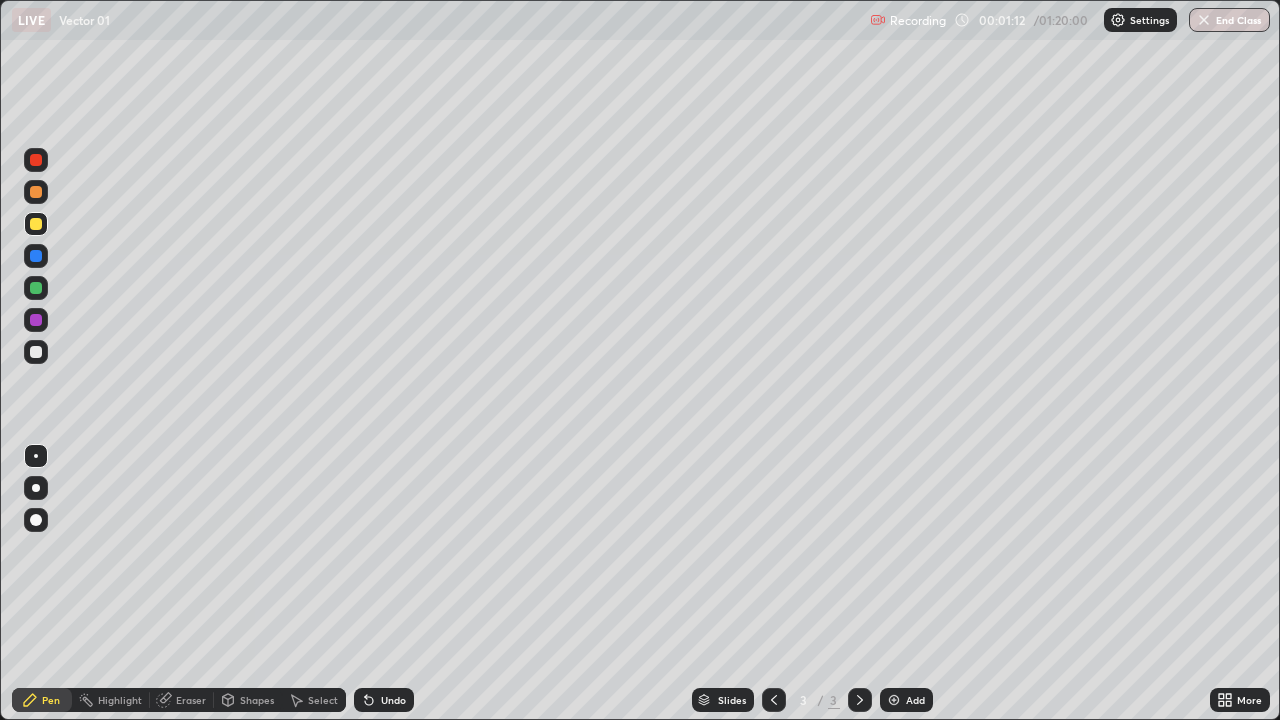 click on "Eraser" at bounding box center (191, 700) 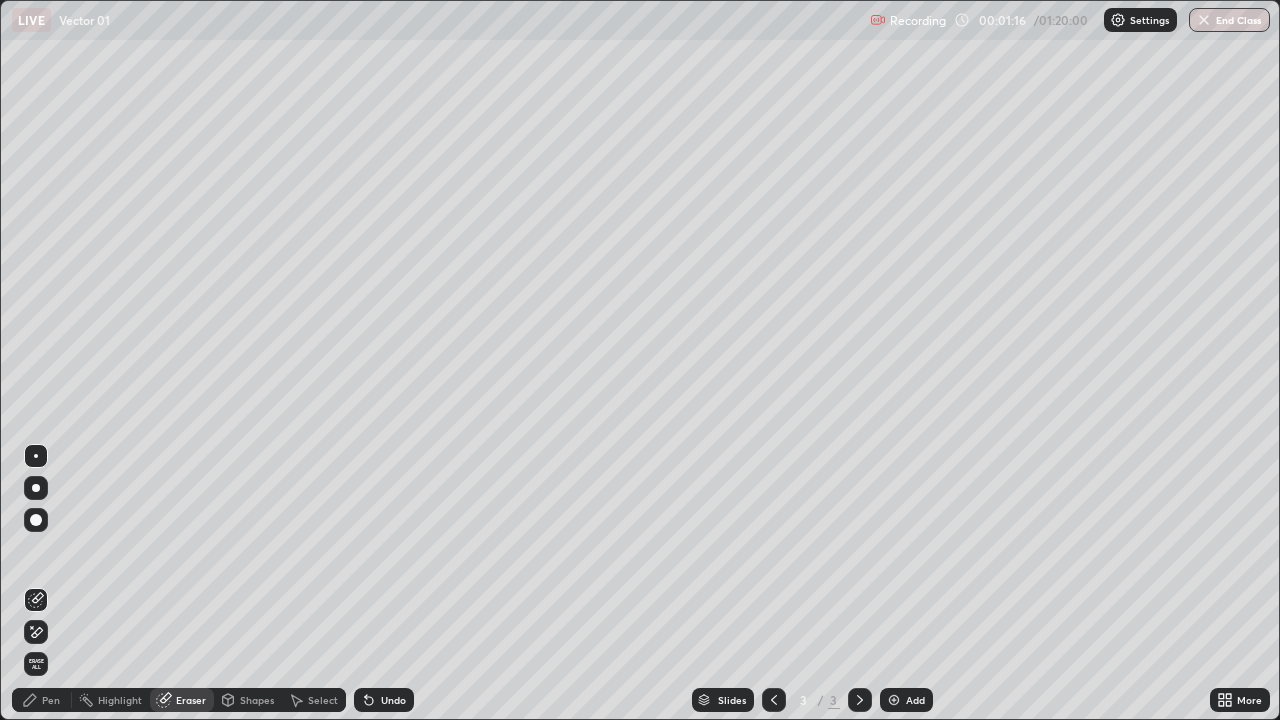 click on "Pen" at bounding box center [51, 700] 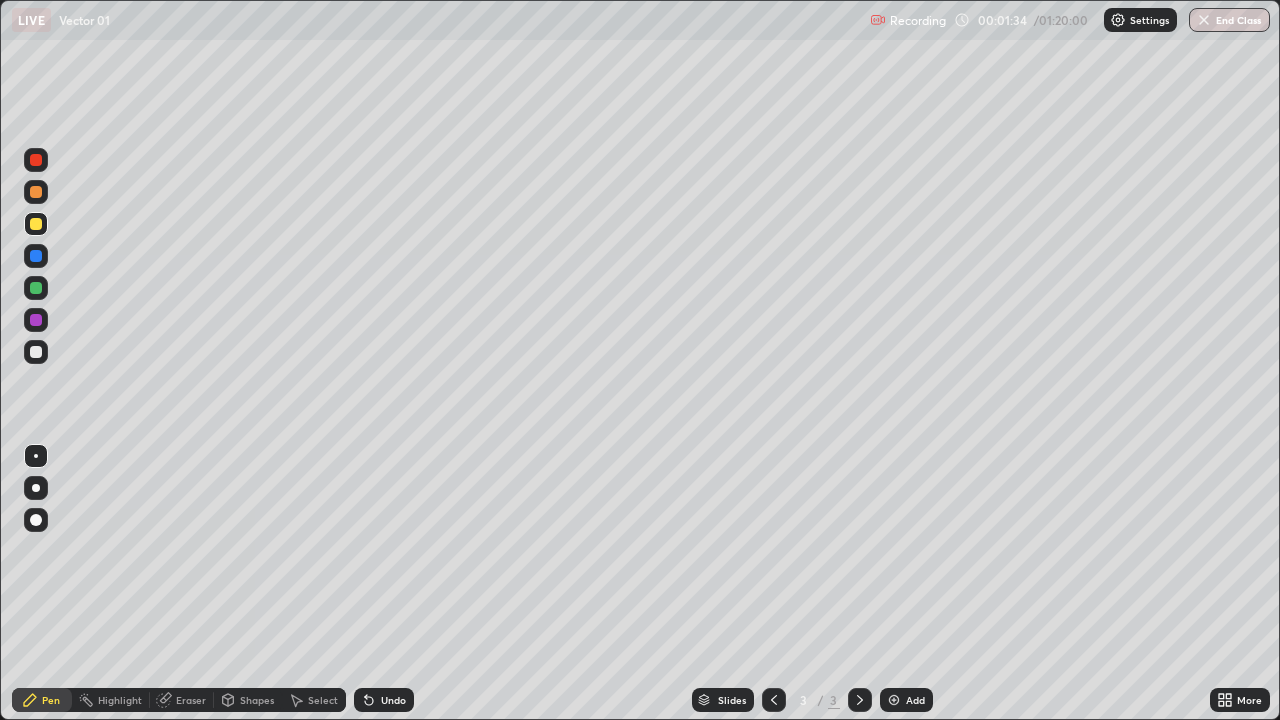 click at bounding box center [36, 192] 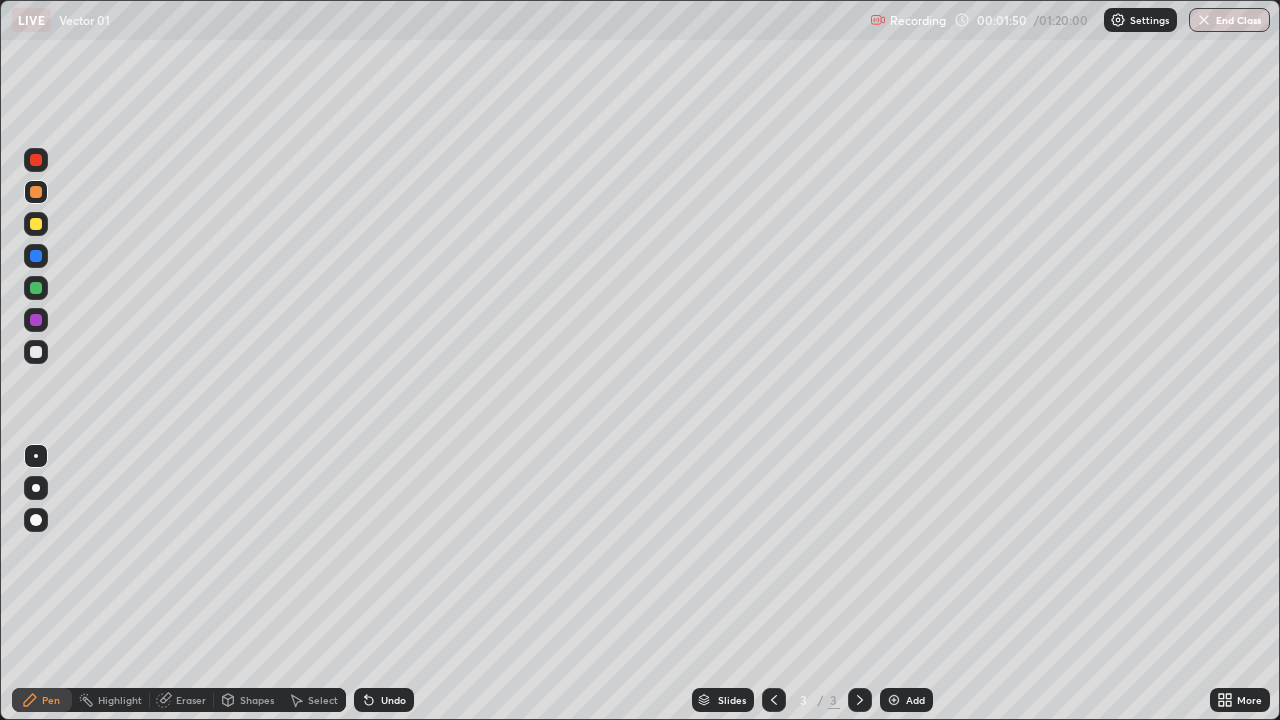click on "Undo" at bounding box center (384, 700) 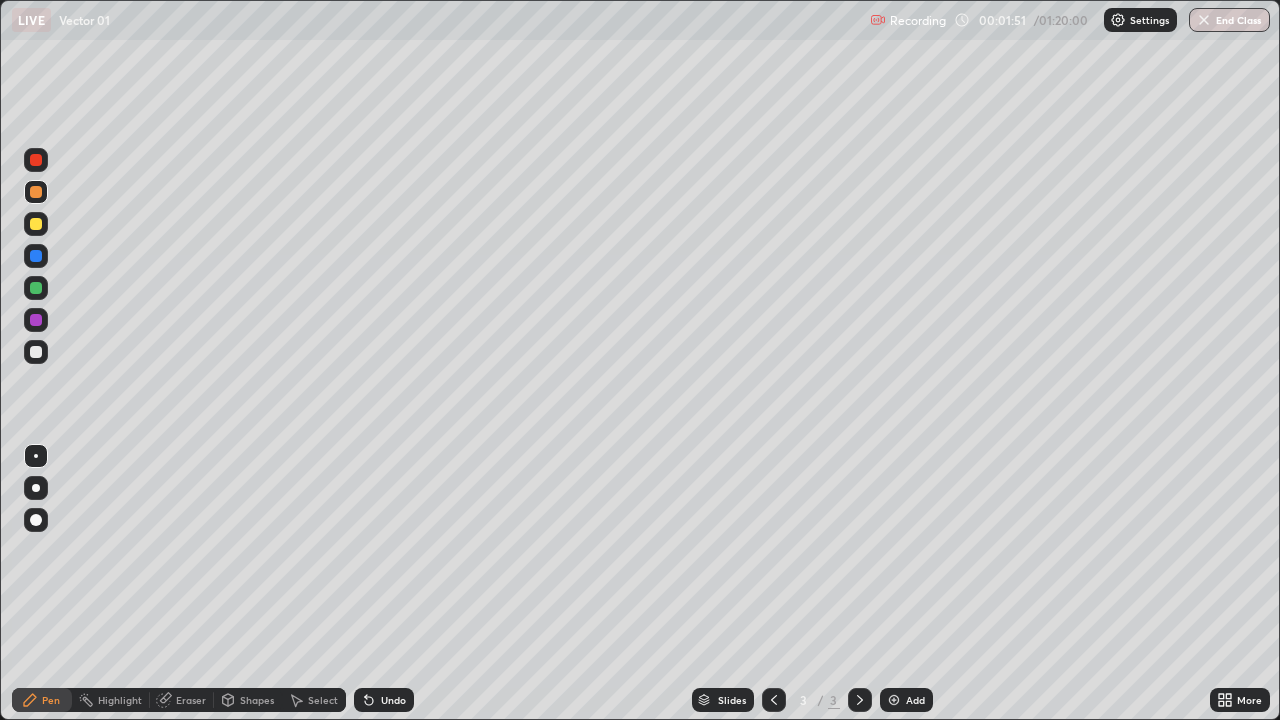 click on "Undo" at bounding box center (384, 700) 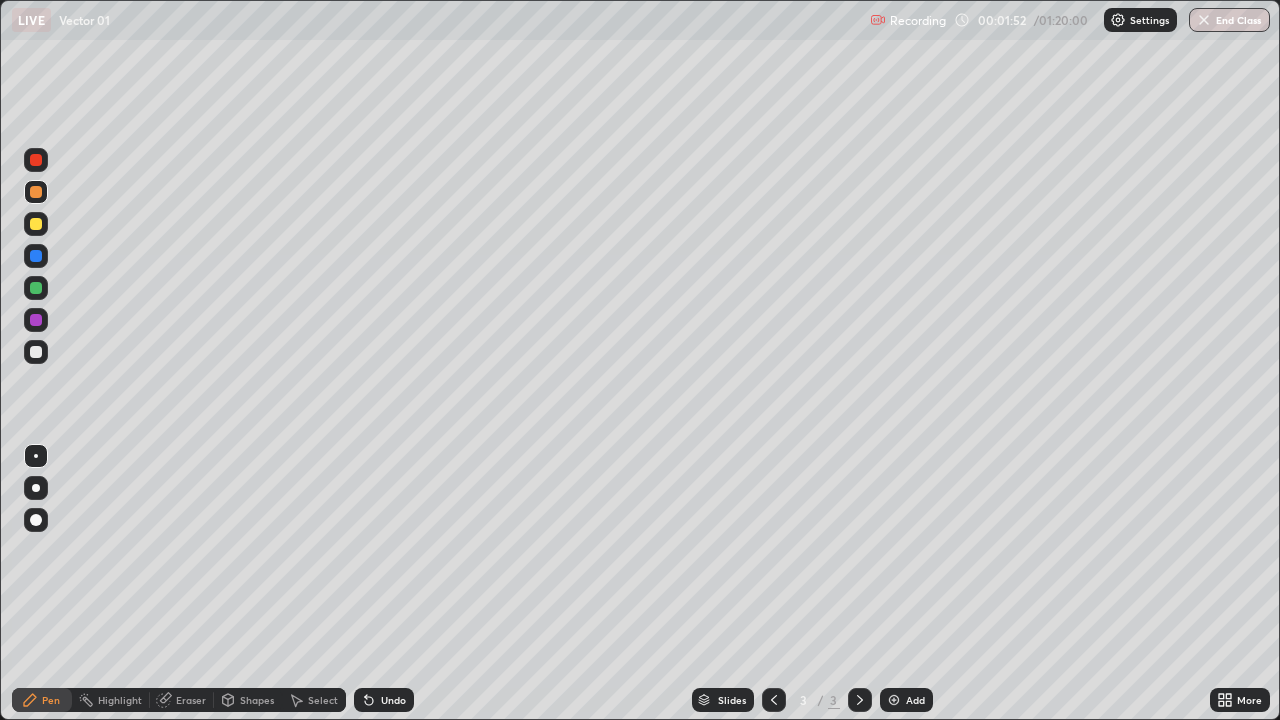 click on "Undo" at bounding box center (393, 700) 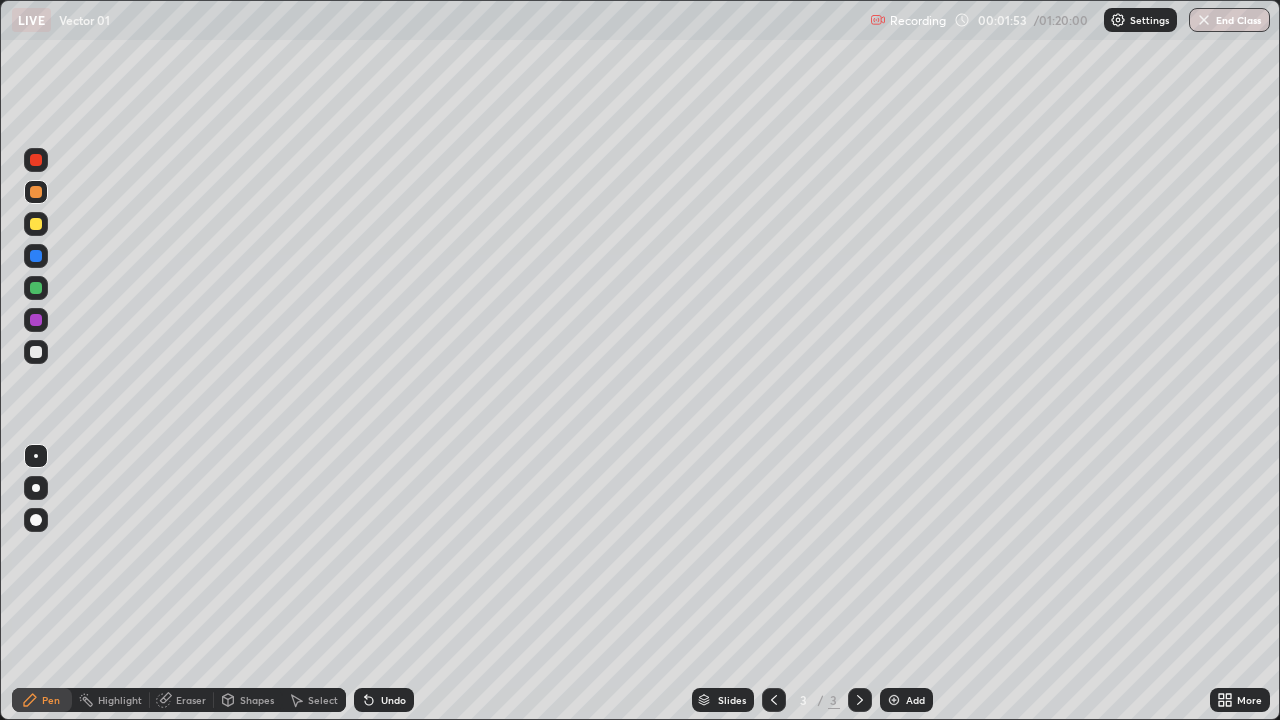 click on "Undo" at bounding box center (384, 700) 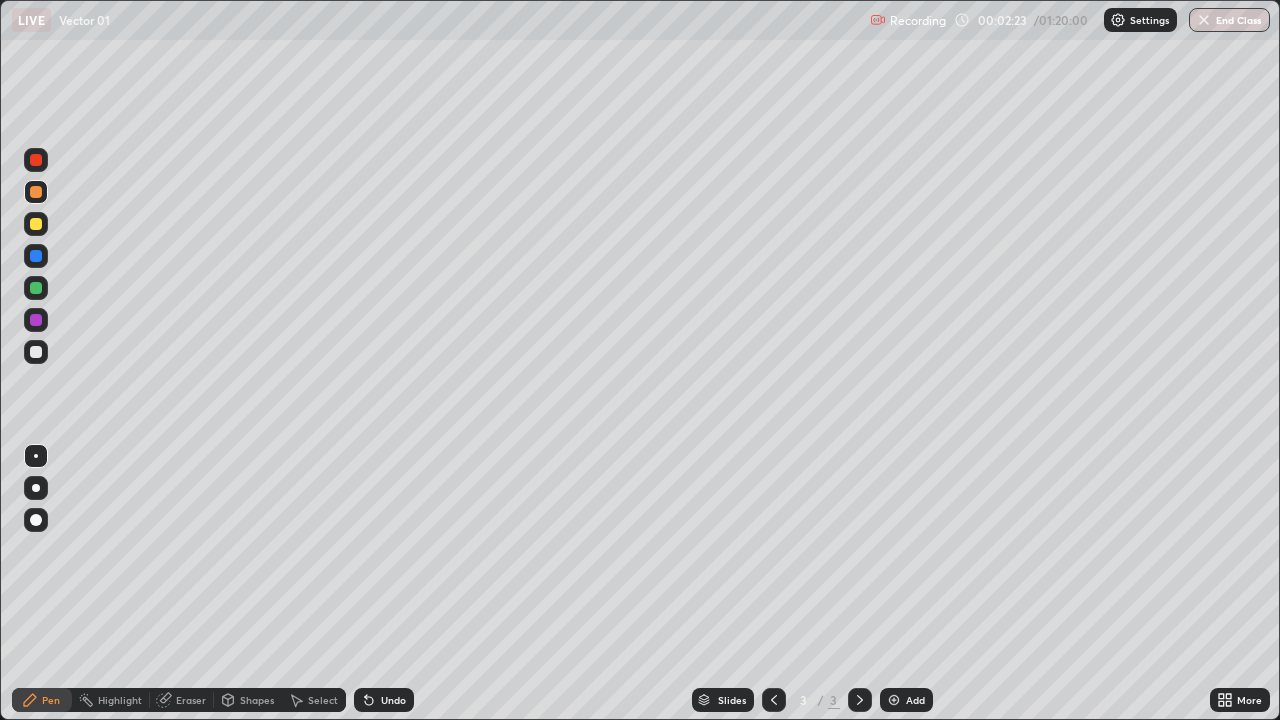 click at bounding box center (36, 224) 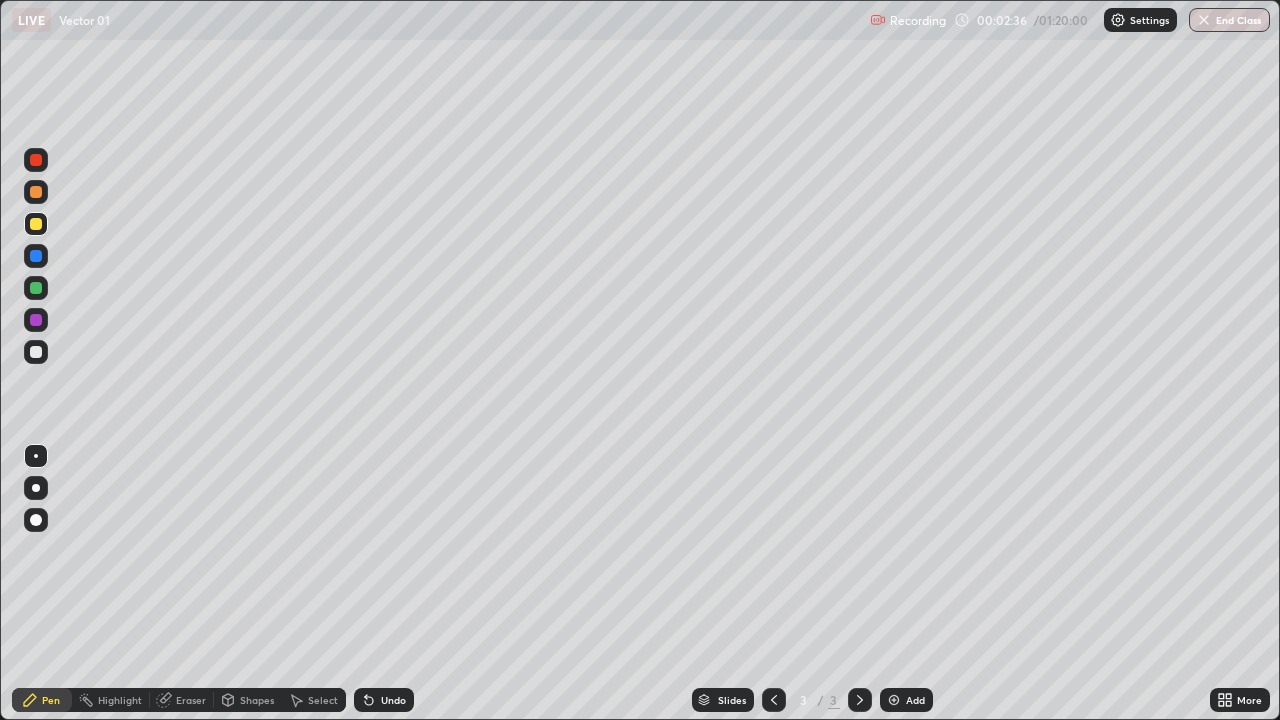 click at bounding box center (36, 352) 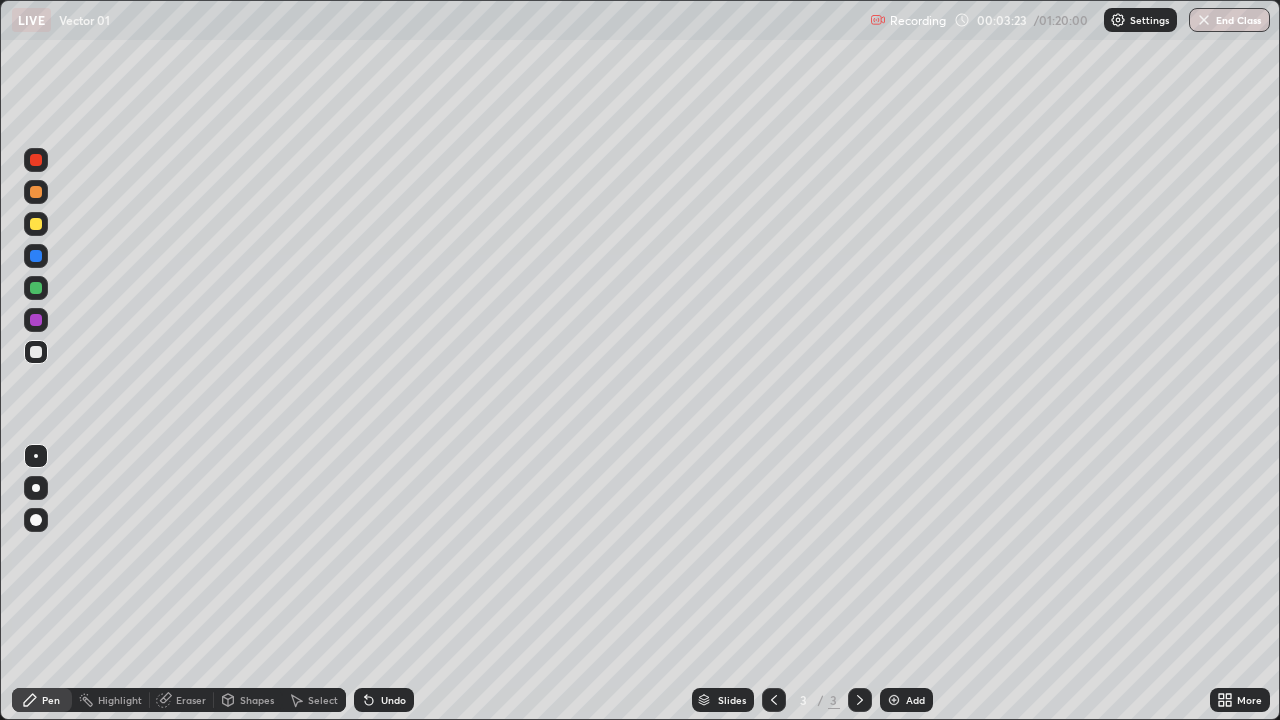 click at bounding box center [36, 224] 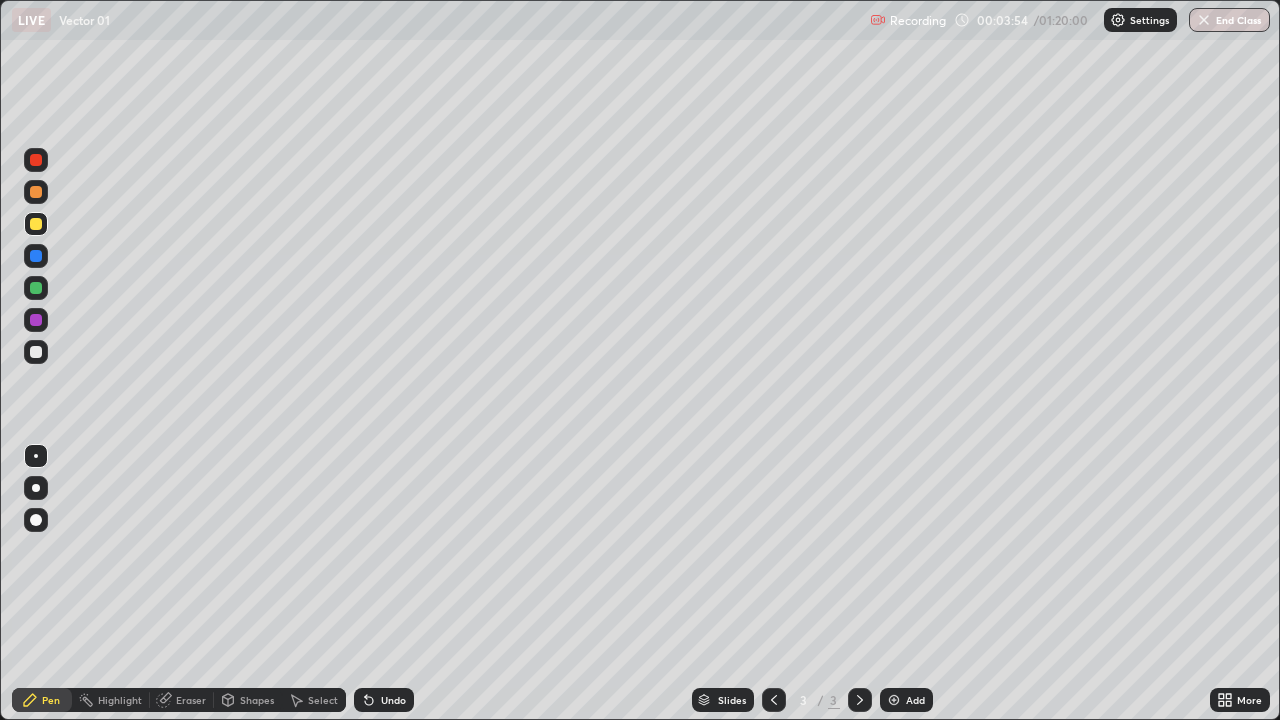 click at bounding box center (36, 192) 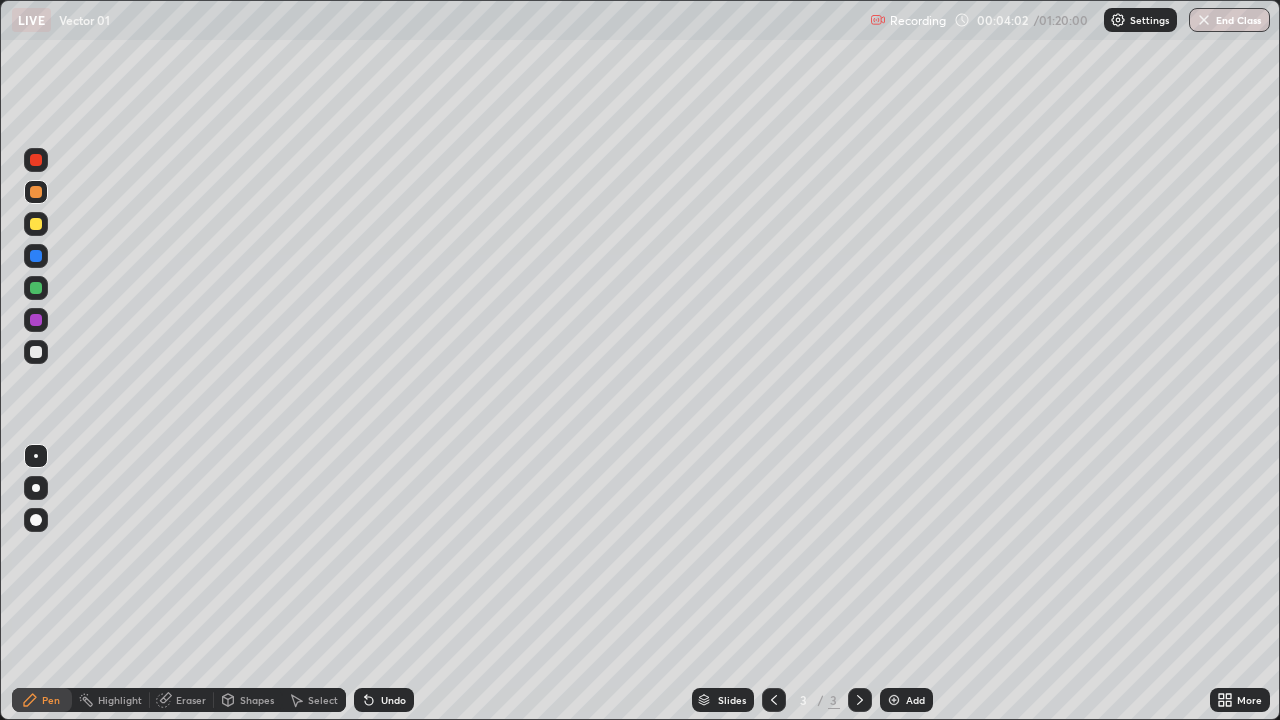 click on "Undo" at bounding box center (393, 700) 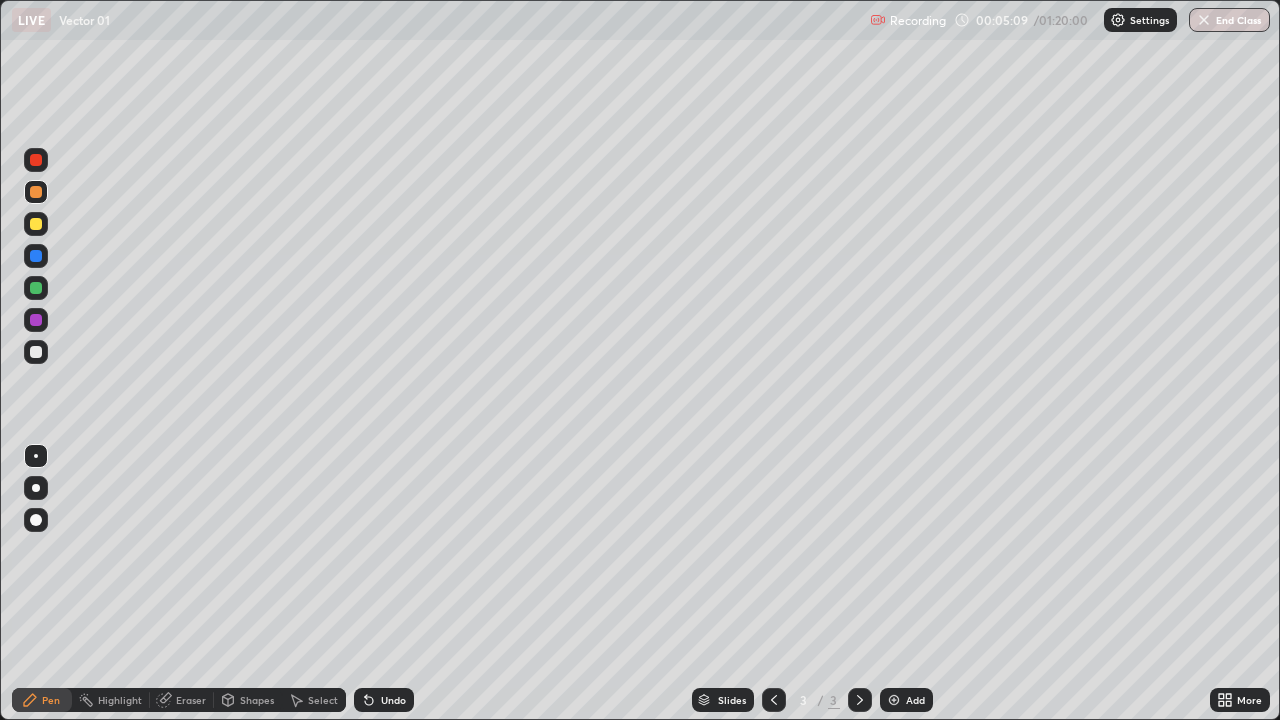 click at bounding box center (36, 224) 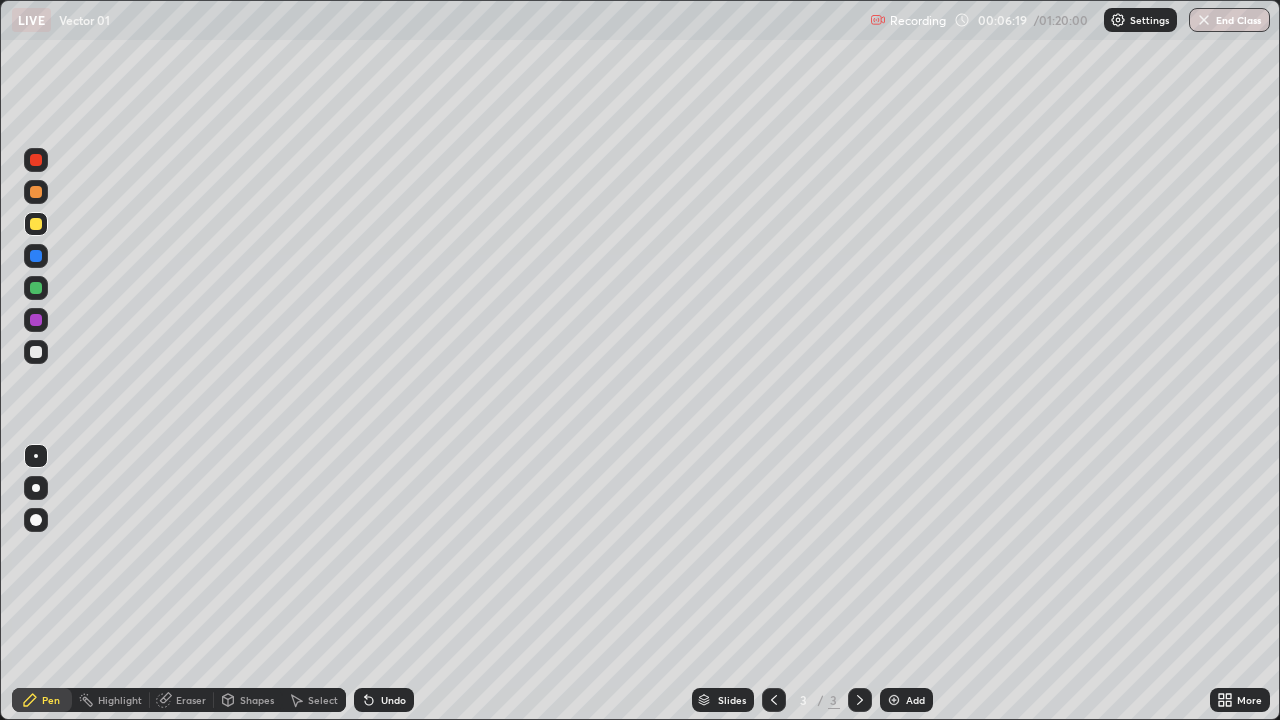 click at bounding box center [36, 192] 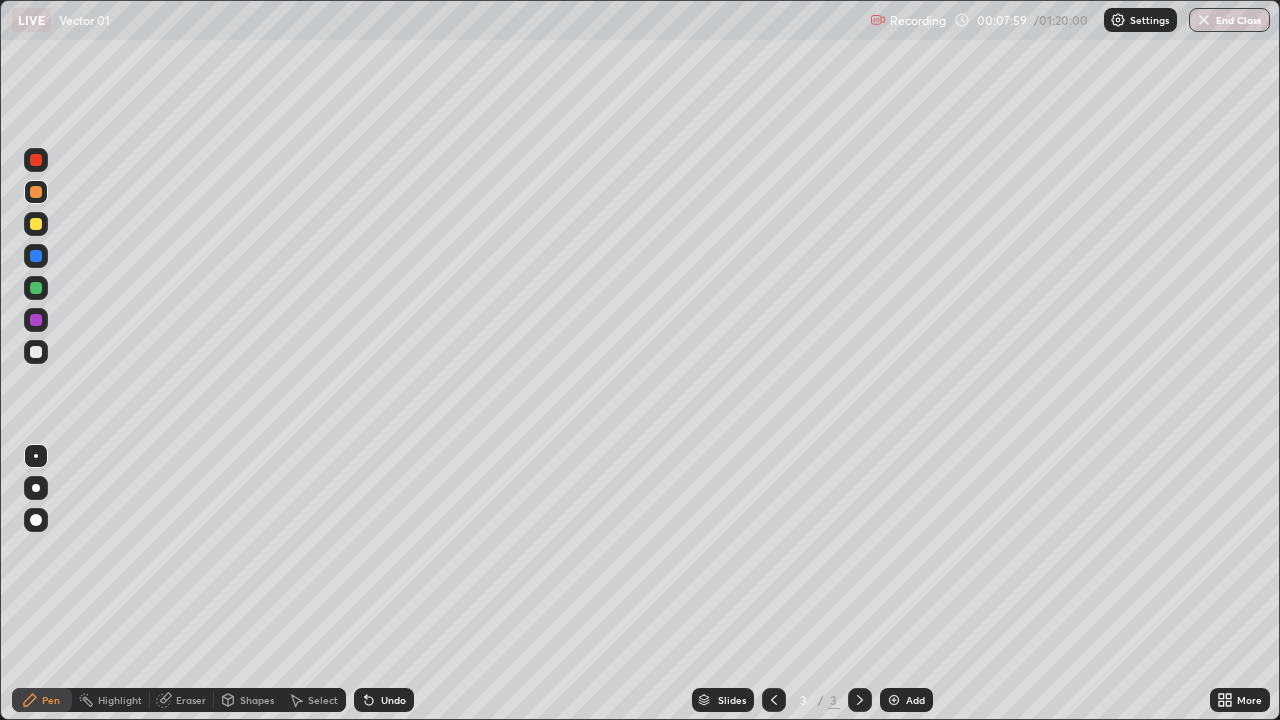 click on "Undo" at bounding box center (384, 700) 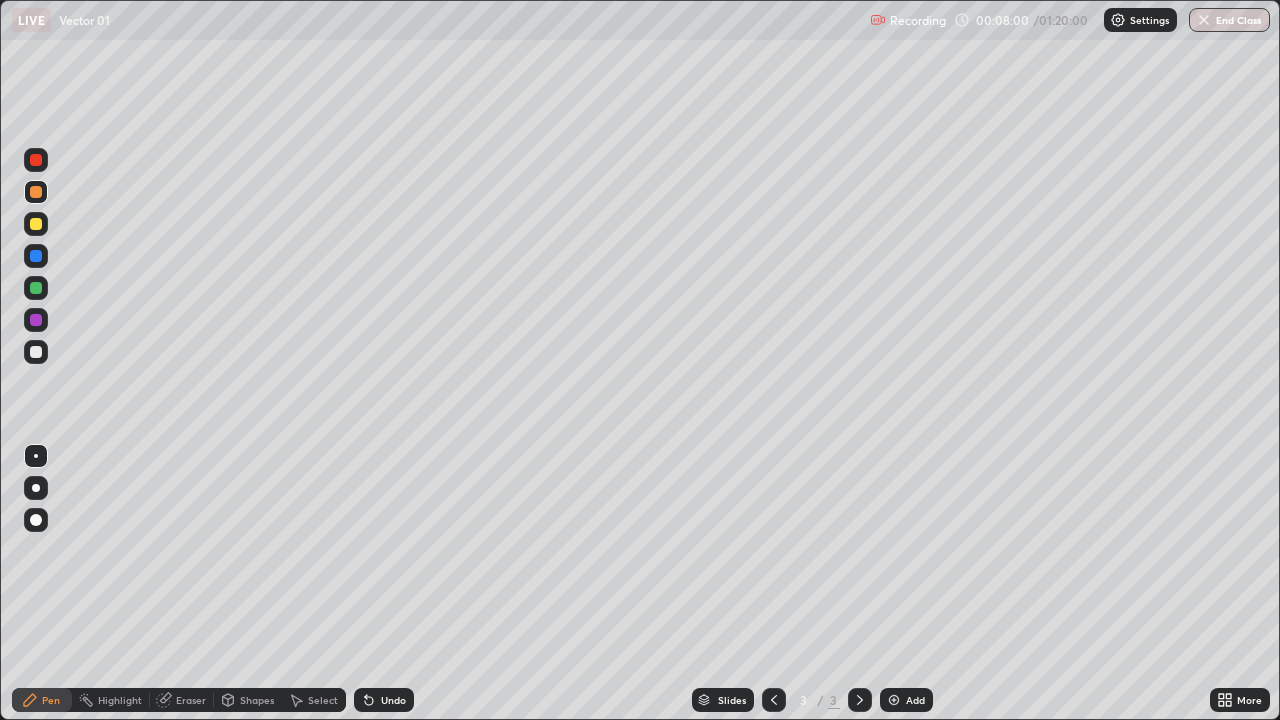 click on "Undo" at bounding box center [384, 700] 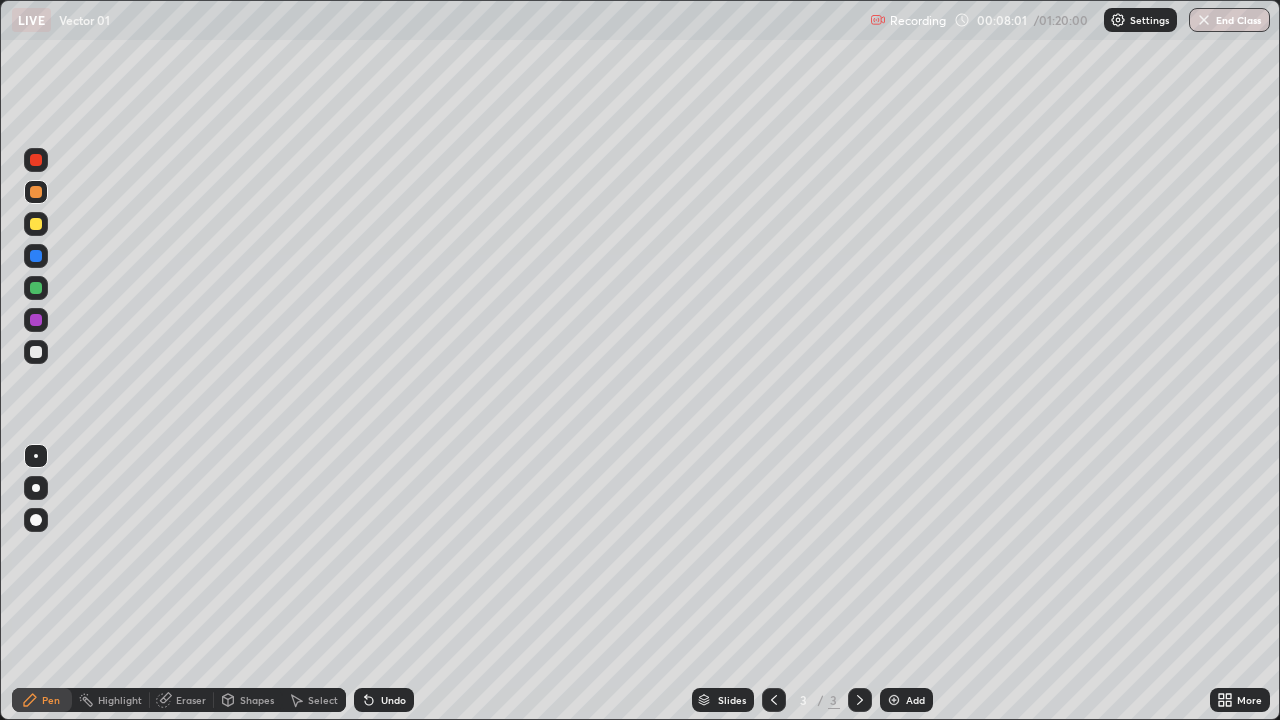 click 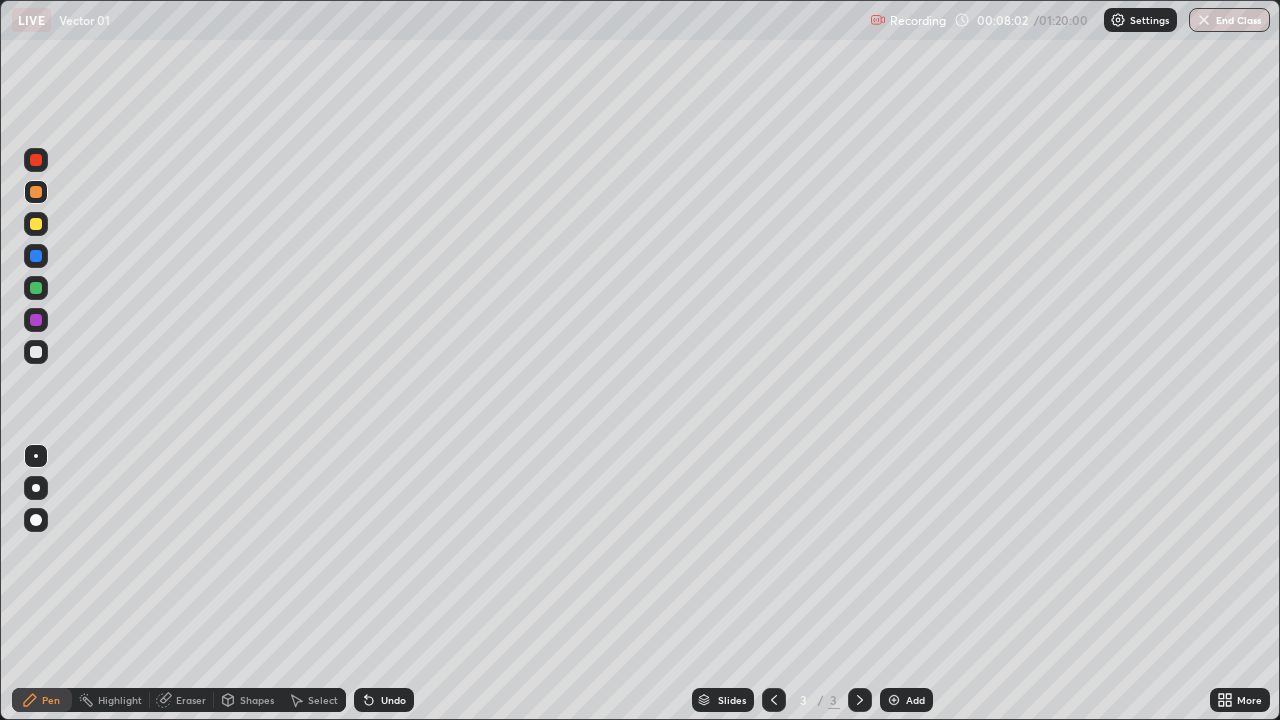 click on "Undo" at bounding box center (384, 700) 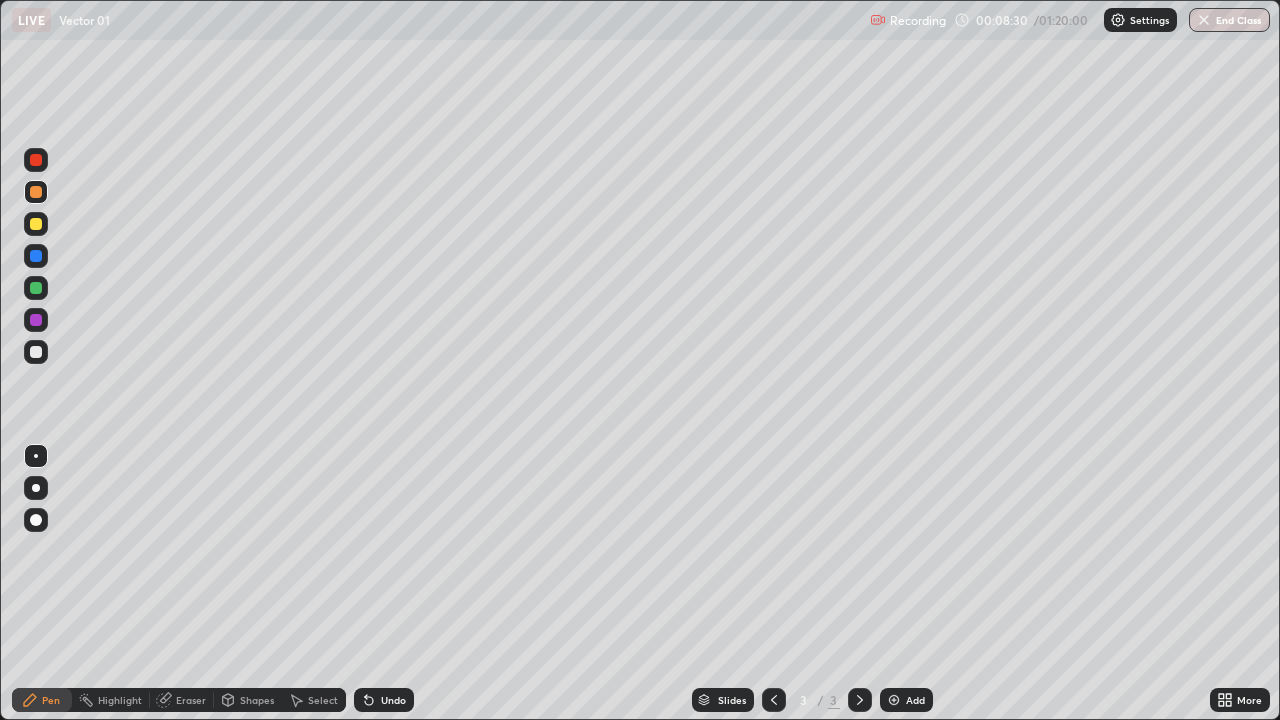 click 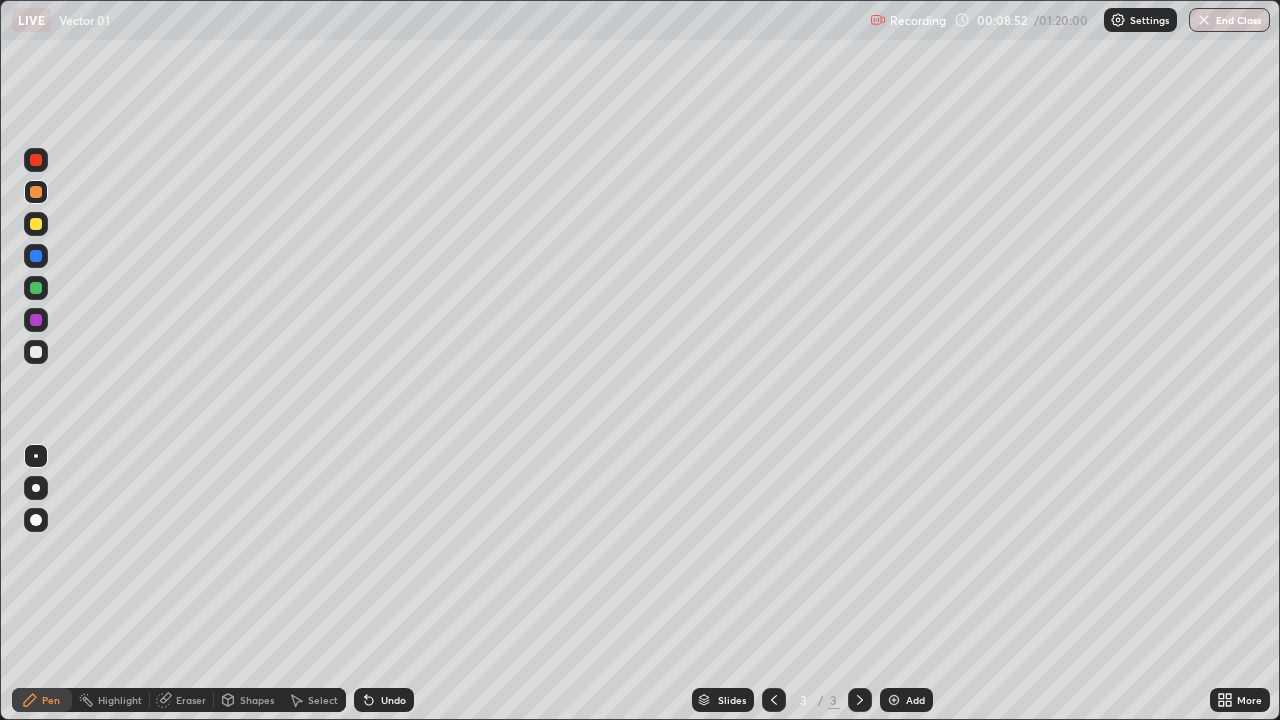 click on "Add" at bounding box center (906, 700) 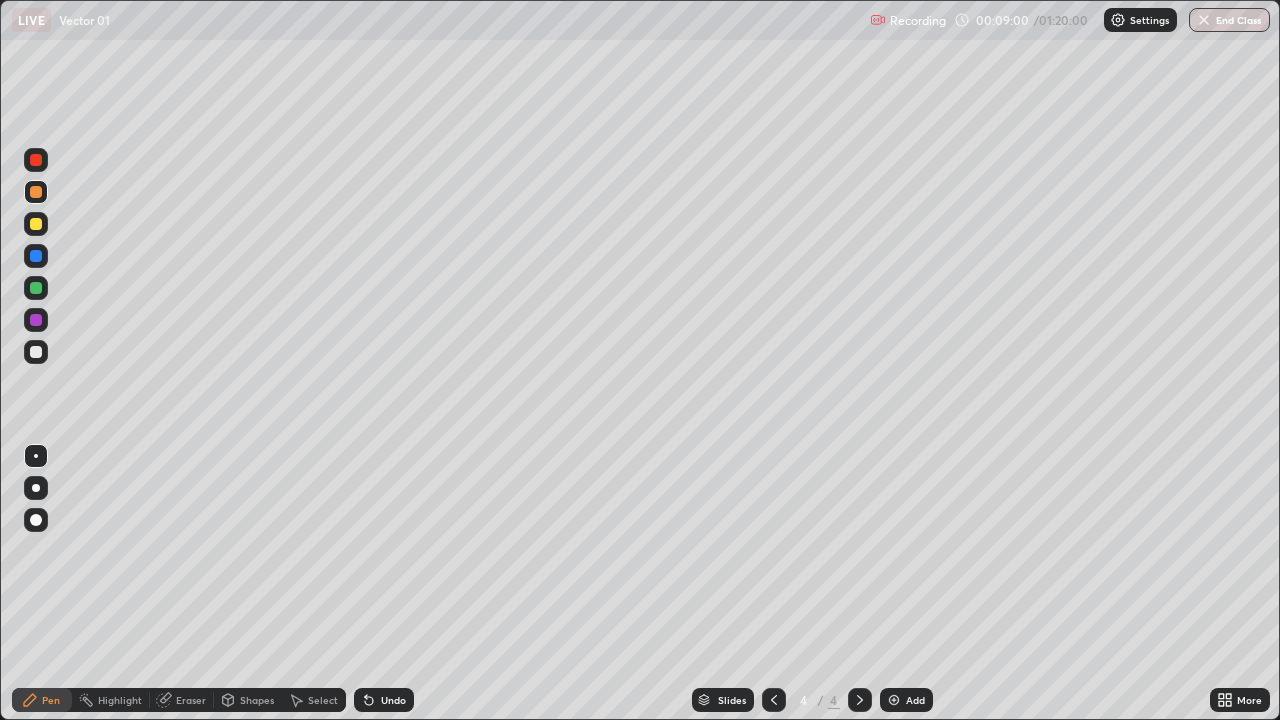 click on "Eraser" at bounding box center (182, 700) 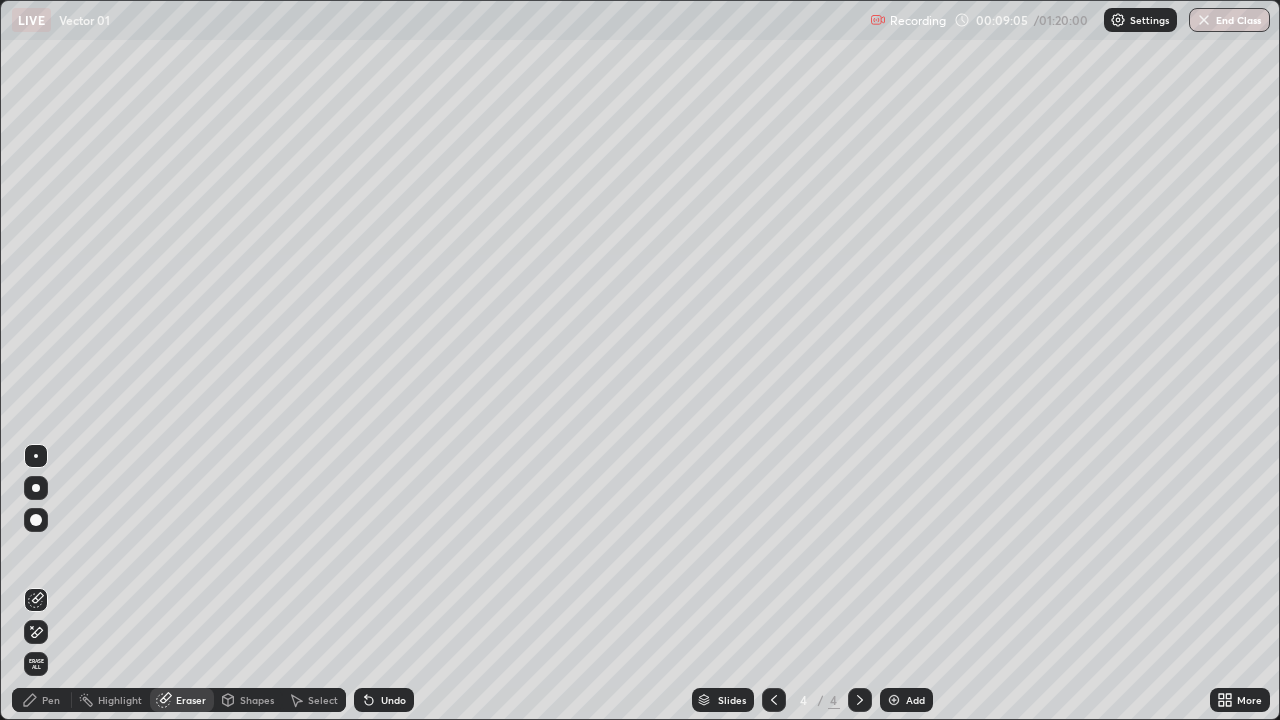 click on "Pen" at bounding box center (42, 700) 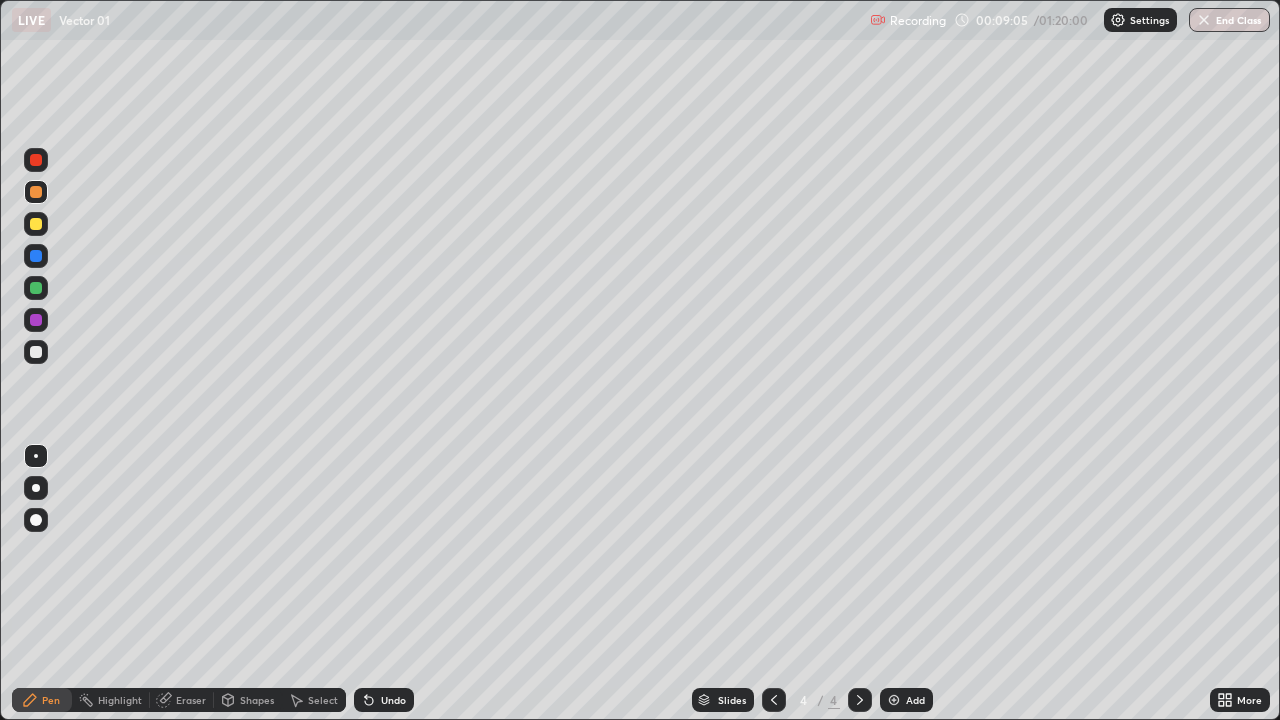 click at bounding box center (36, 224) 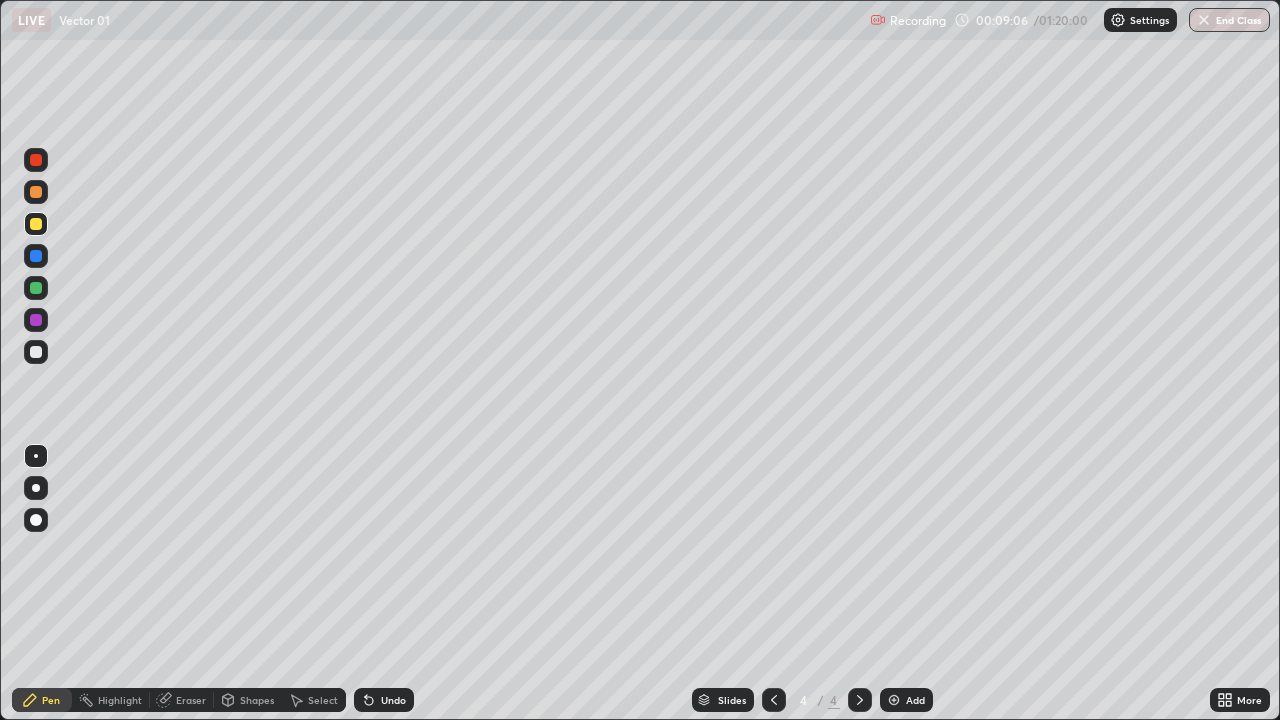click at bounding box center (36, 352) 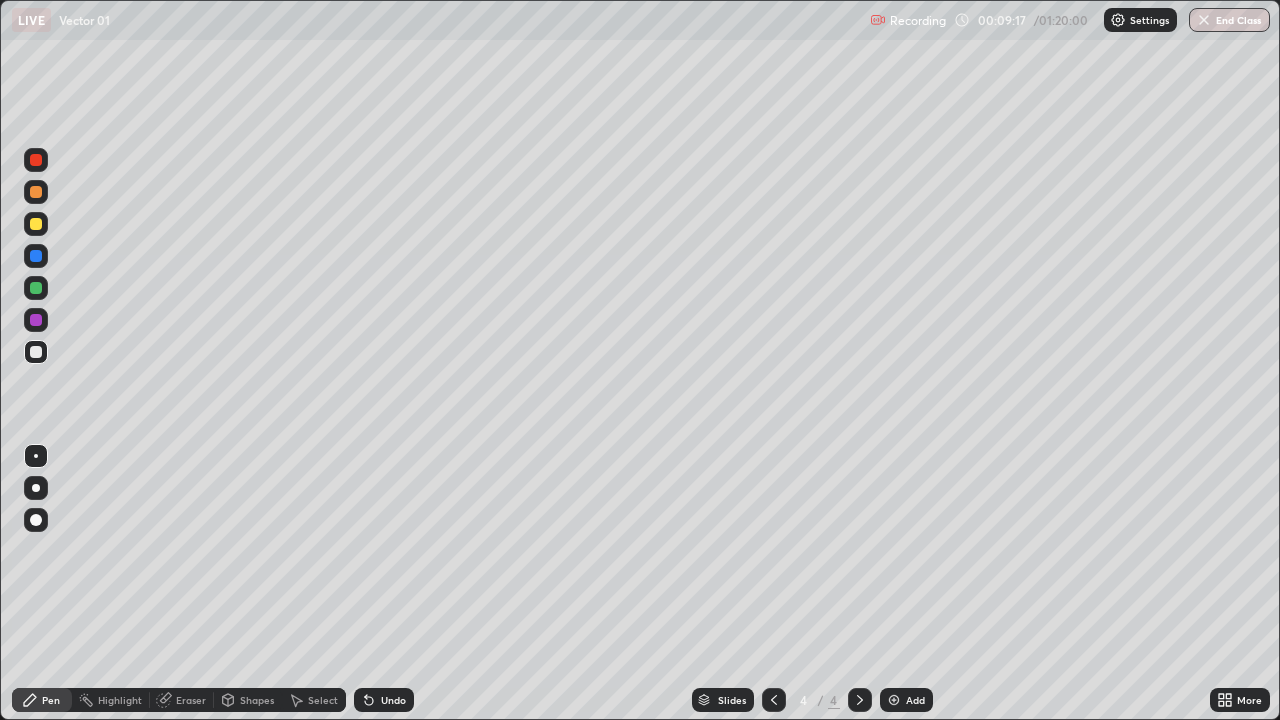 click at bounding box center [36, 224] 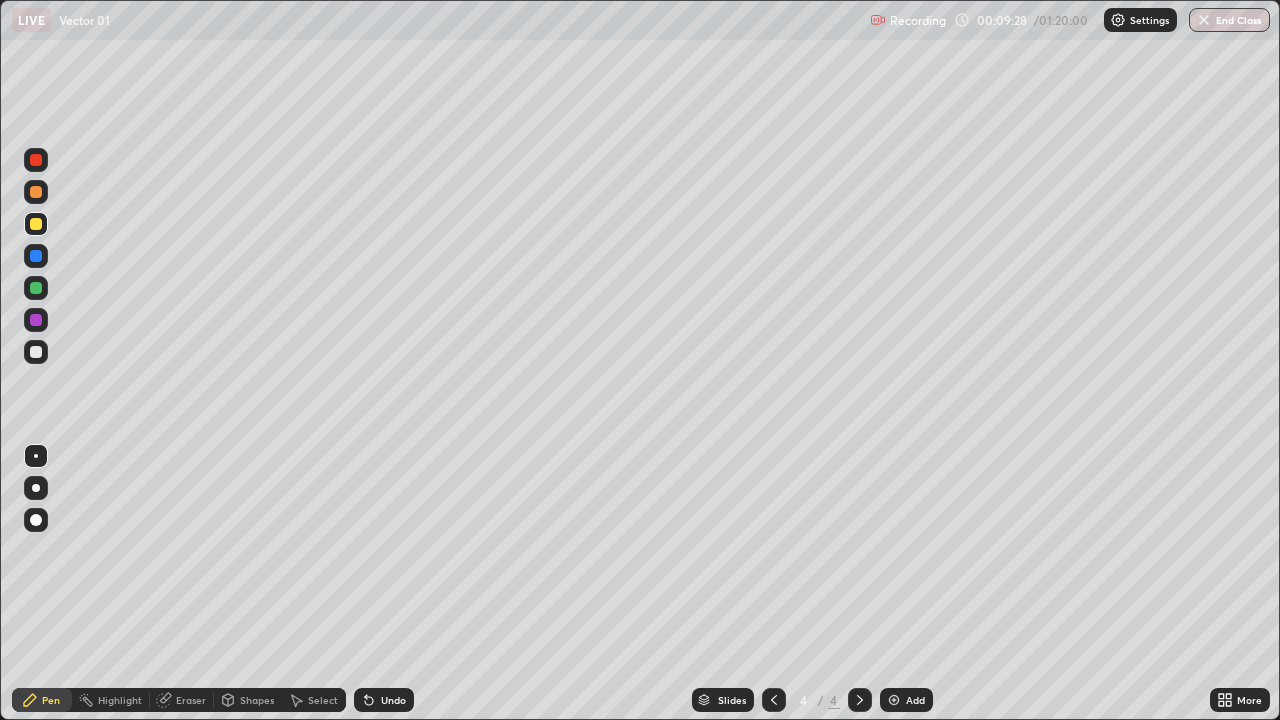 click at bounding box center [36, 352] 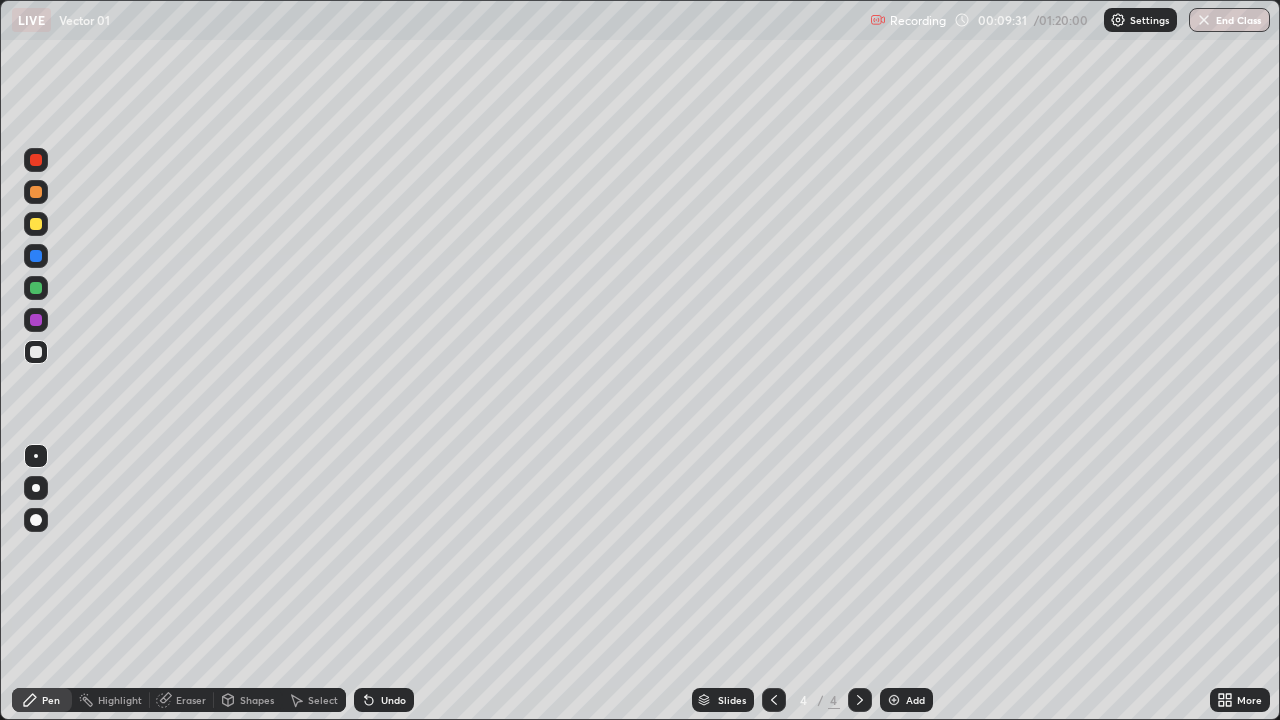 click at bounding box center (36, 224) 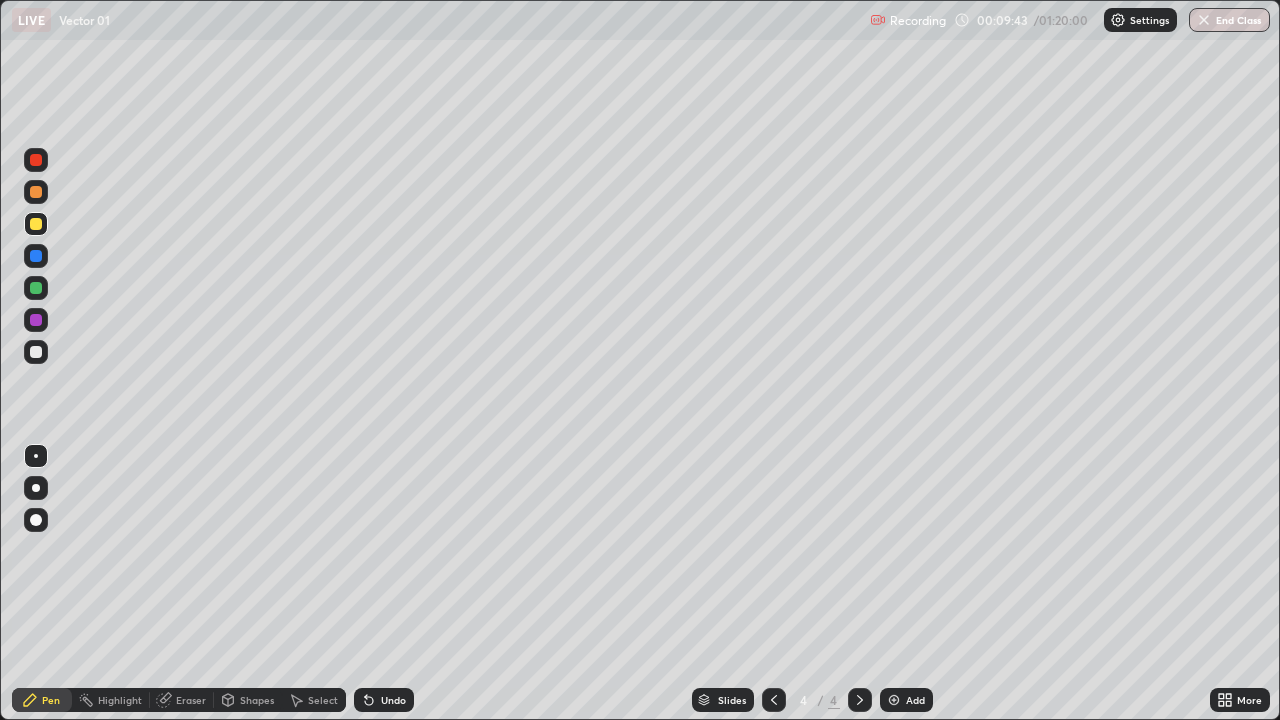 click on "Undo" at bounding box center [393, 700] 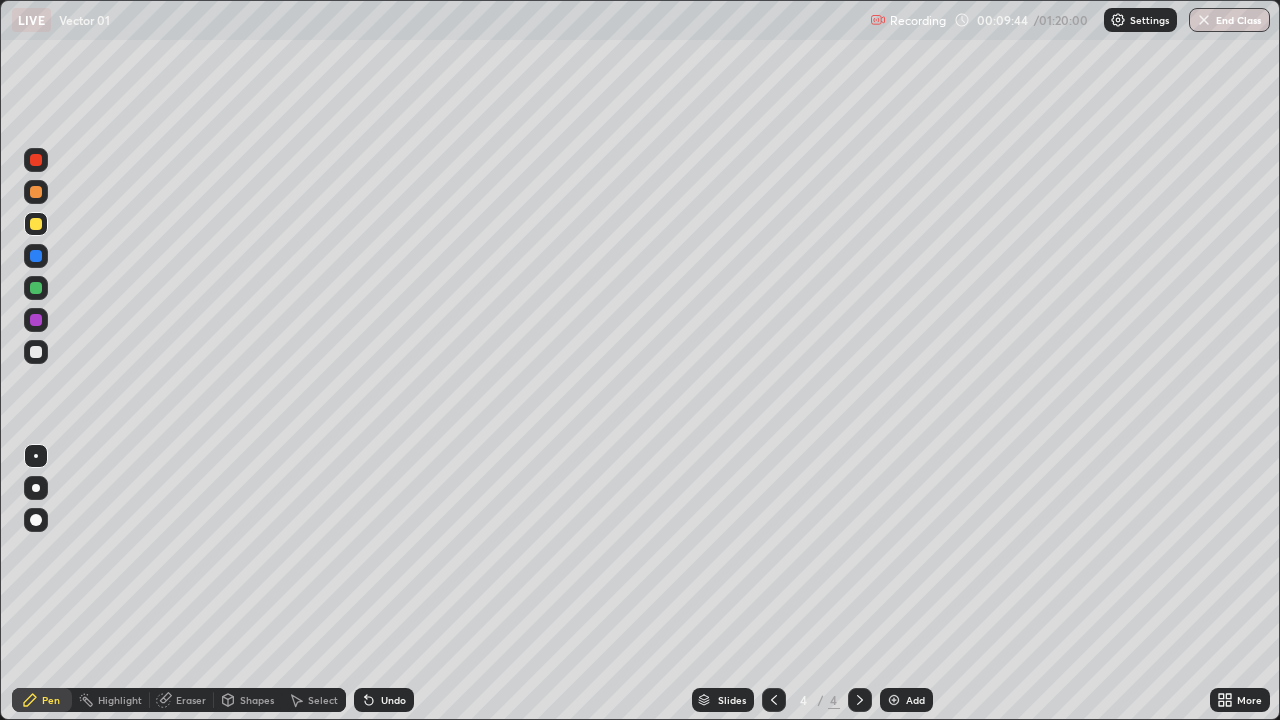 click on "Undo" at bounding box center [384, 700] 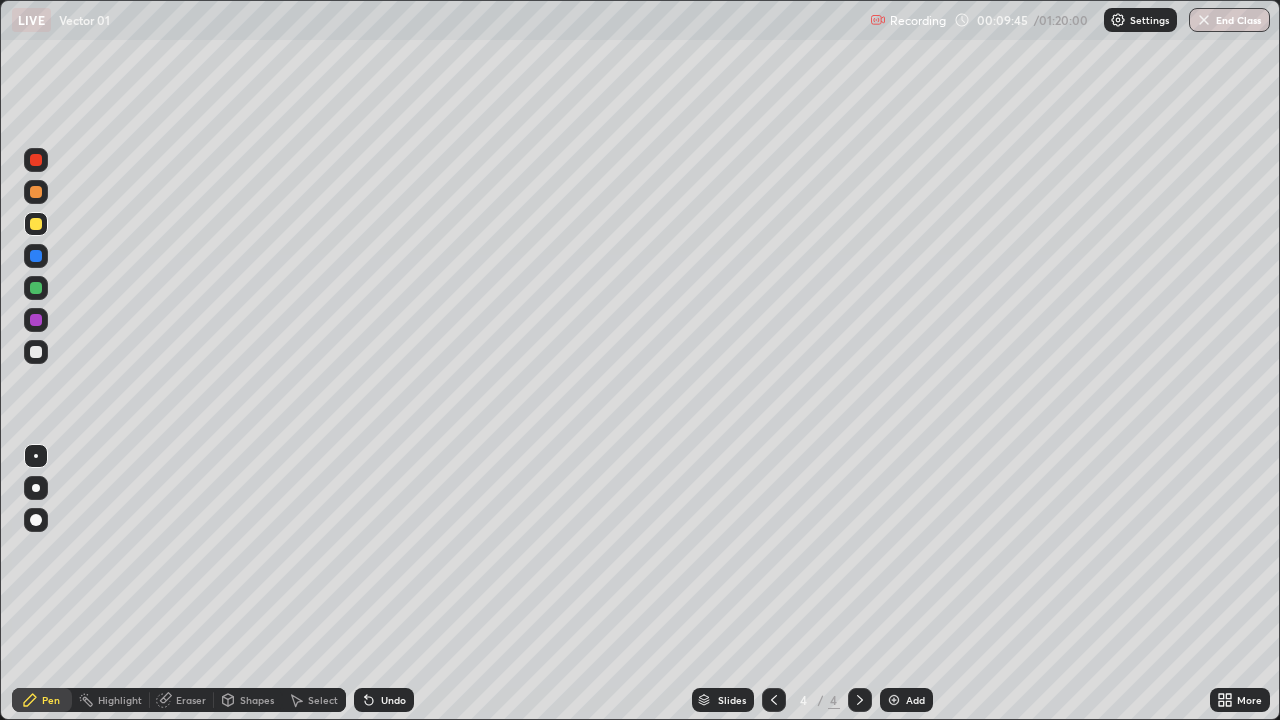 click on "Undo" at bounding box center [384, 700] 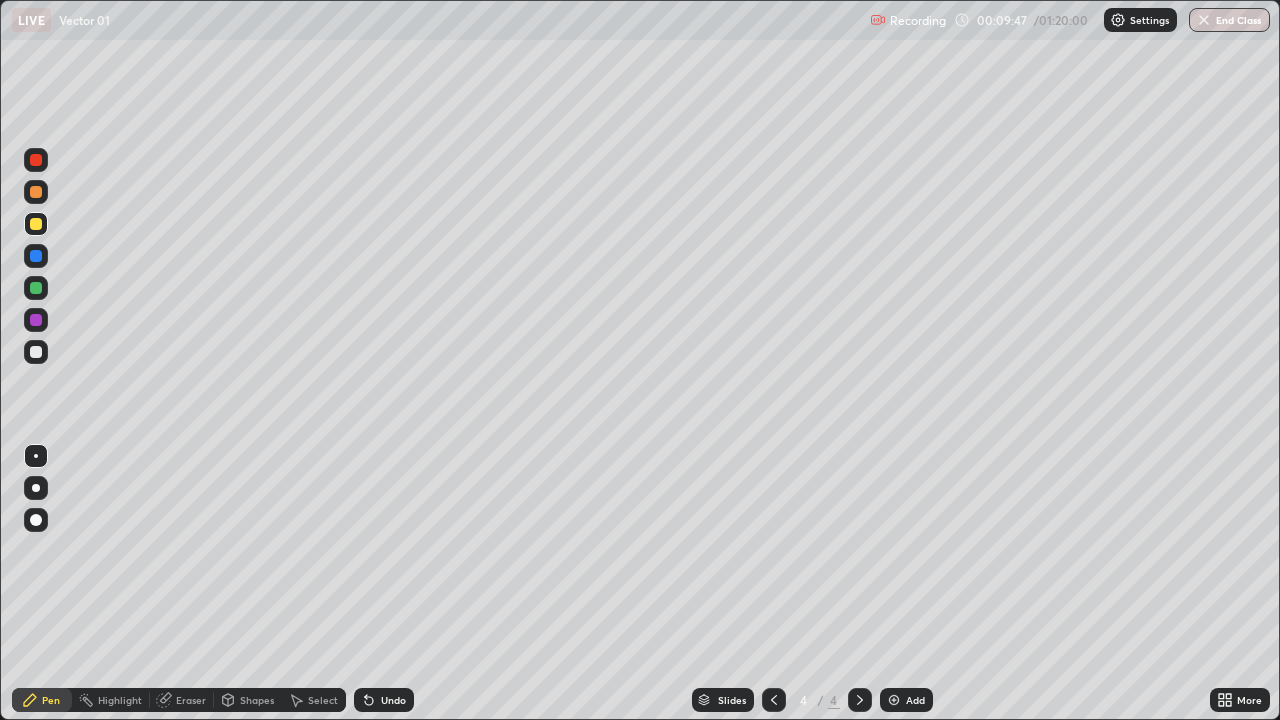 click at bounding box center [36, 192] 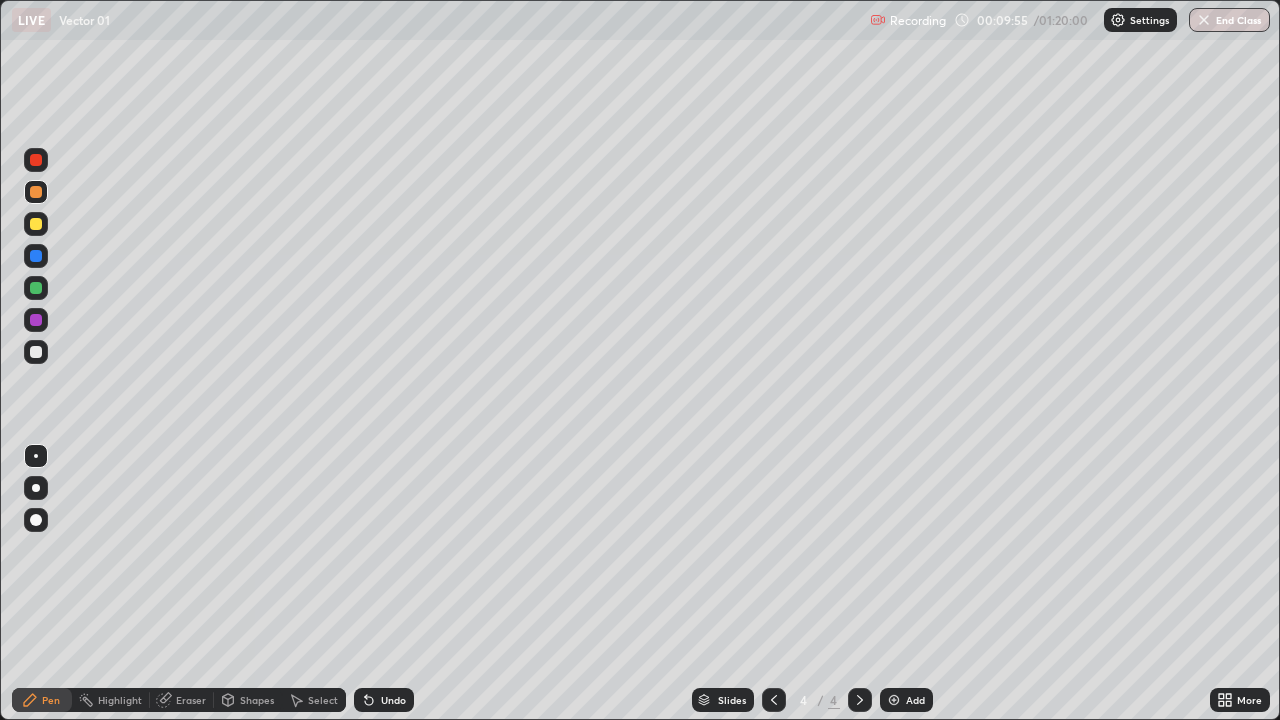click at bounding box center (36, 288) 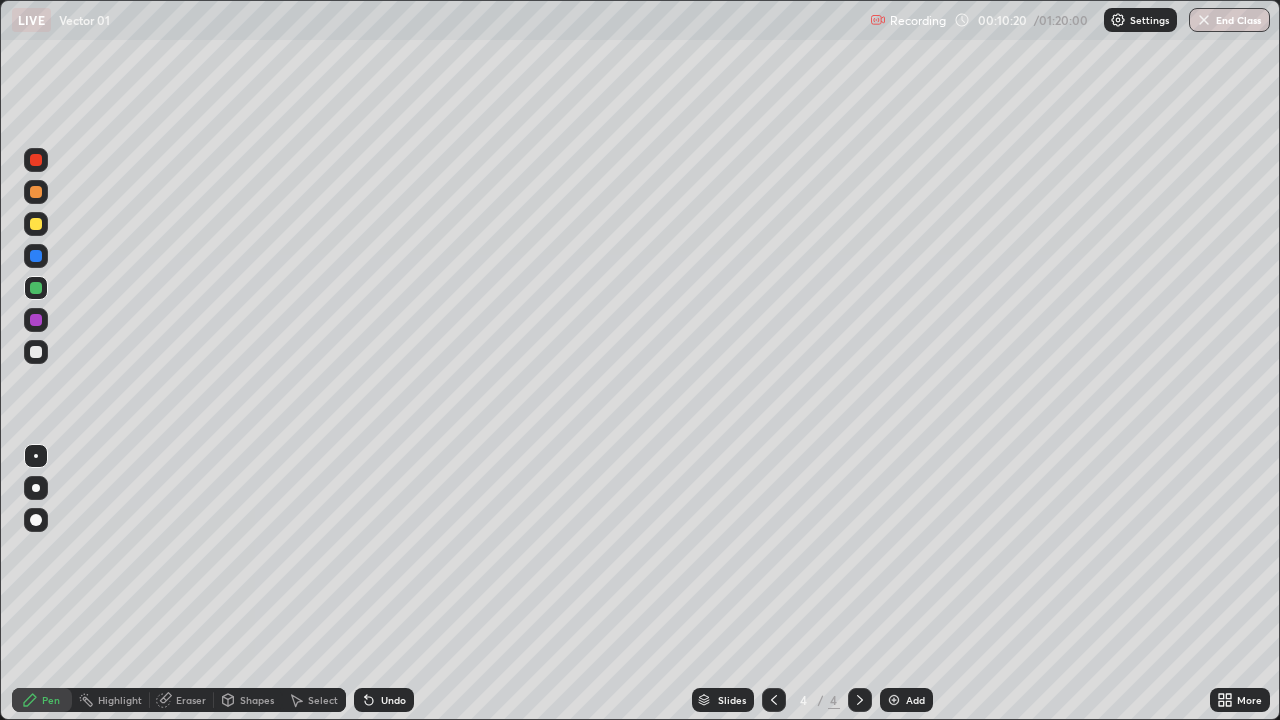 click 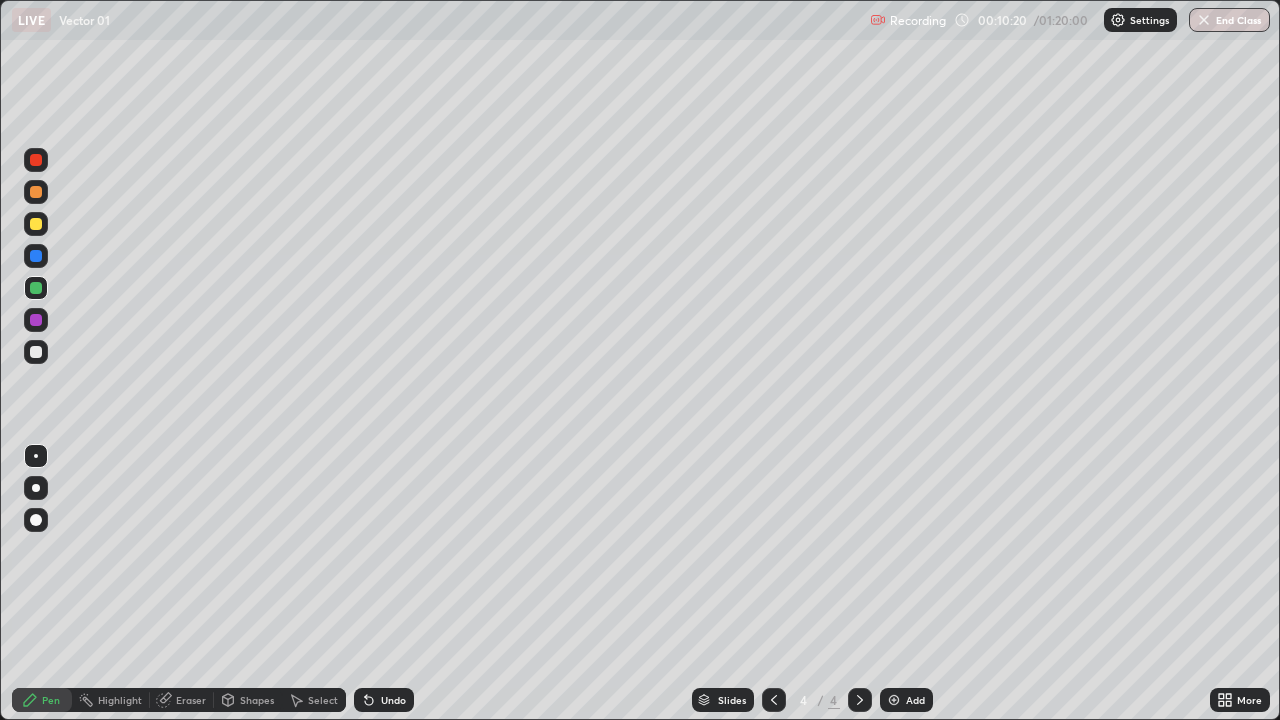 click on "Undo" at bounding box center (384, 700) 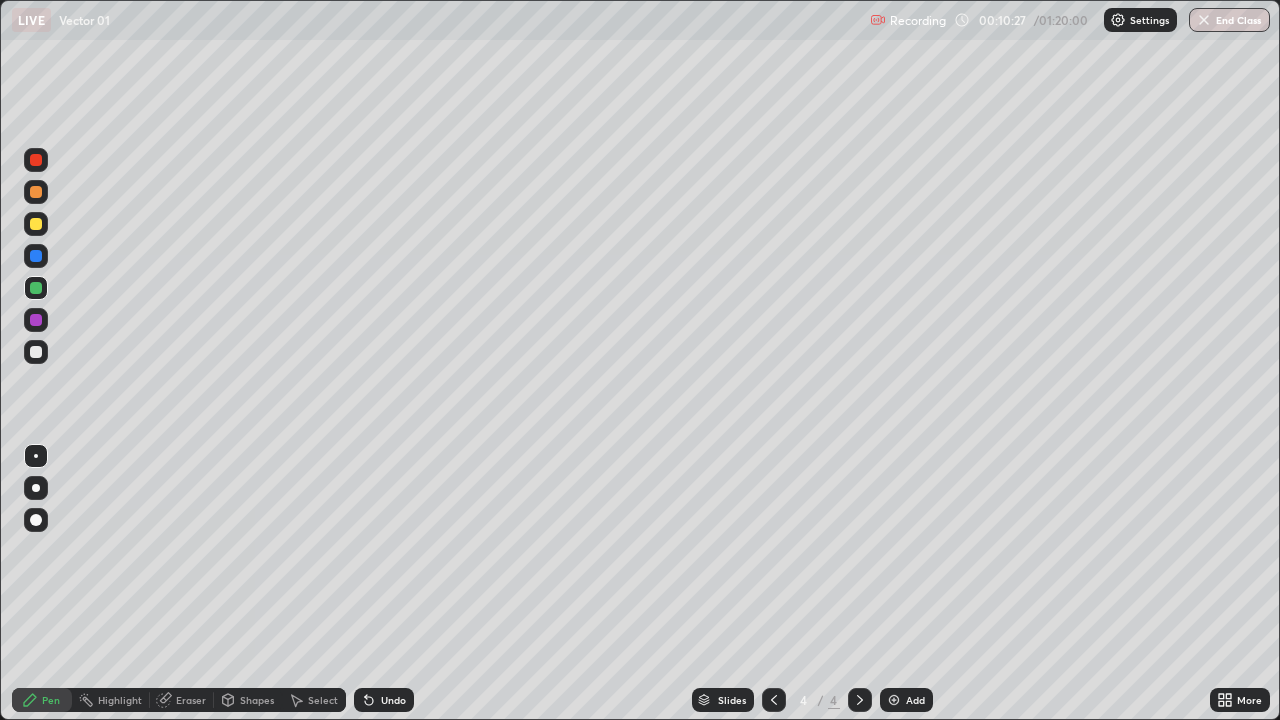 click on "Undo" at bounding box center (393, 700) 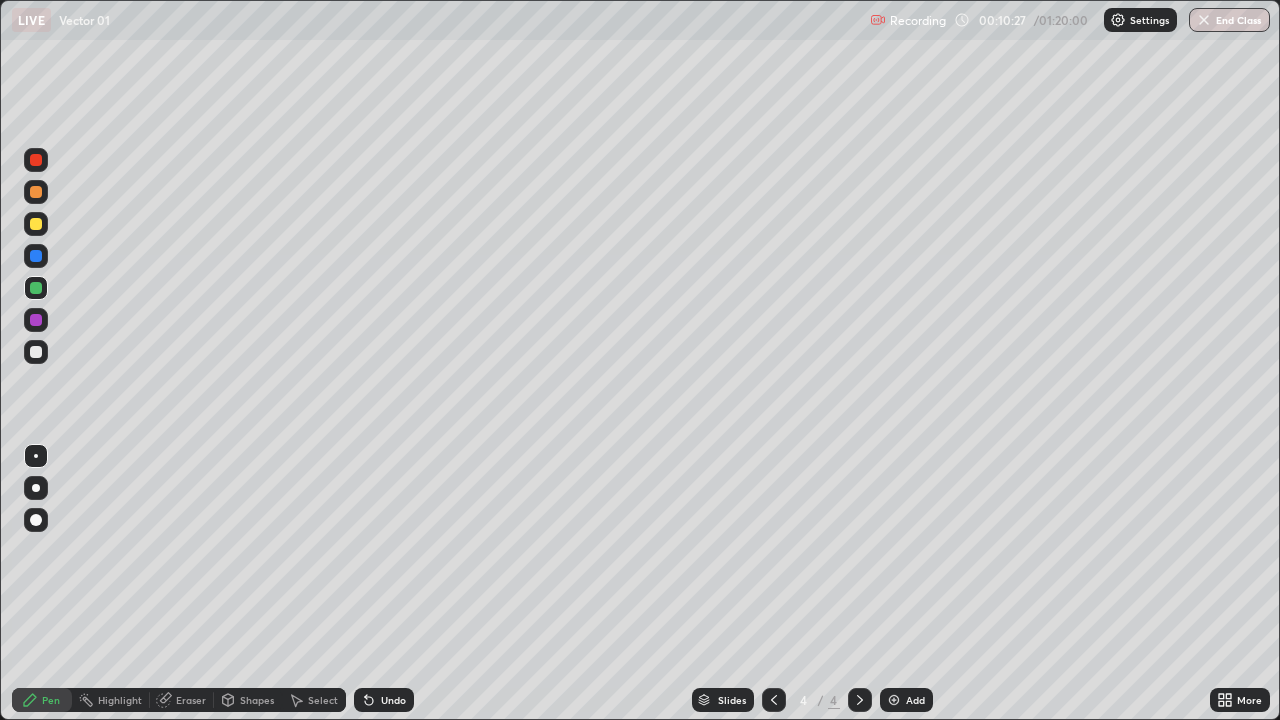 click on "Undo" at bounding box center [393, 700] 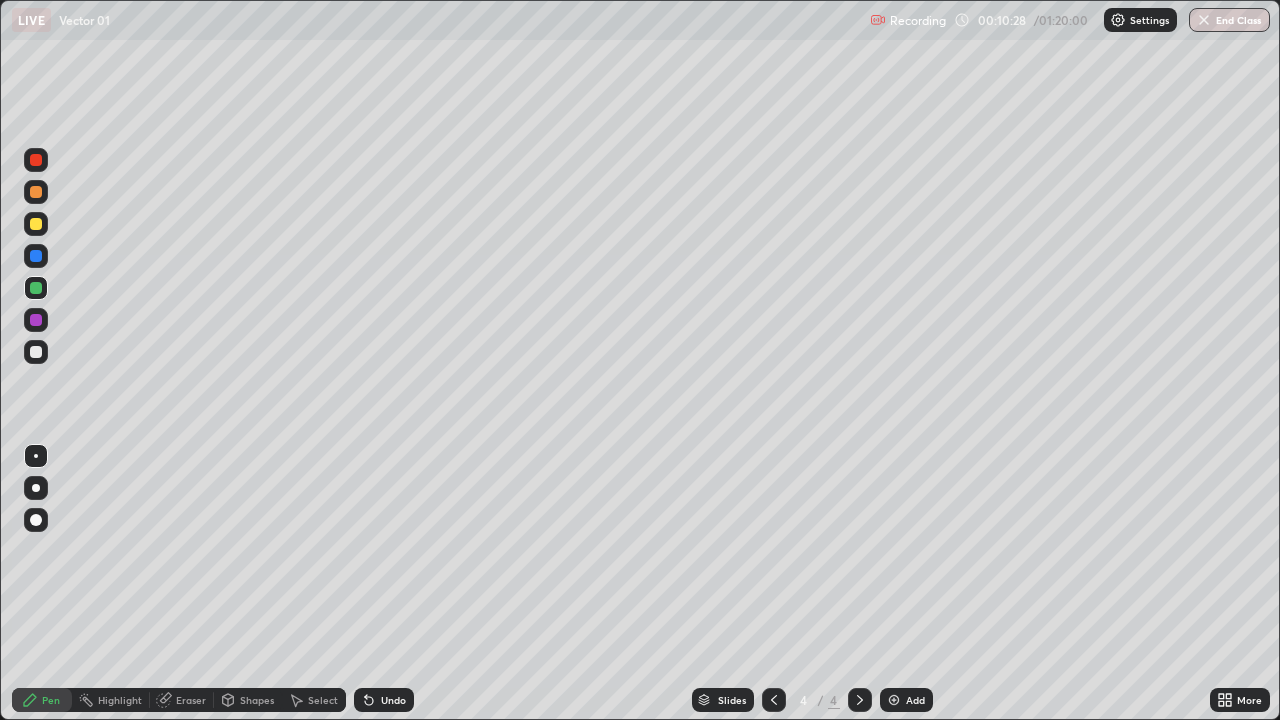 click on "Undo" at bounding box center [384, 700] 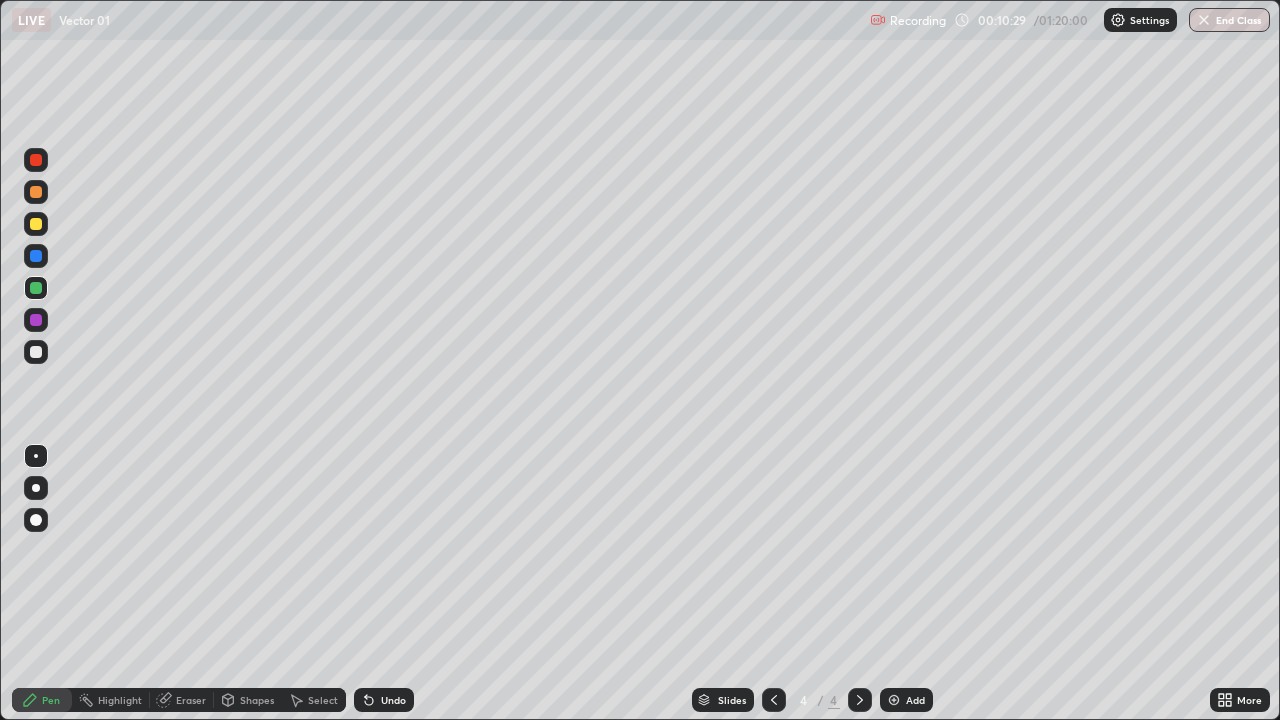 click on "Undo" at bounding box center [393, 700] 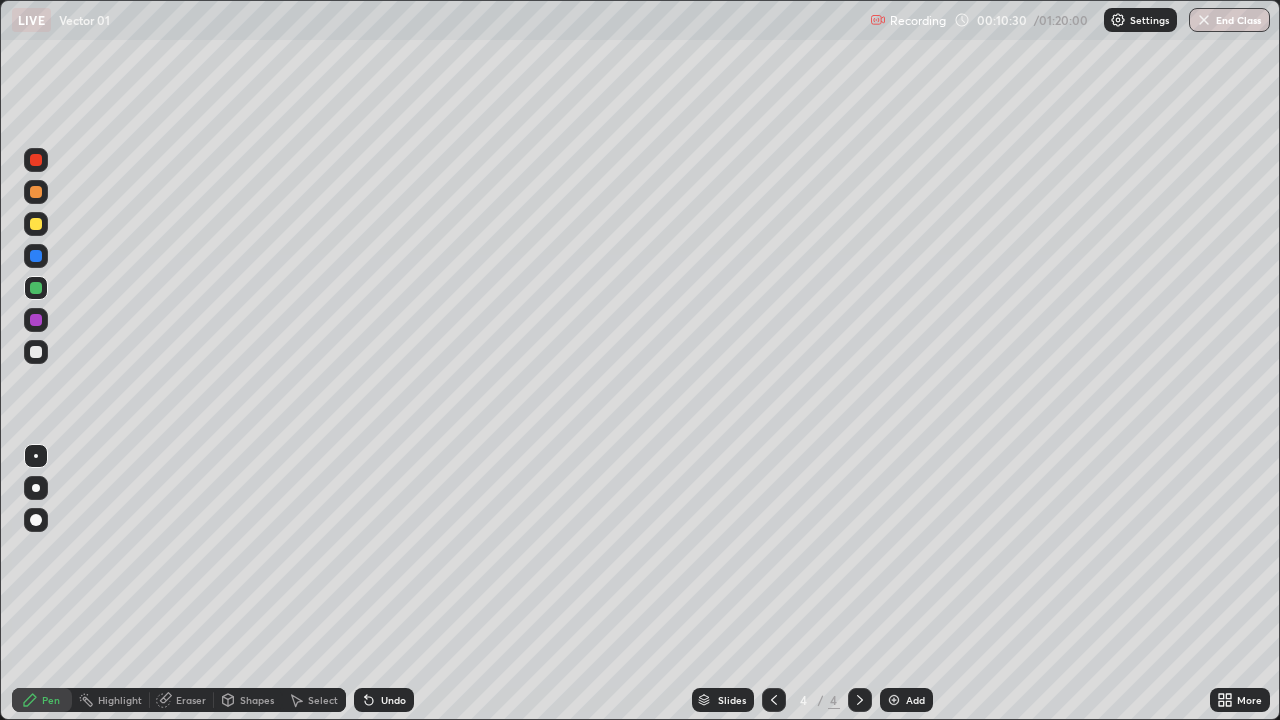 click 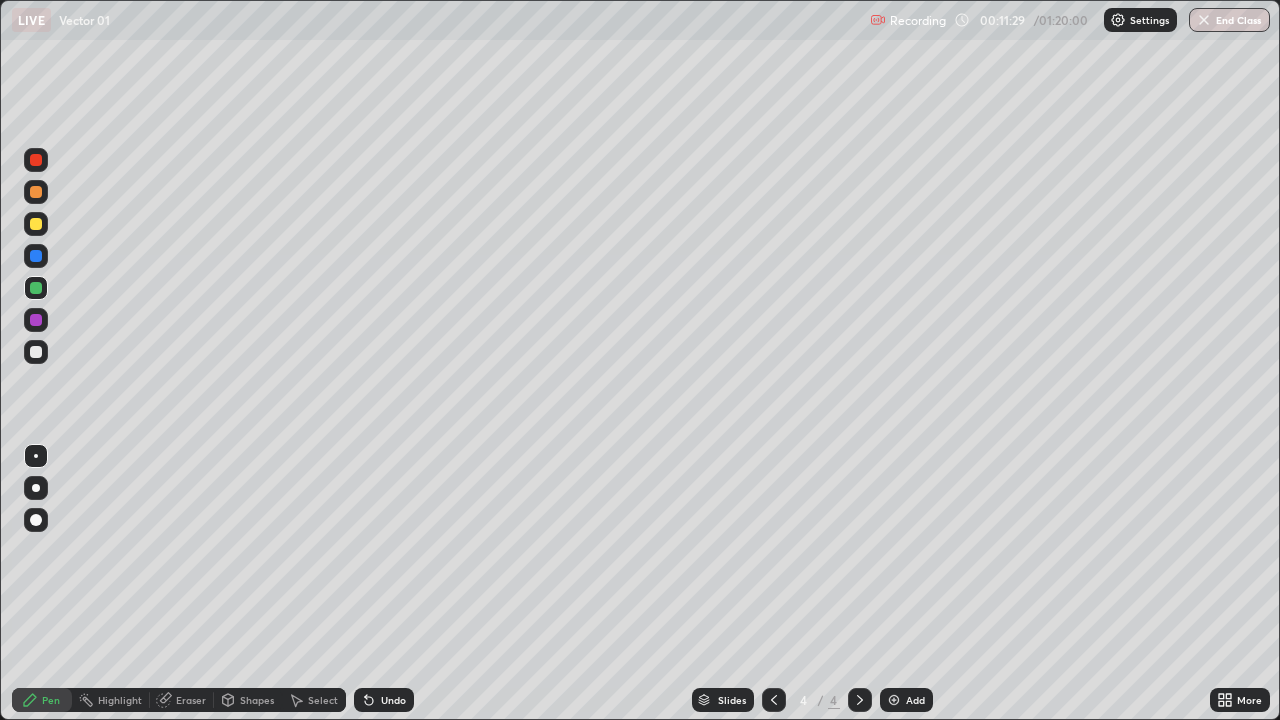 click at bounding box center (36, 352) 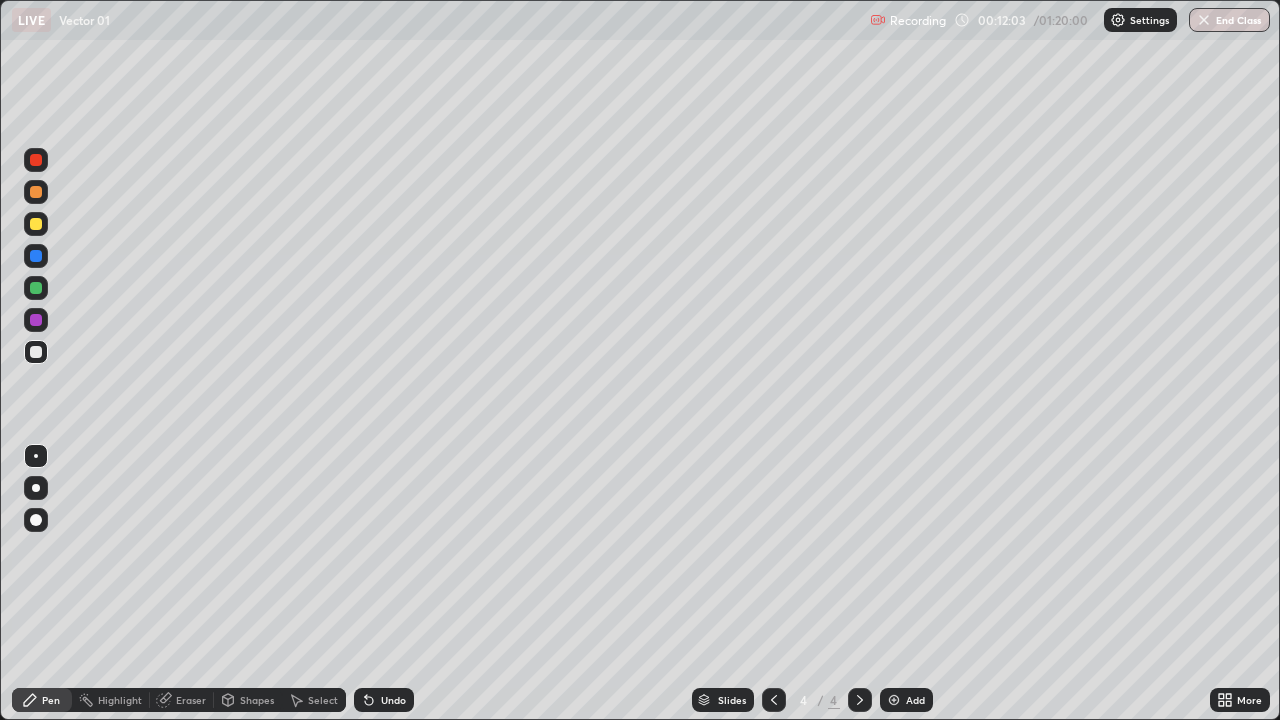 click on "Add" at bounding box center [906, 700] 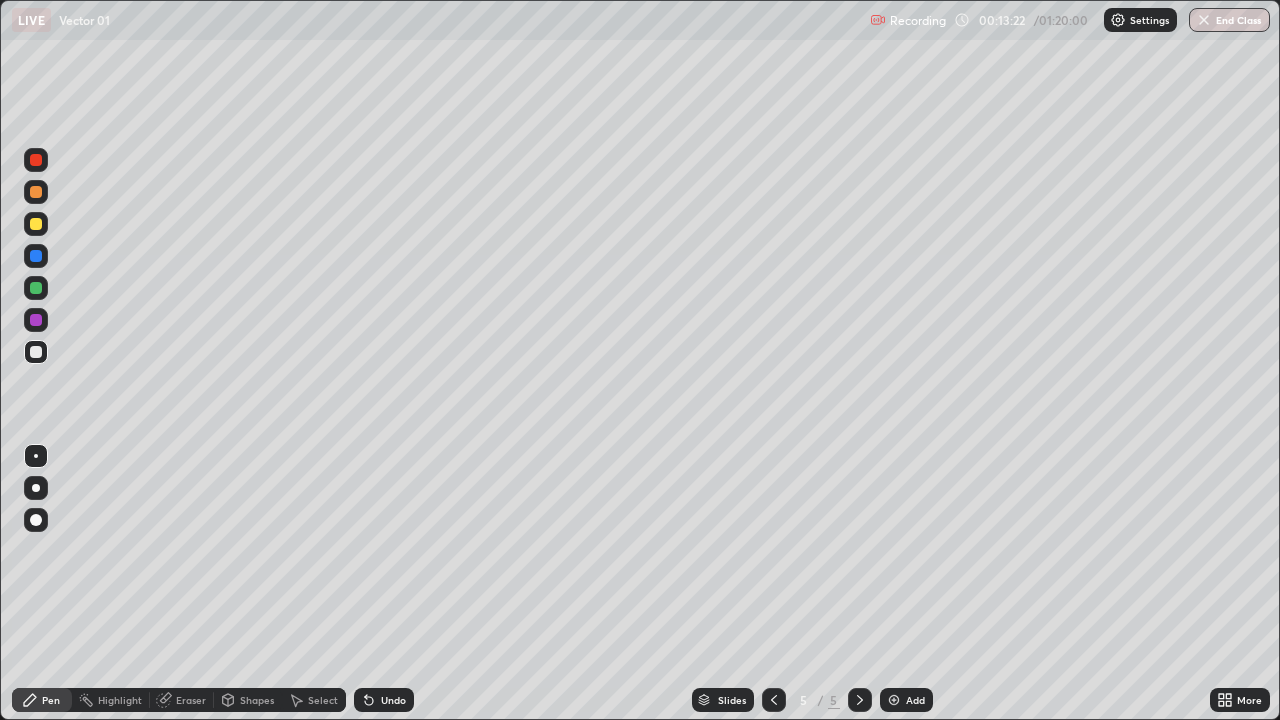 click on "Undo" at bounding box center [393, 700] 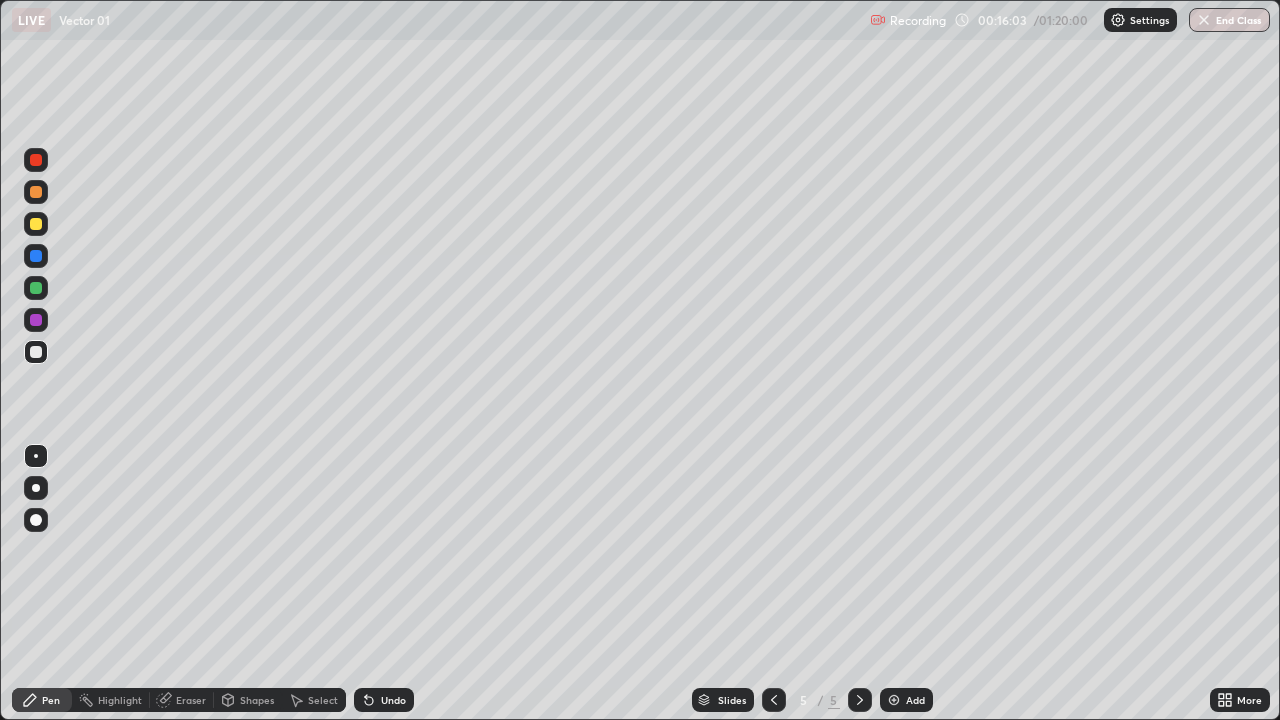 click at bounding box center (36, 224) 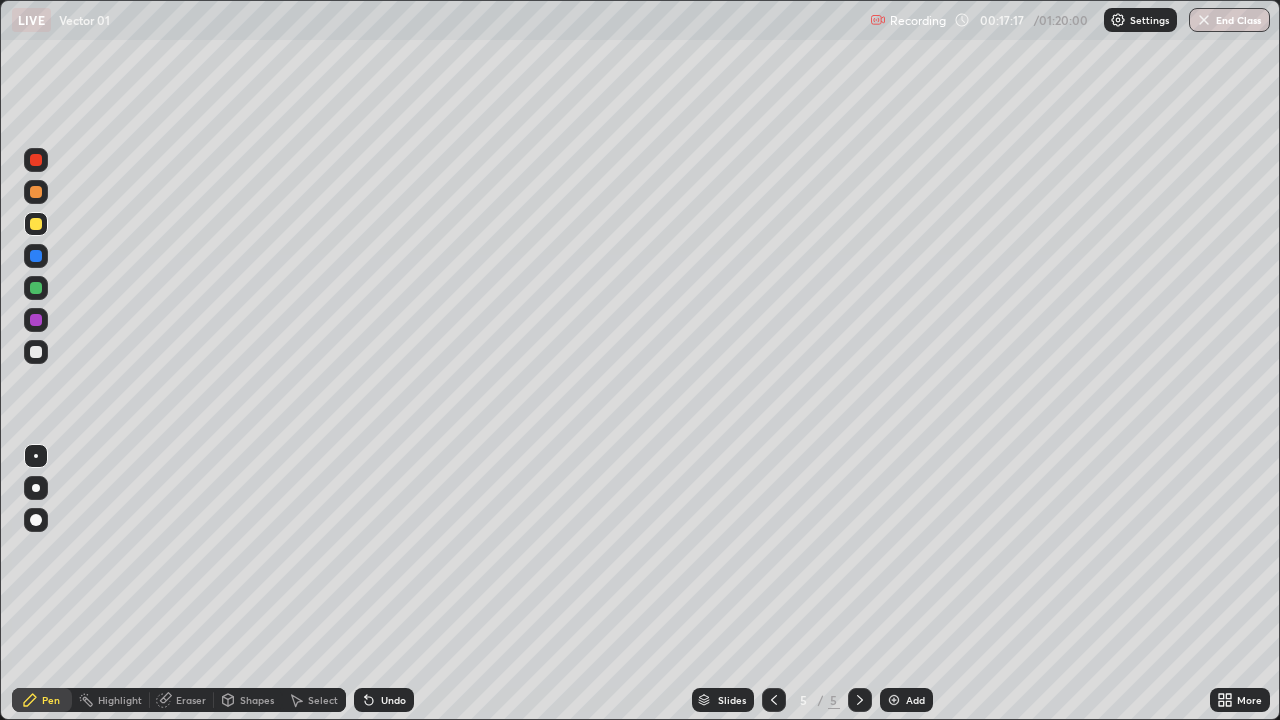click at bounding box center (36, 192) 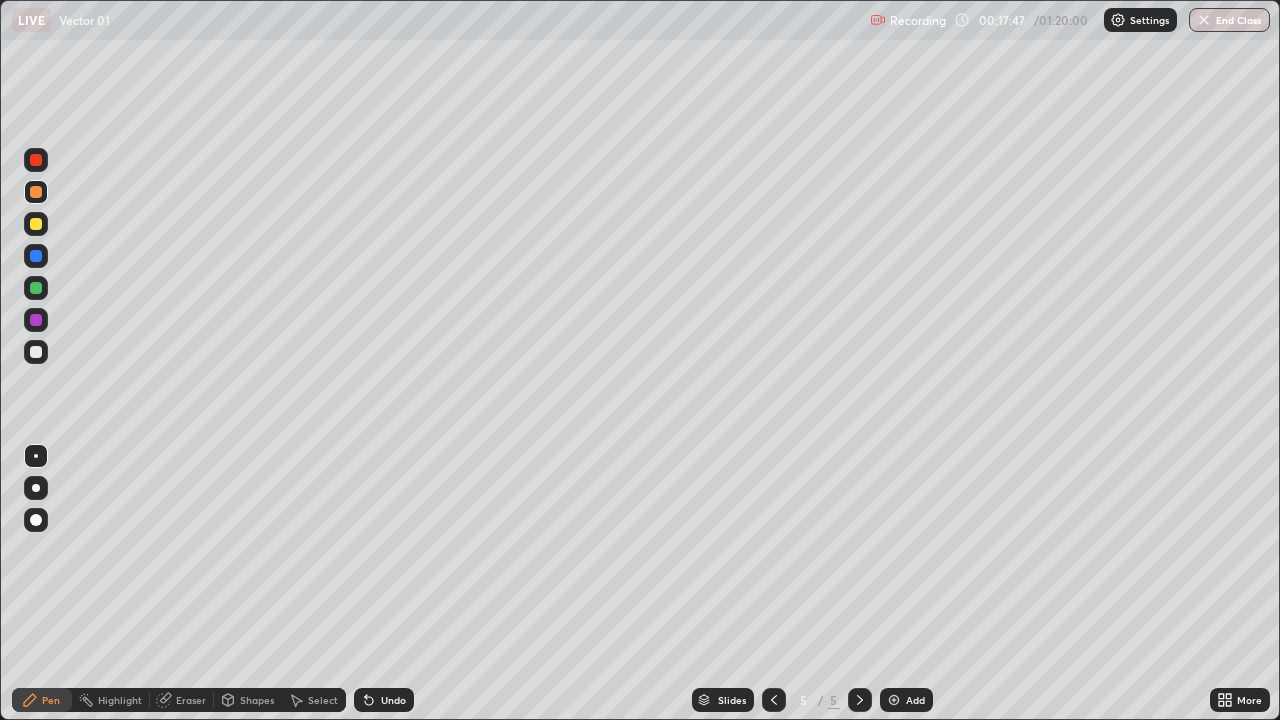 click on "Undo" at bounding box center (384, 700) 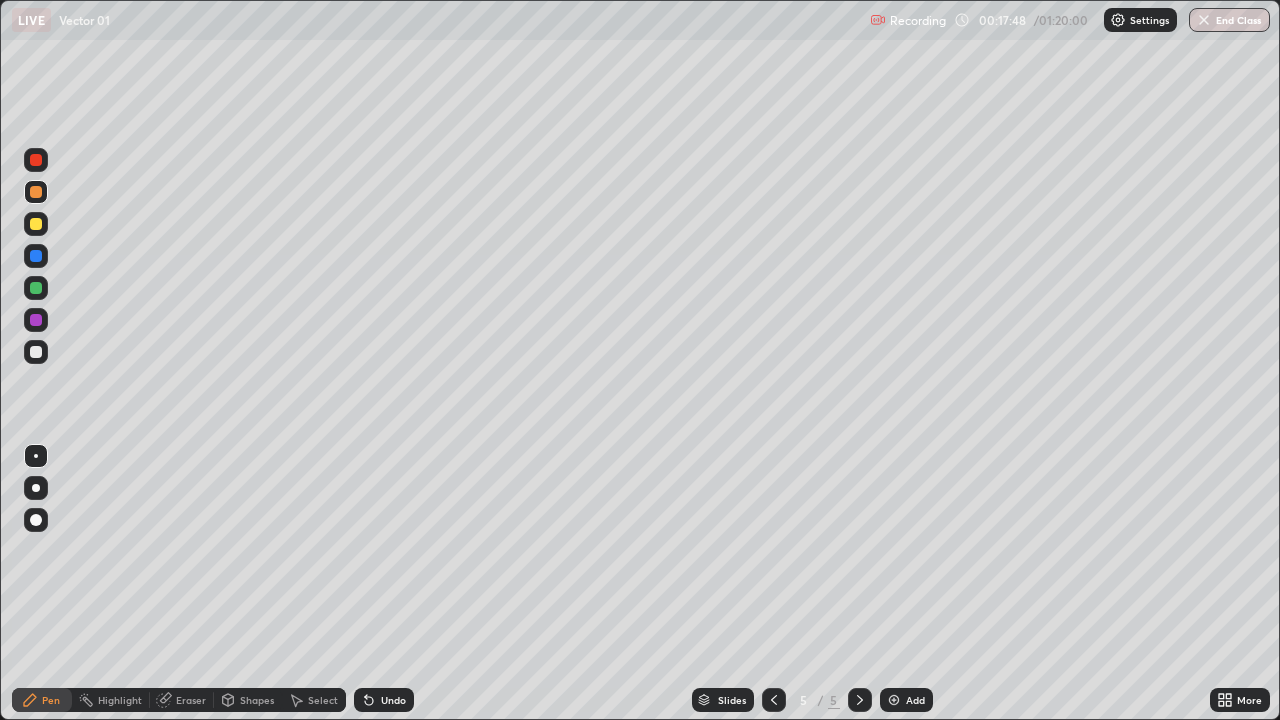 click on "Undo" at bounding box center (384, 700) 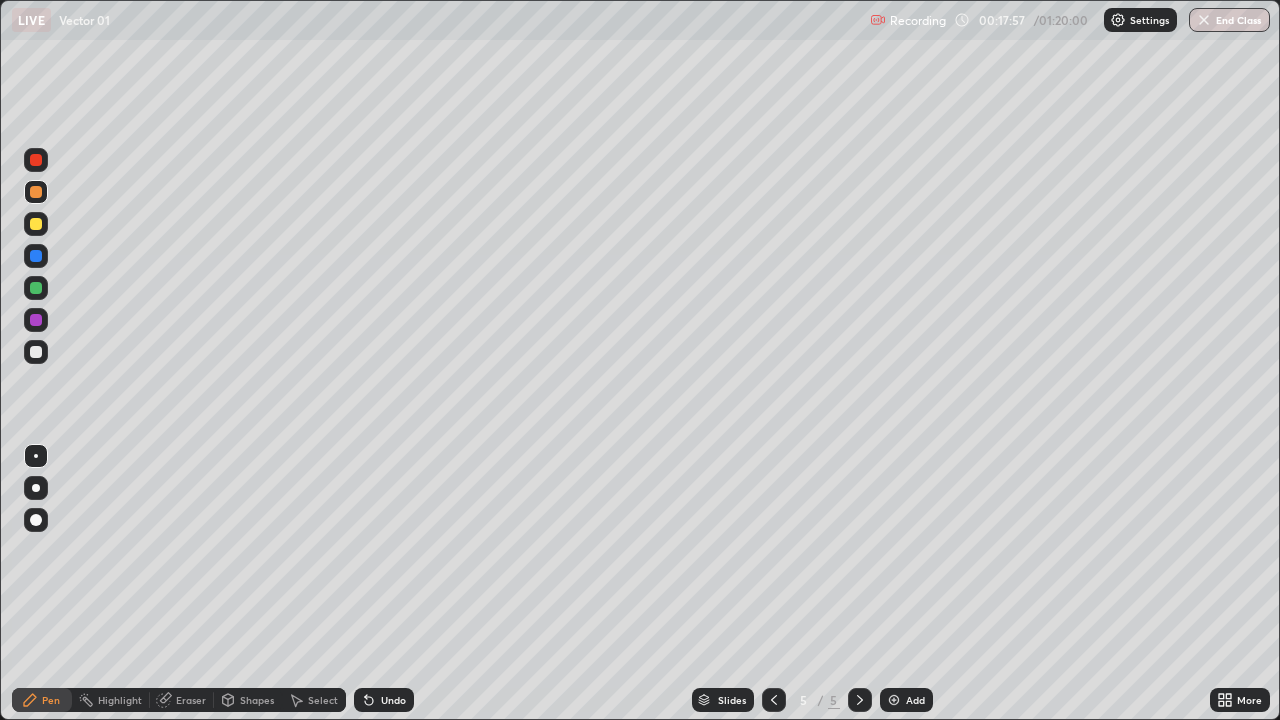 click at bounding box center [36, 352] 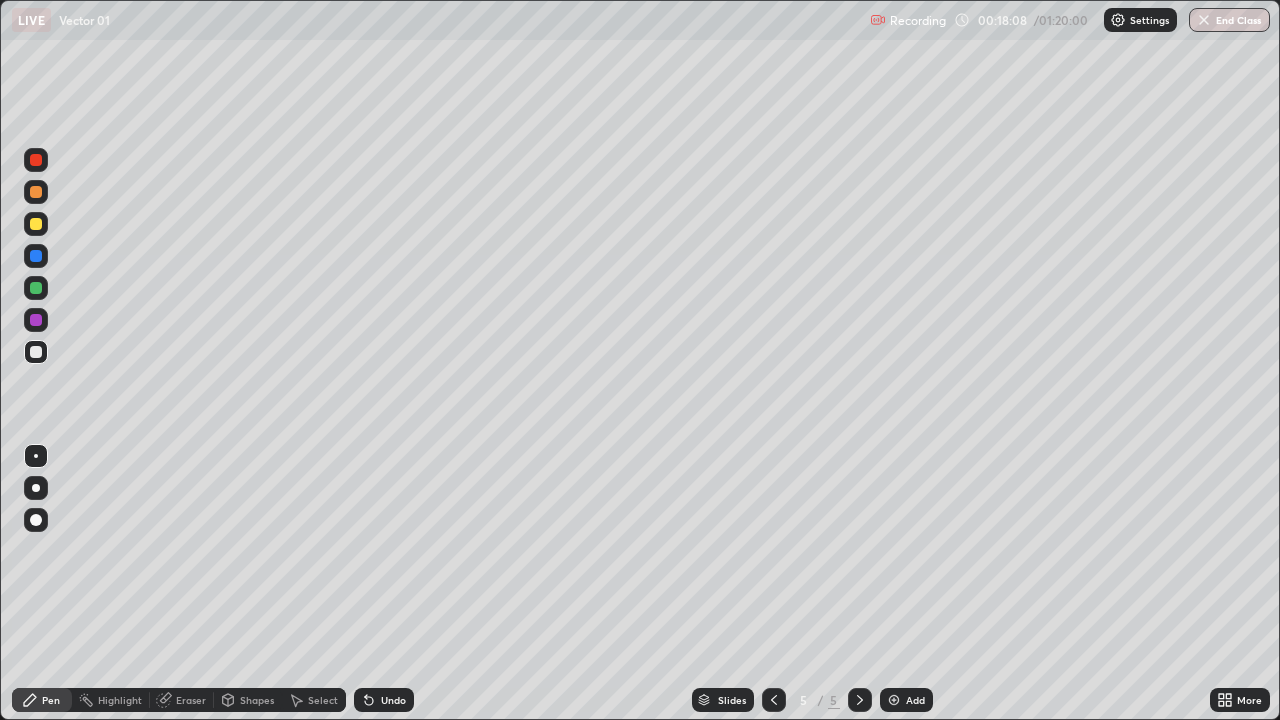 click at bounding box center (36, 288) 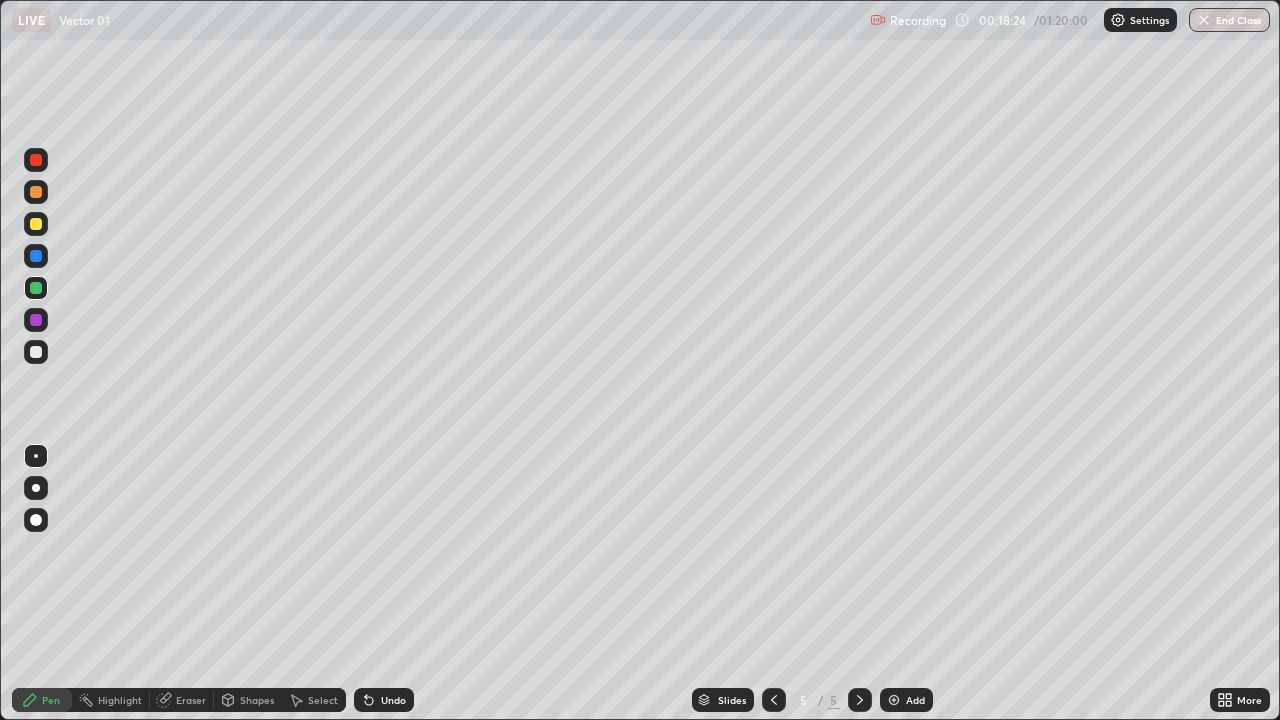 click at bounding box center (894, 700) 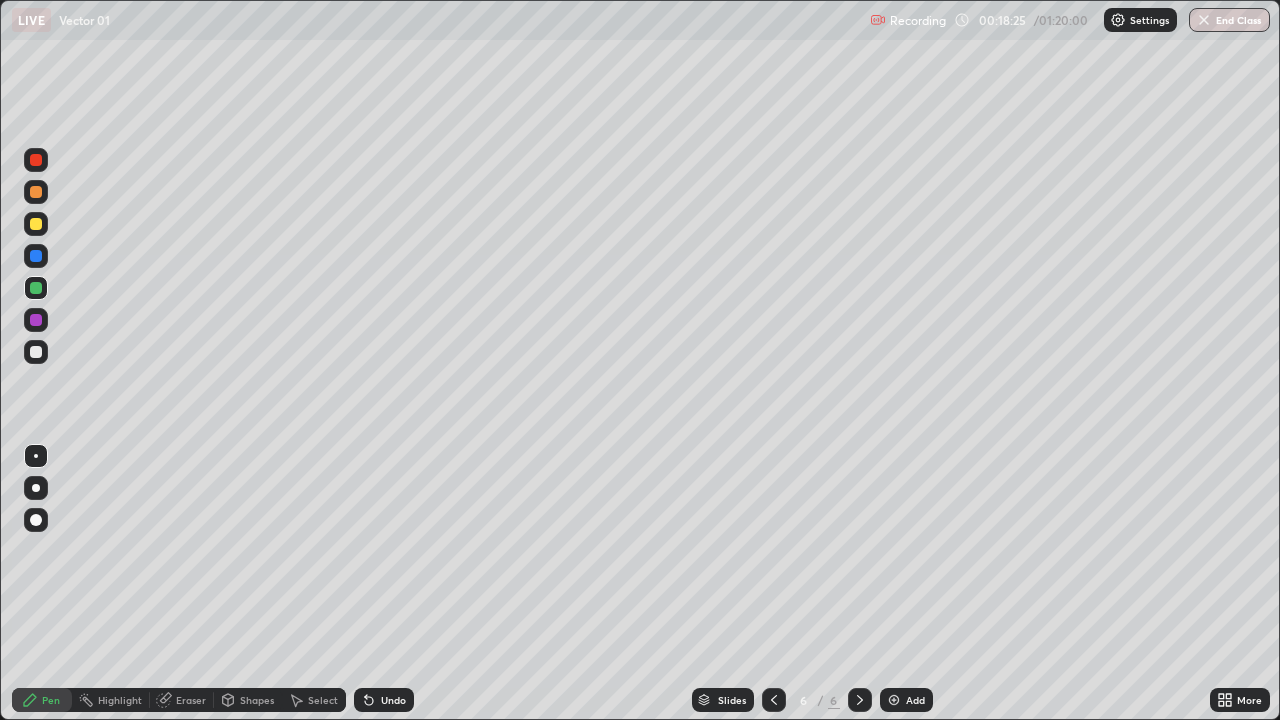 click at bounding box center (36, 352) 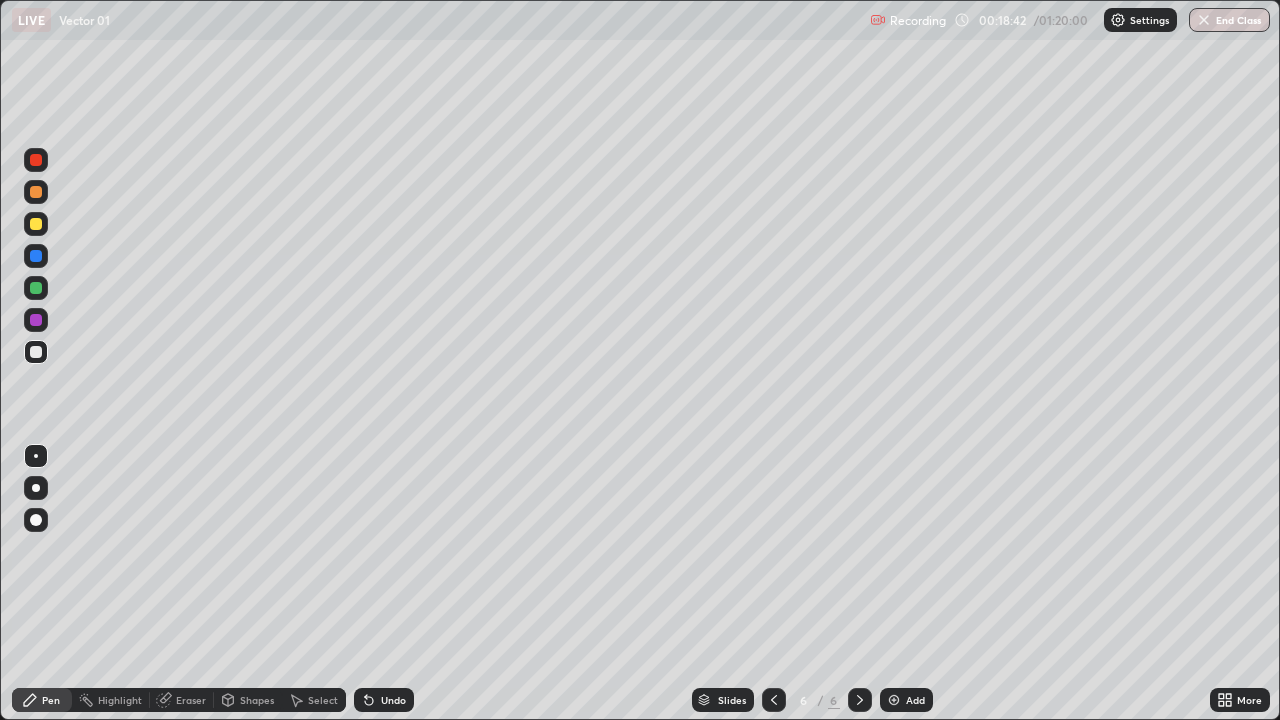 click at bounding box center (36, 224) 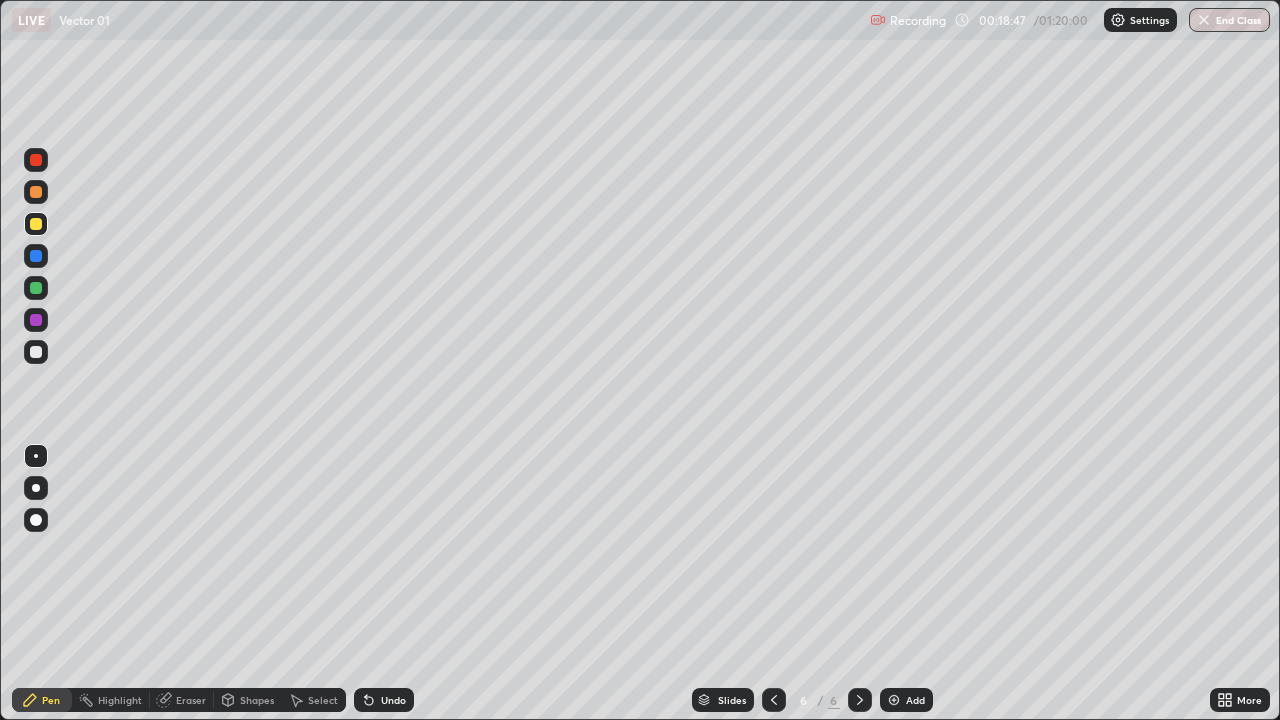 click at bounding box center (36, 288) 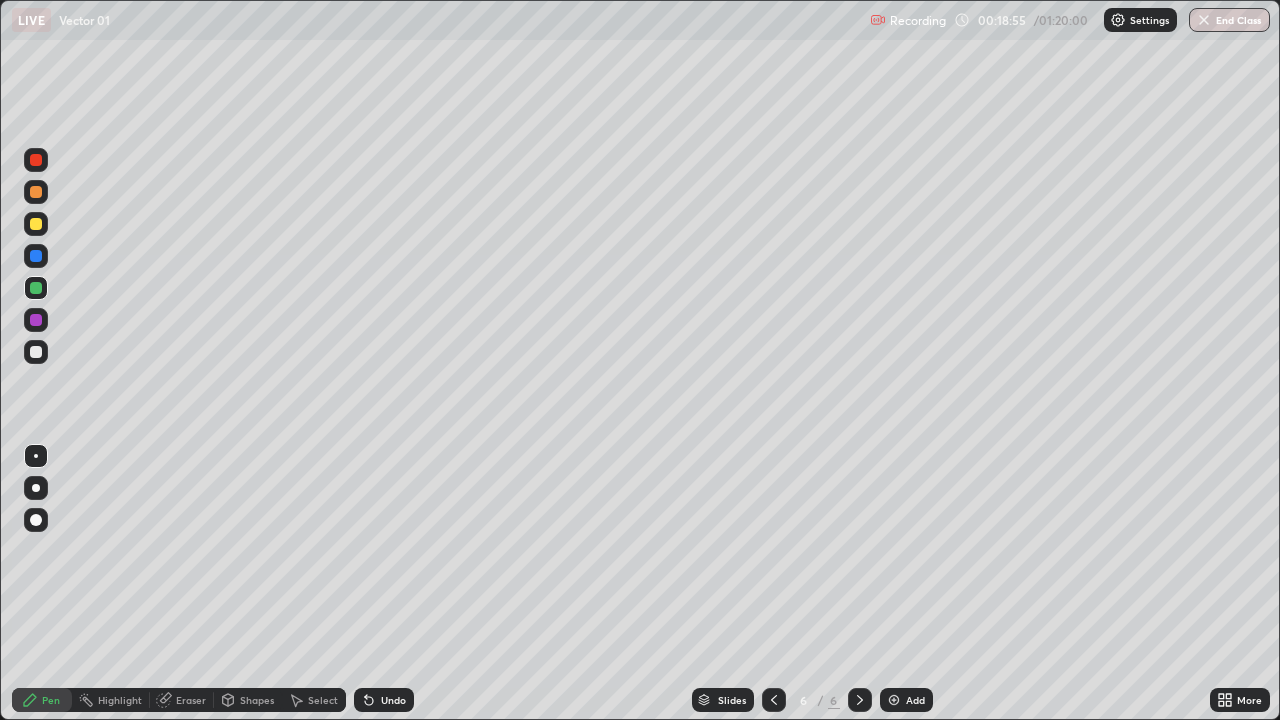 click at bounding box center [36, 224] 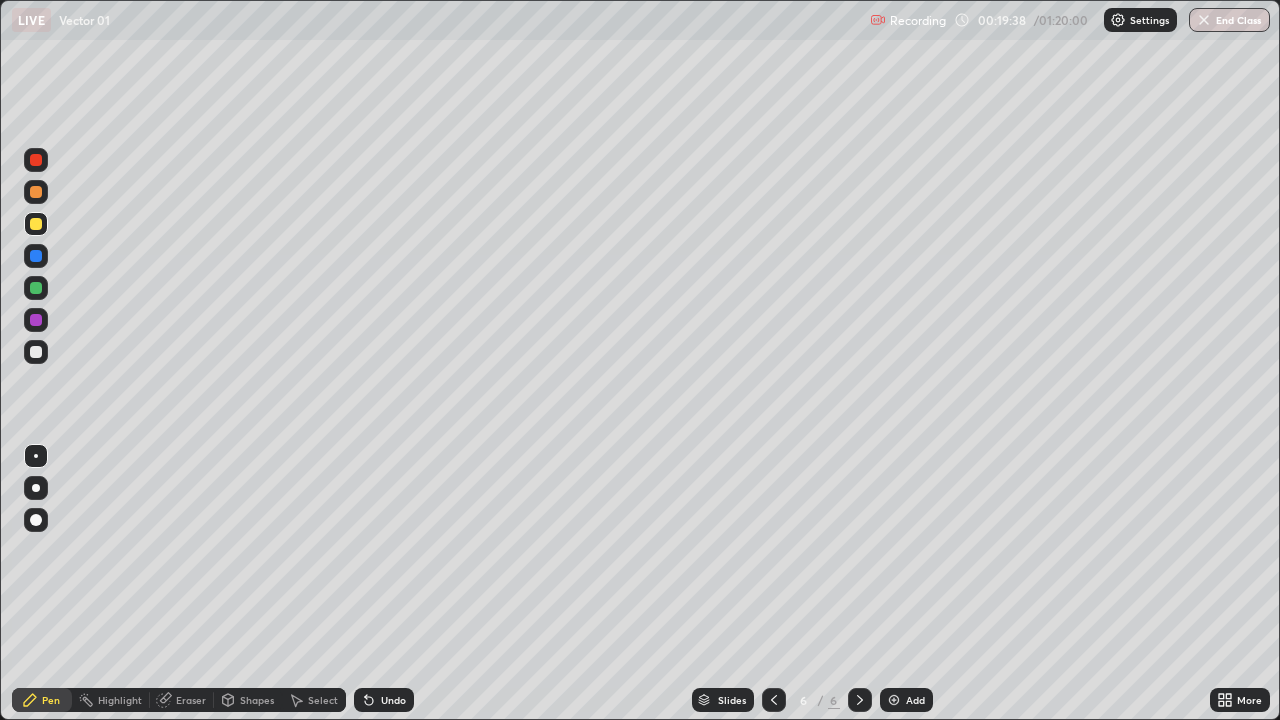click on "Undo" at bounding box center (384, 700) 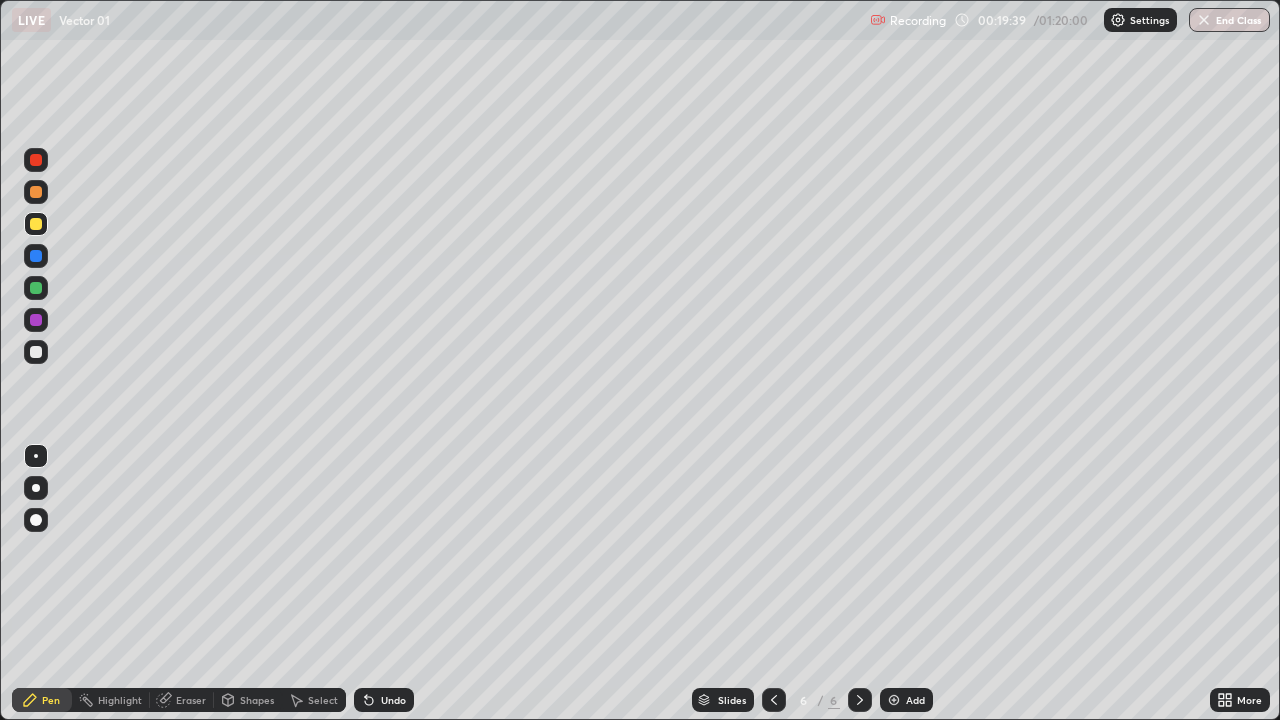click on "Undo" at bounding box center (384, 700) 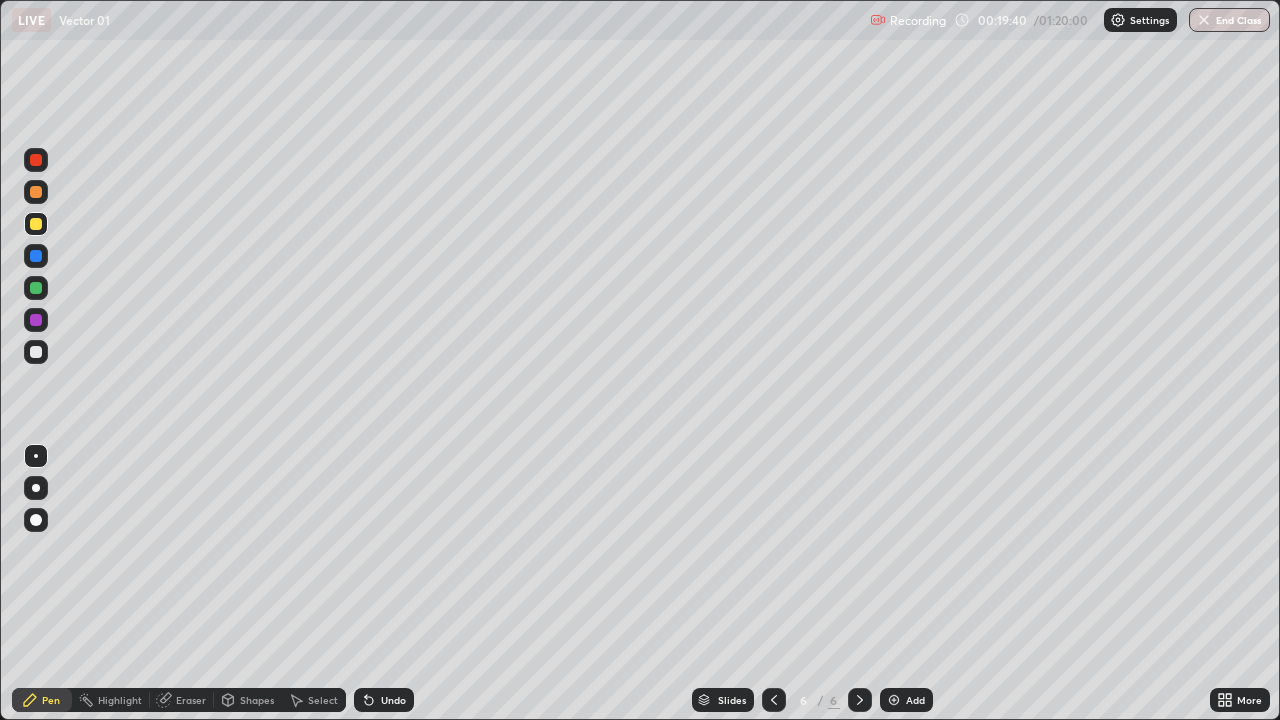 click on "Undo" at bounding box center [384, 700] 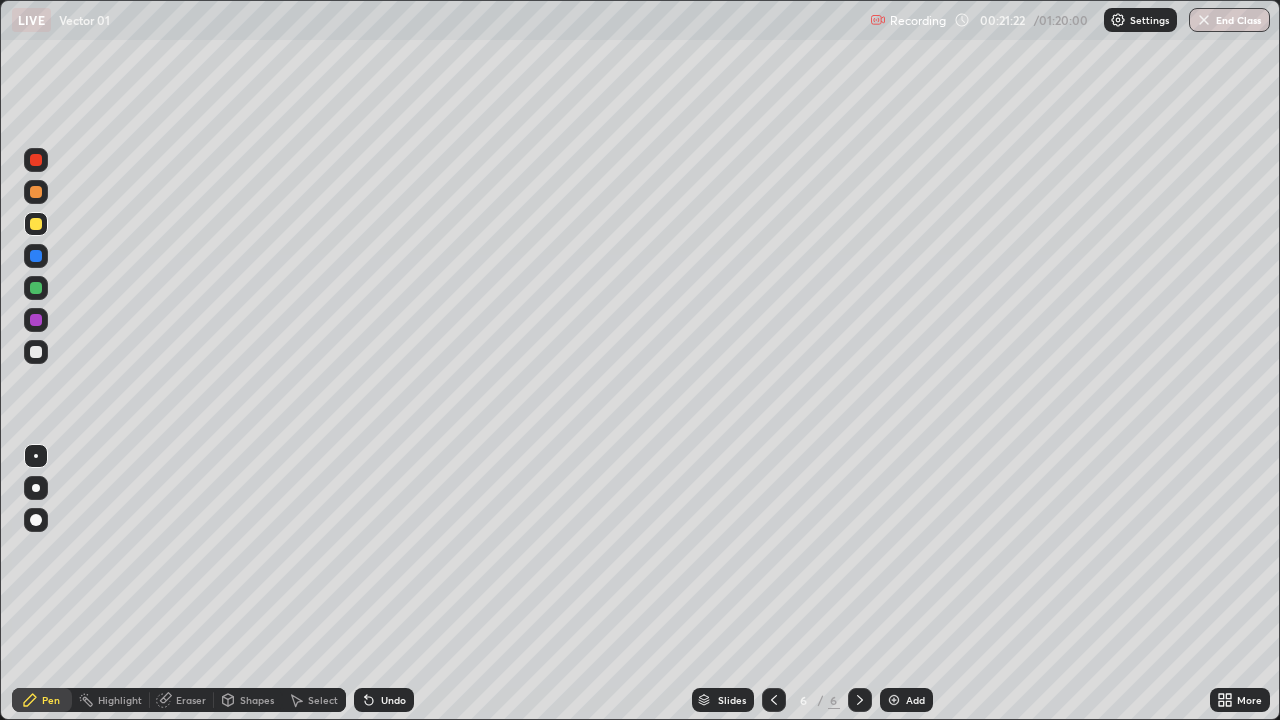 click at bounding box center [36, 352] 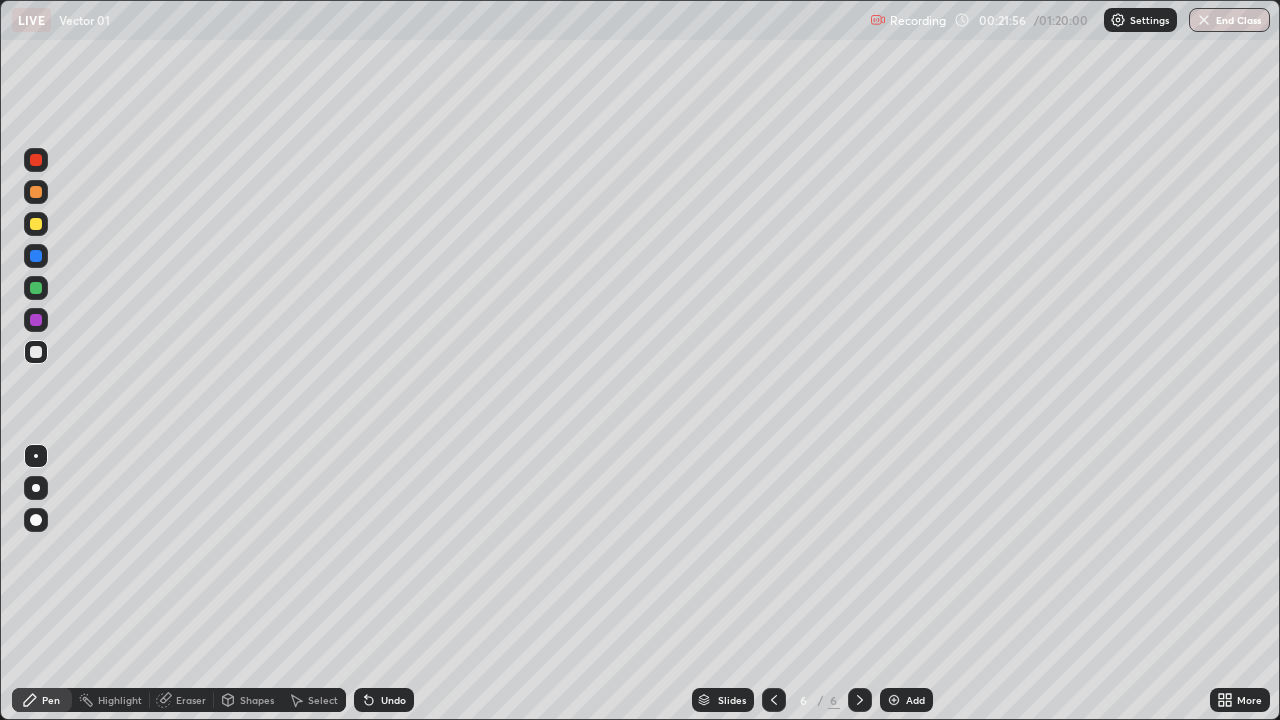 click on "Undo" at bounding box center [384, 700] 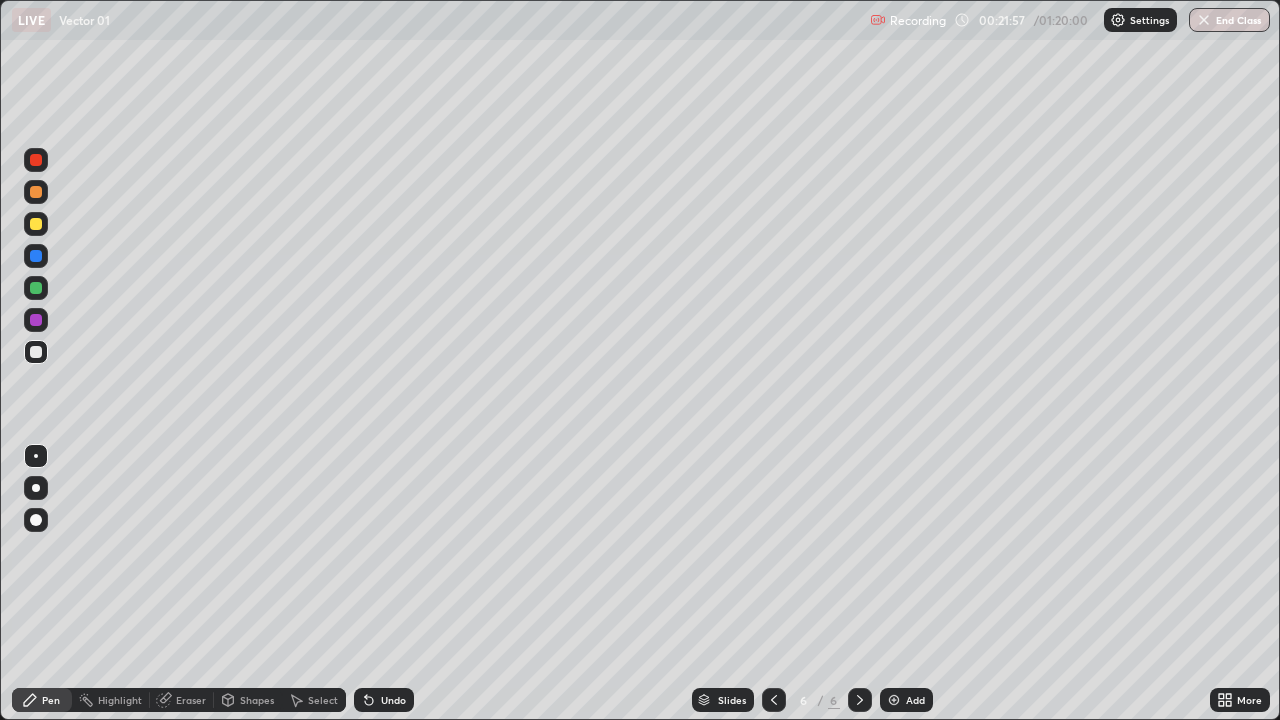 click on "Undo" at bounding box center [384, 700] 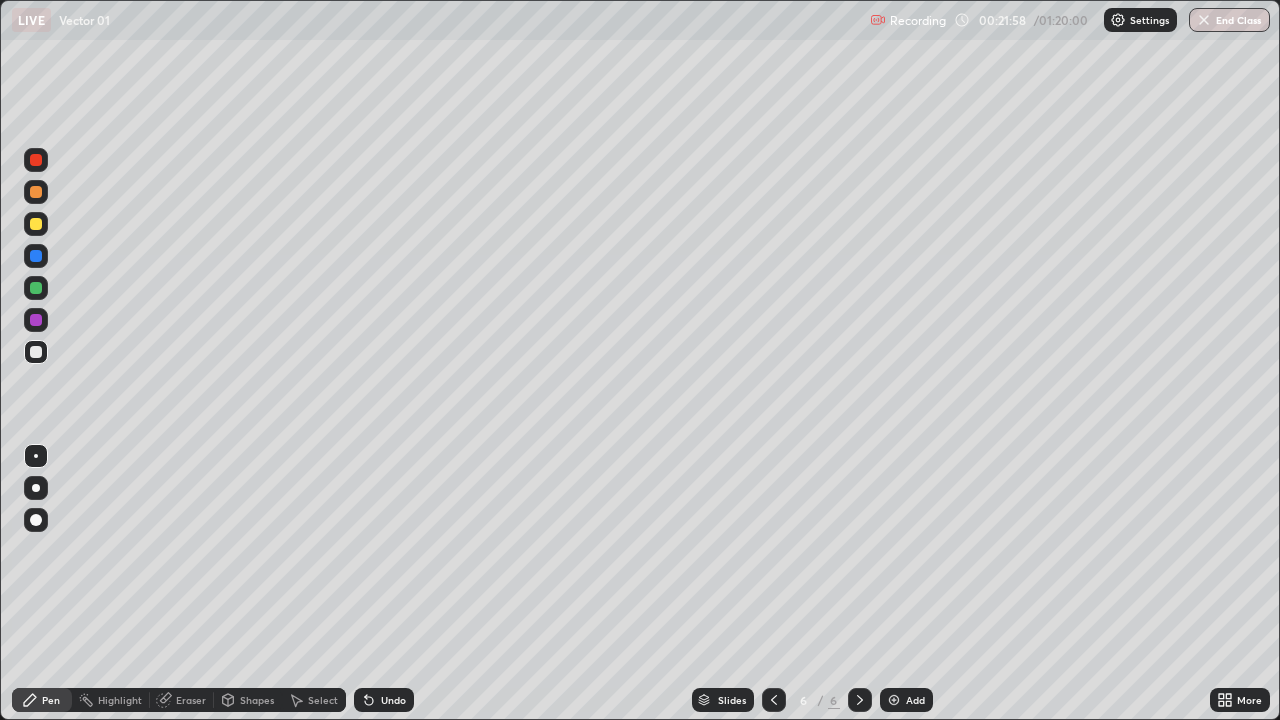 click on "Undo" at bounding box center (393, 700) 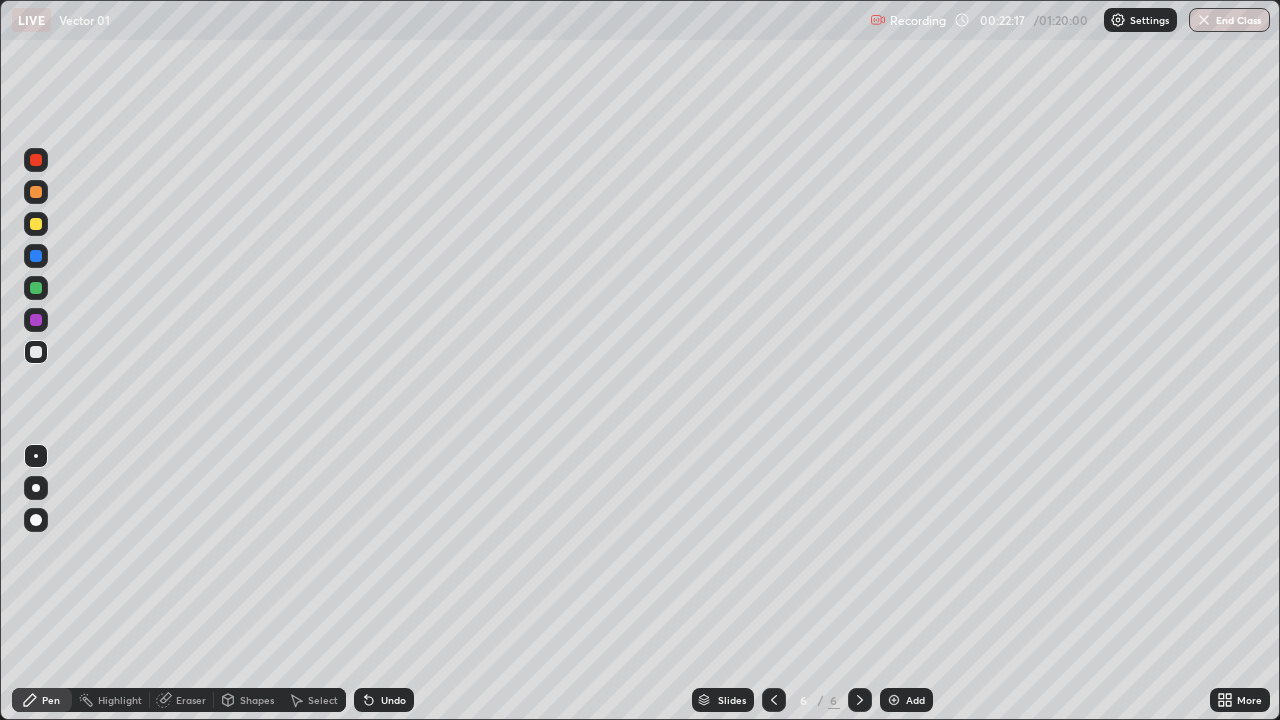 click on "Add" at bounding box center (906, 700) 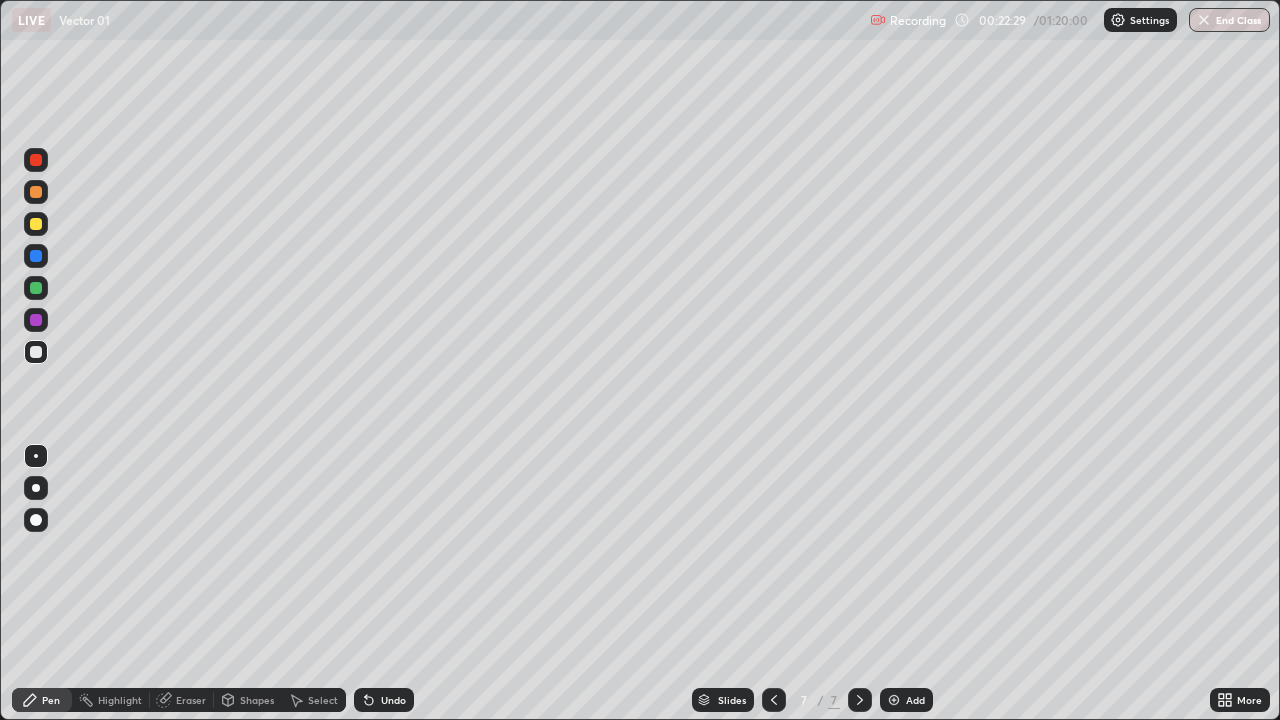 click at bounding box center (36, 224) 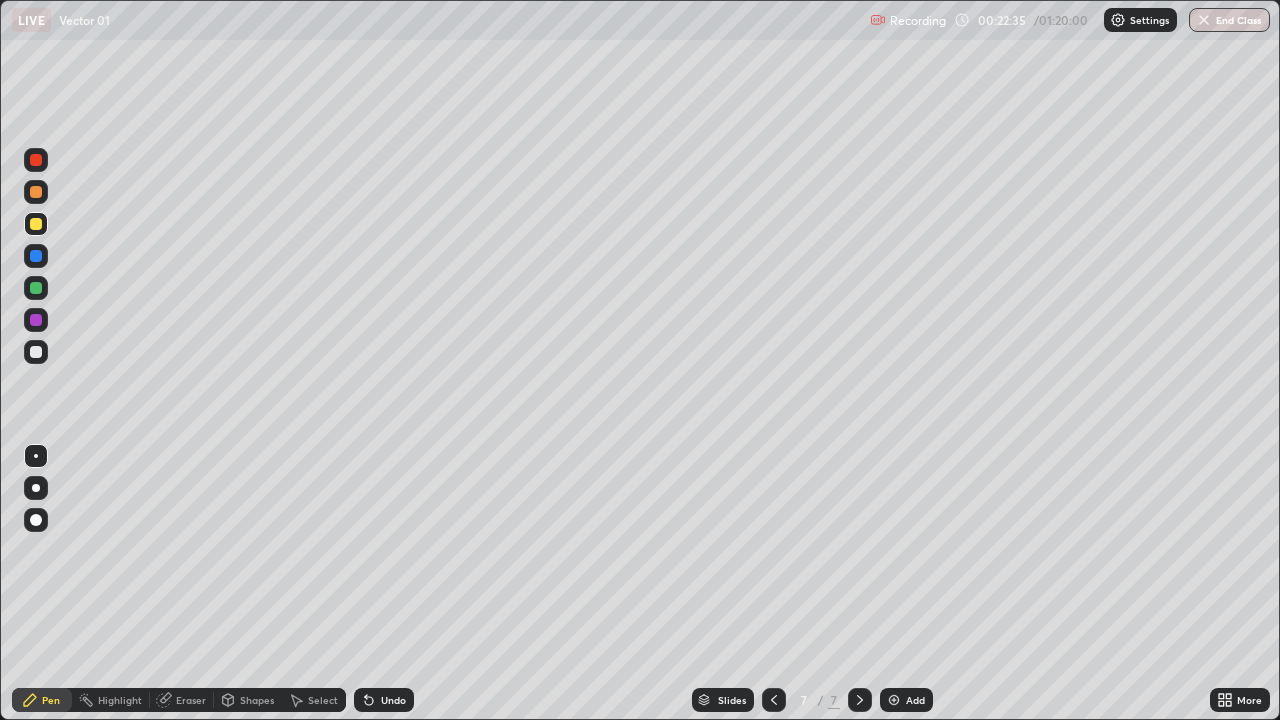 click at bounding box center (36, 352) 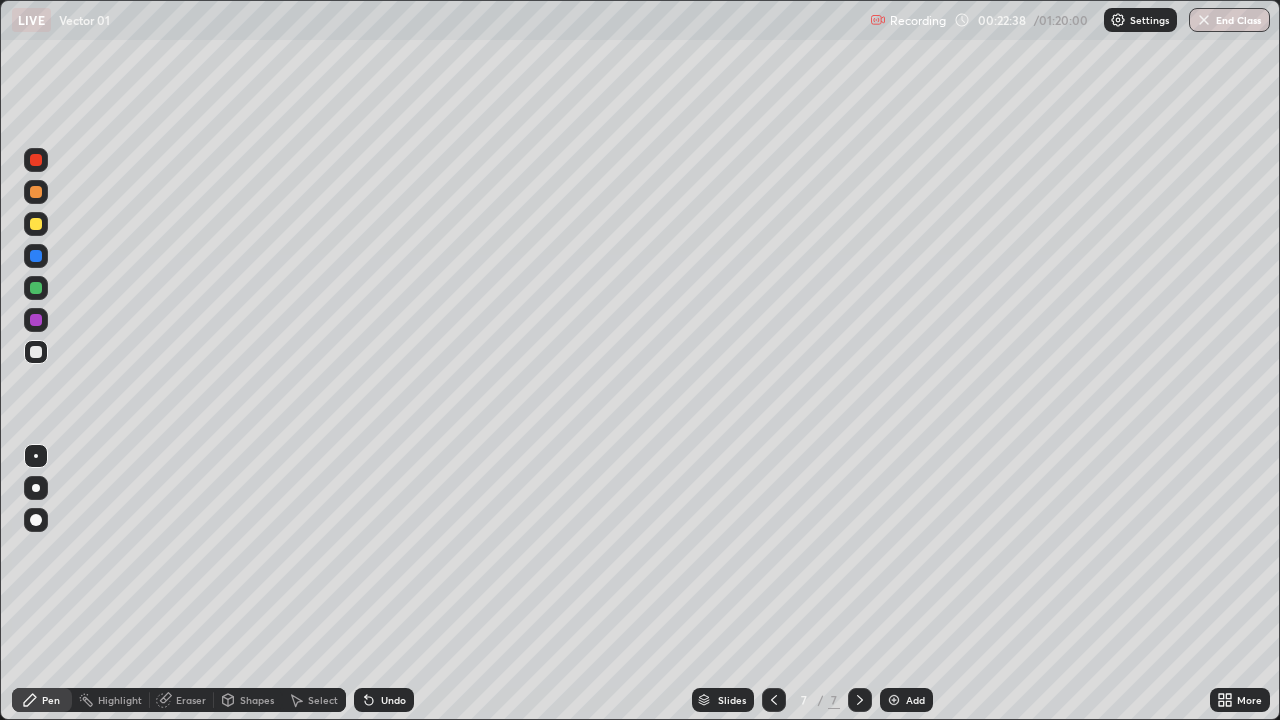 click on "Undo" at bounding box center (393, 700) 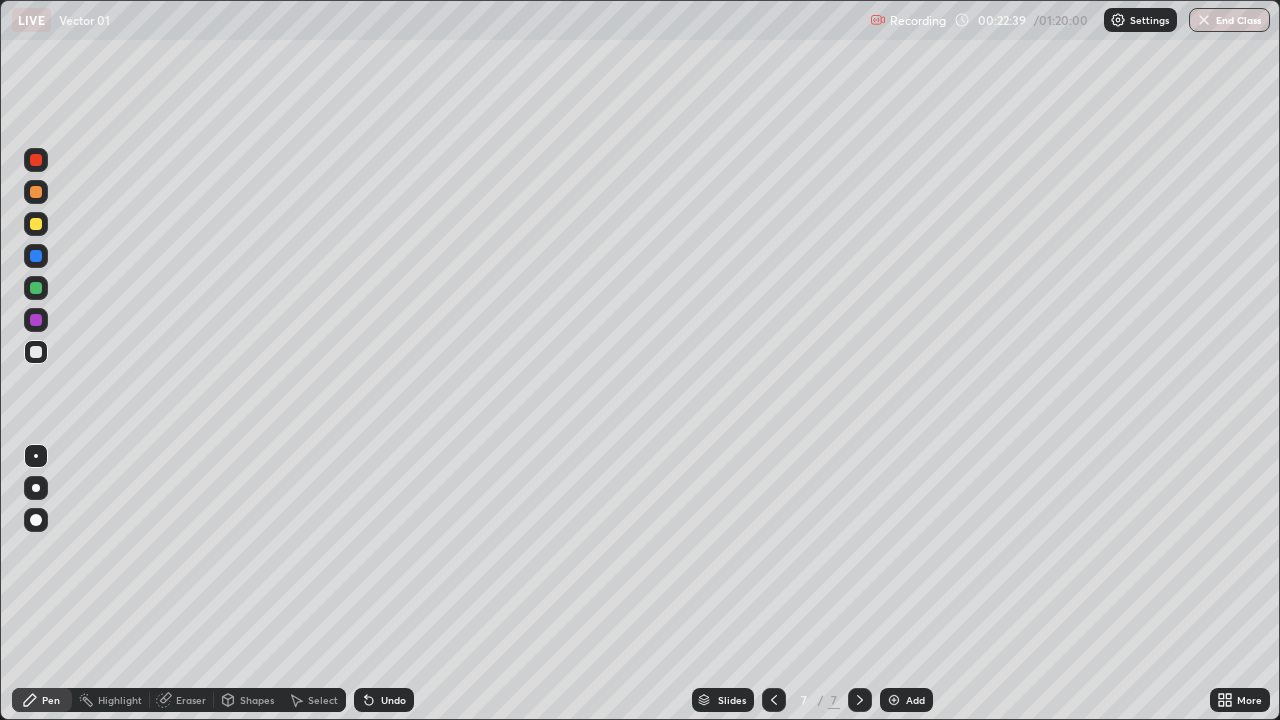 click on "Undo" at bounding box center (393, 700) 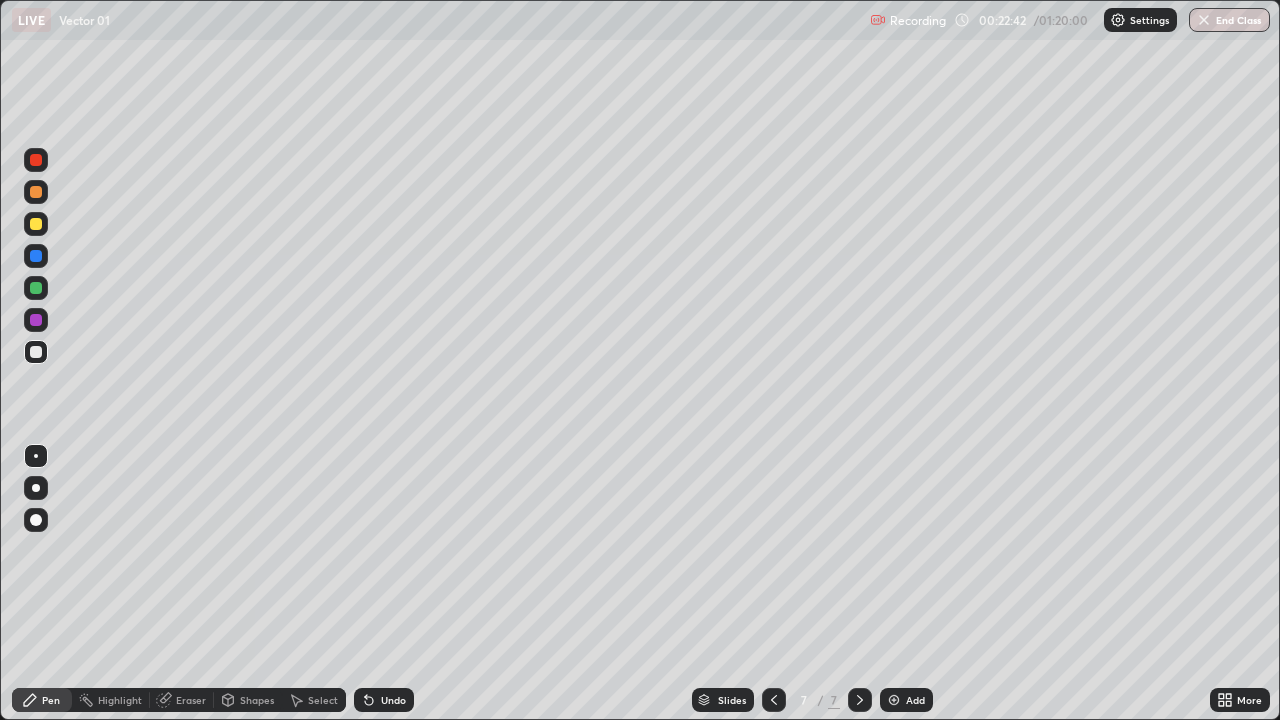 click on "Undo" at bounding box center [393, 700] 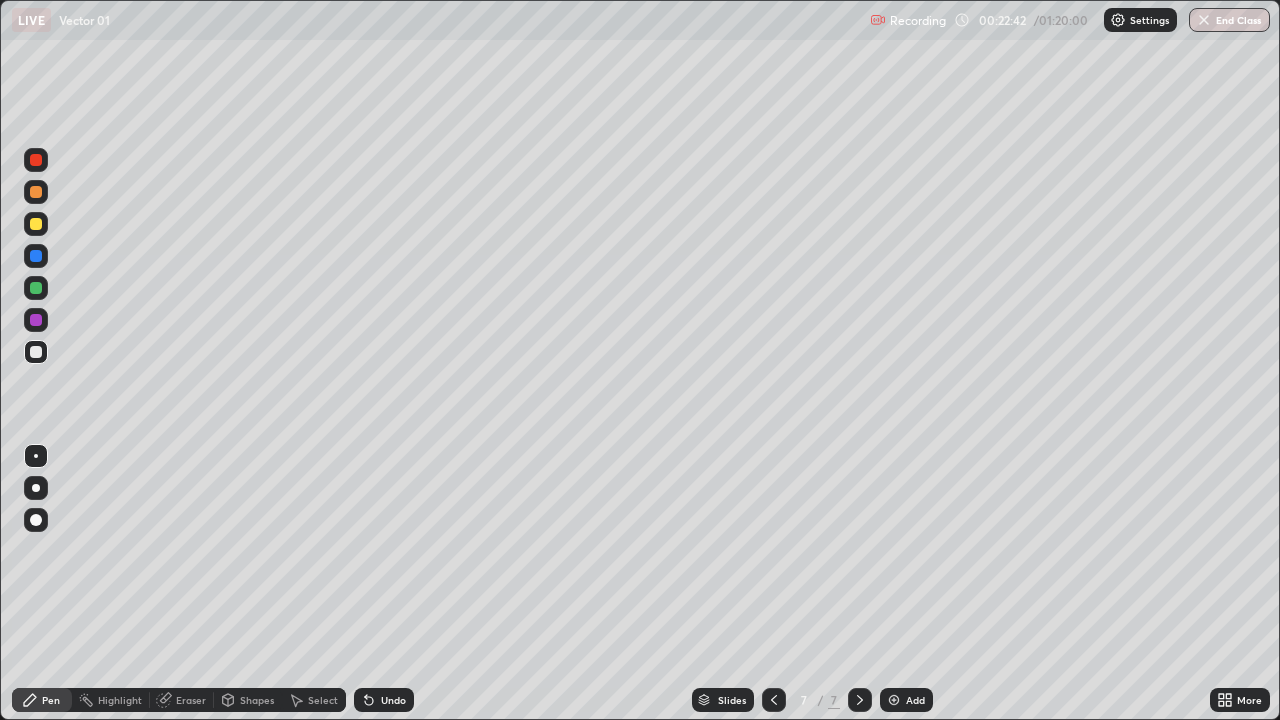 click on "Undo" at bounding box center (393, 700) 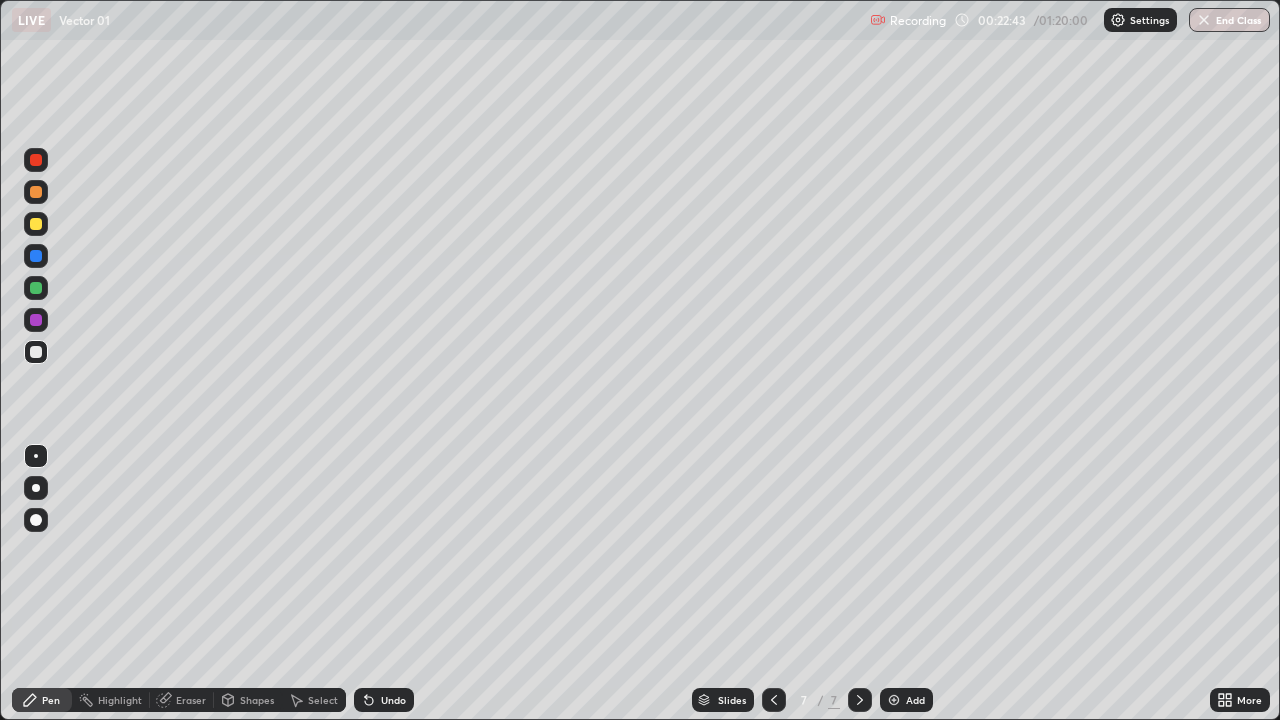 click on "Undo" at bounding box center [393, 700] 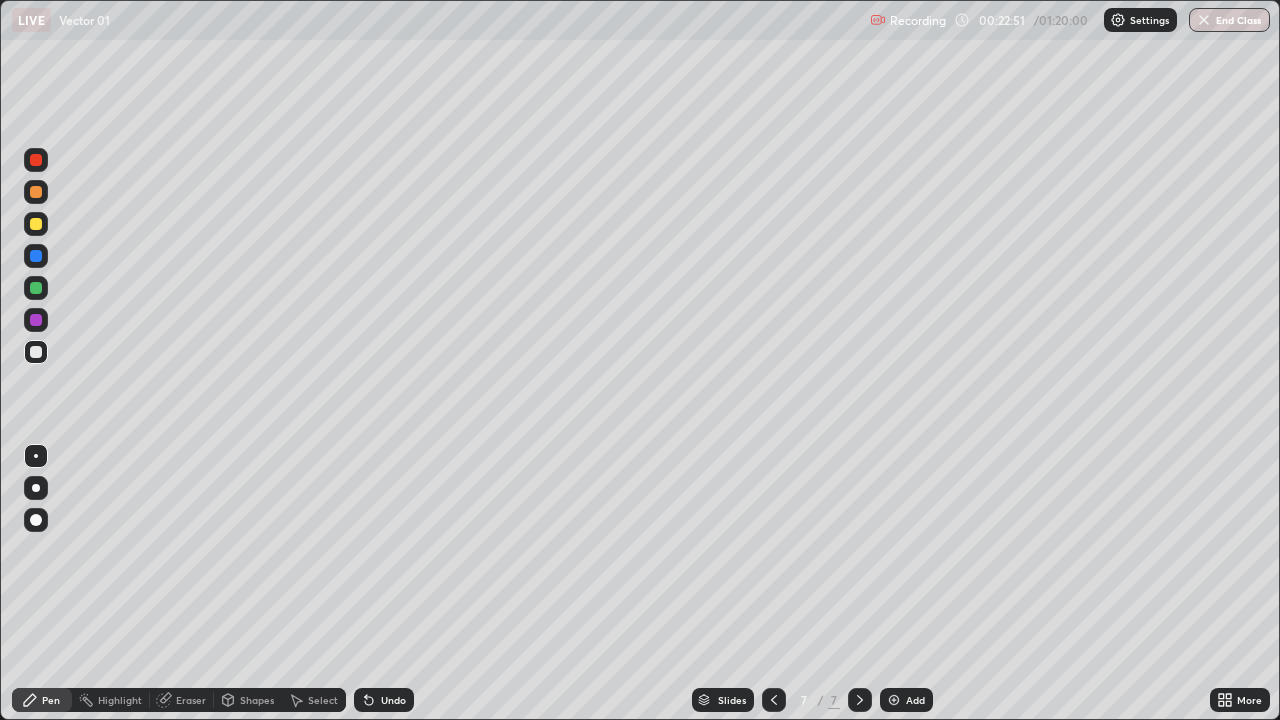 click at bounding box center [36, 224] 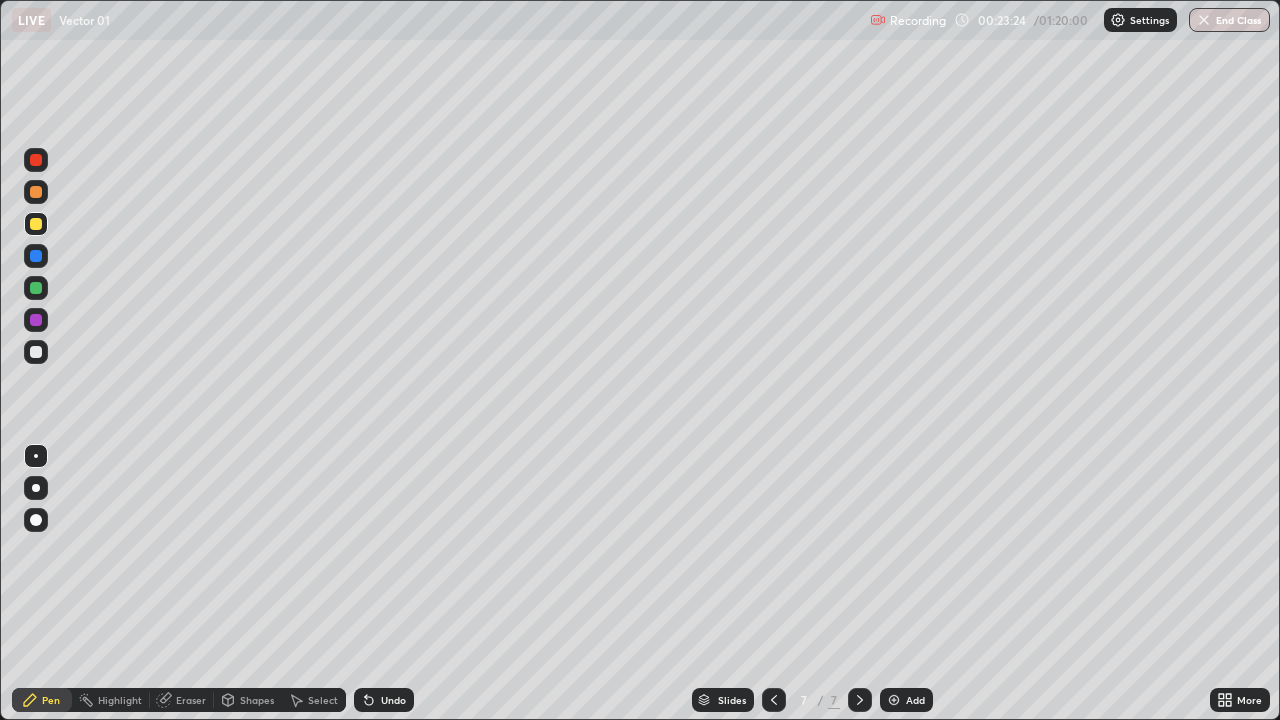 click on "Undo" at bounding box center (393, 700) 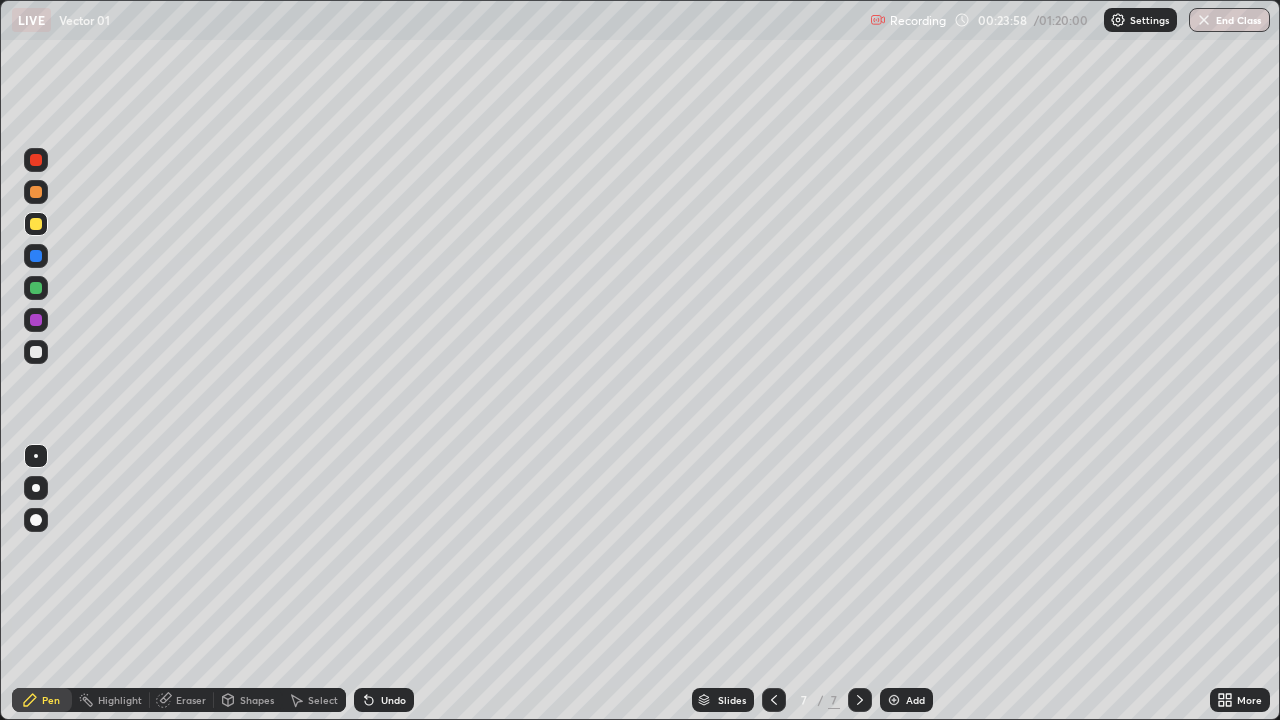 click on "Undo" at bounding box center [384, 700] 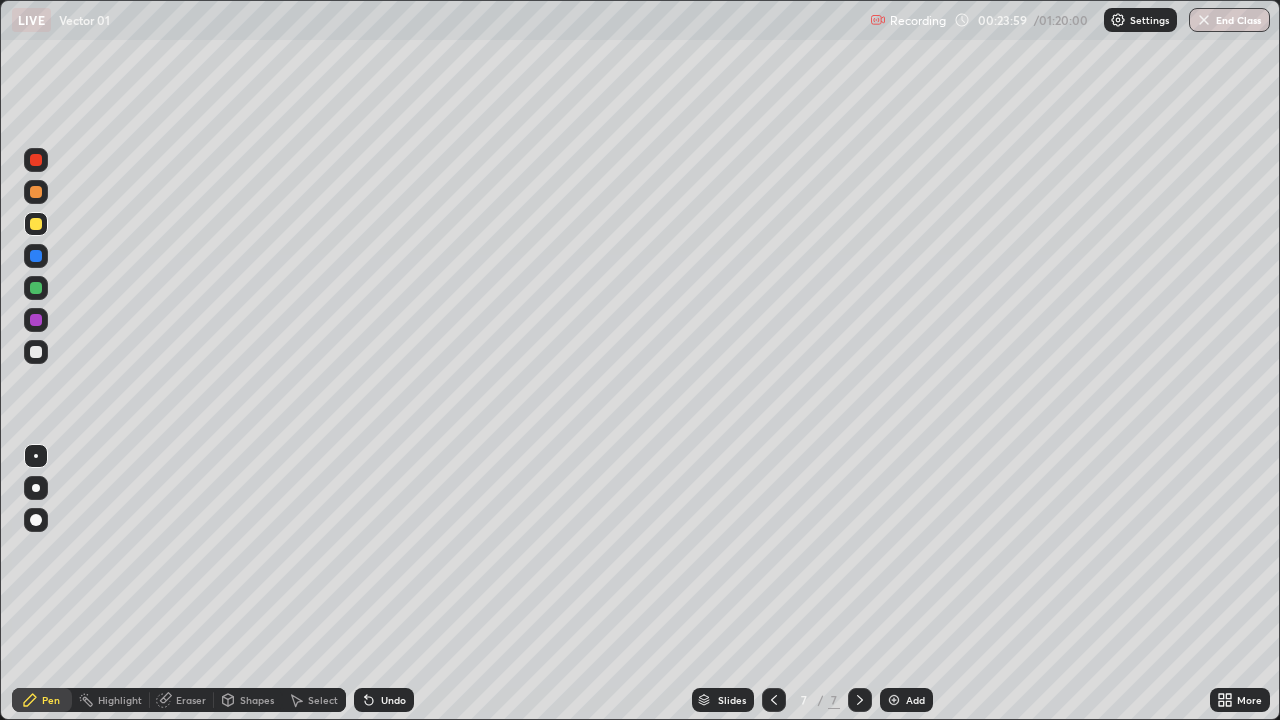 click on "Undo" at bounding box center [384, 700] 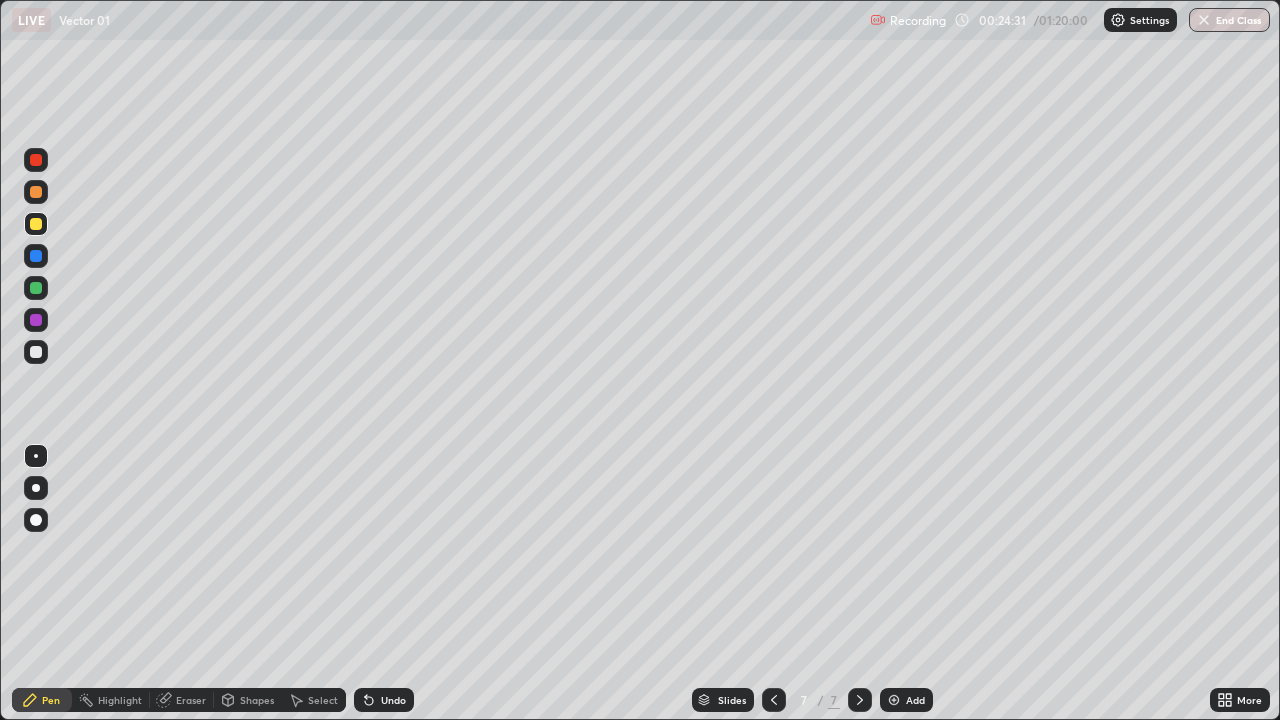 click on "Undo" at bounding box center (384, 700) 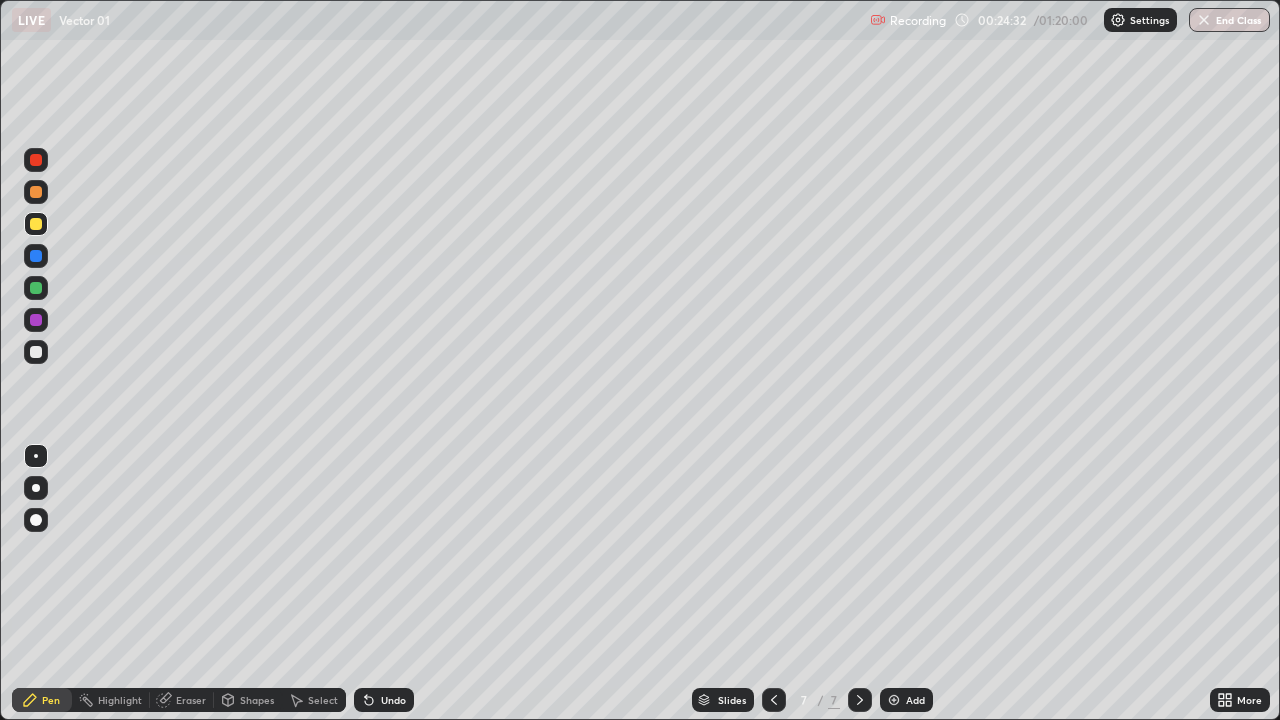 click on "Undo" at bounding box center [384, 700] 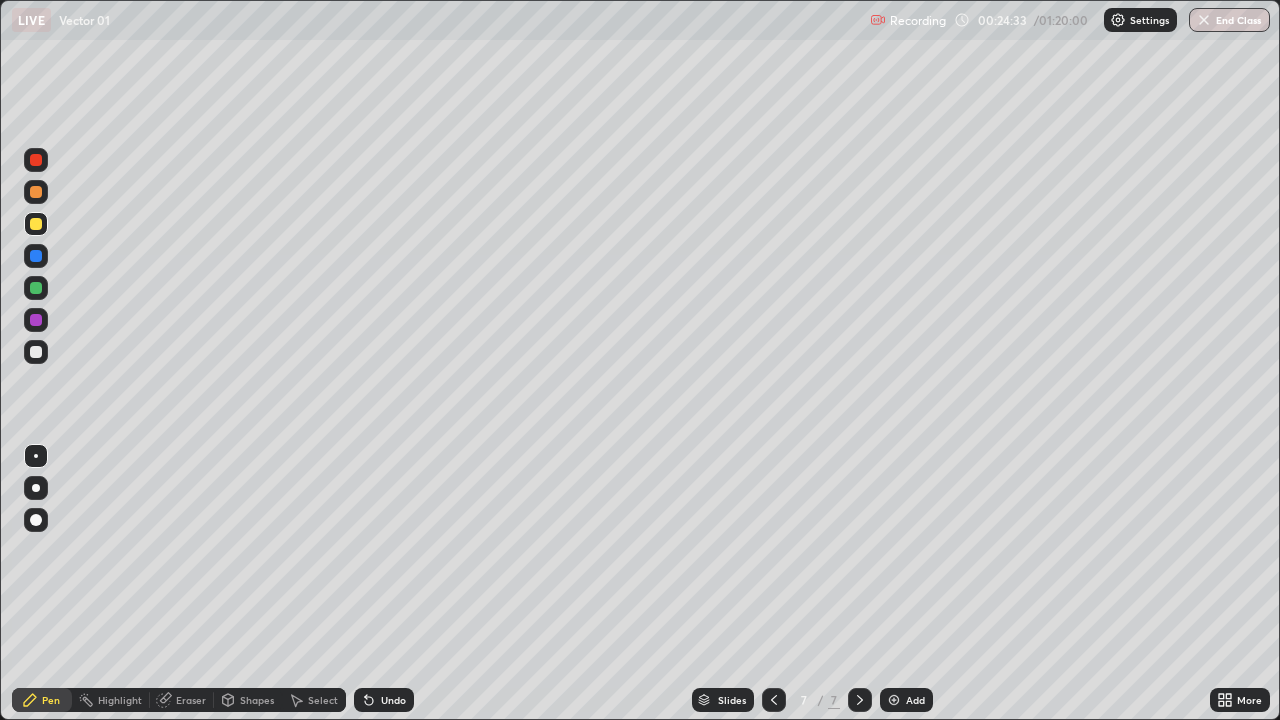 click on "Undo" at bounding box center [393, 700] 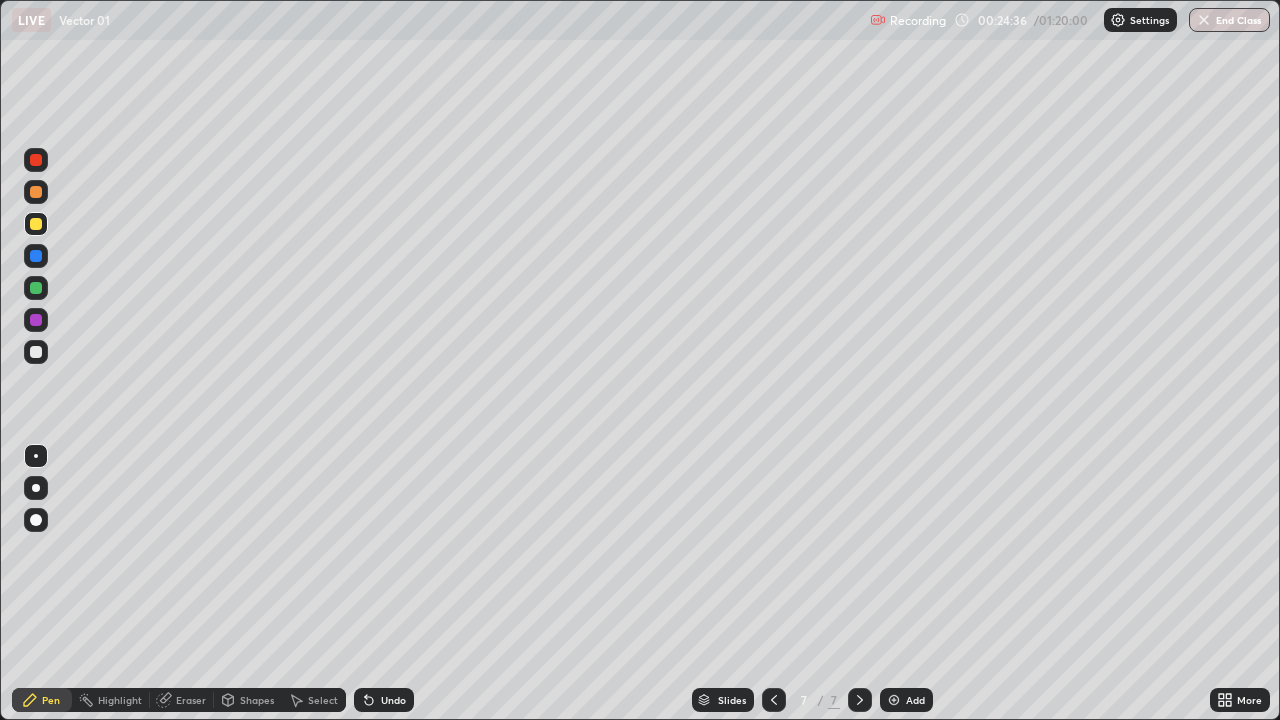 click on "Undo" at bounding box center [384, 700] 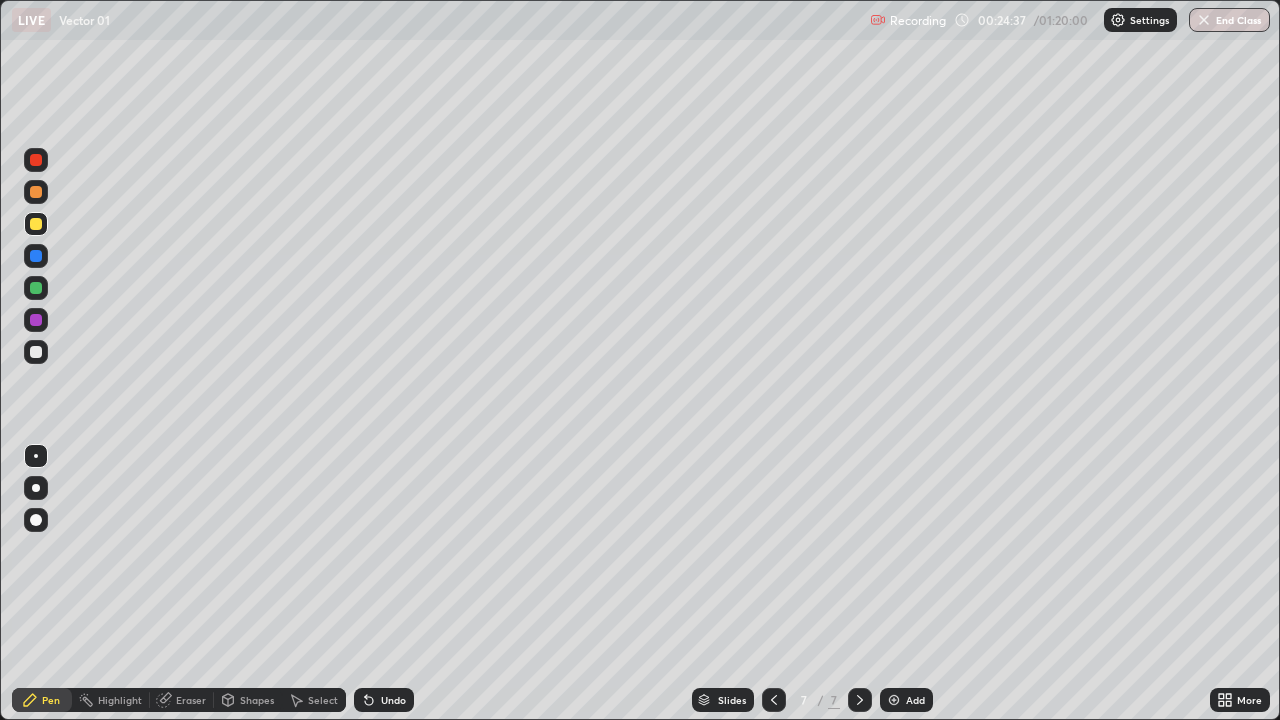 click on "Undo" at bounding box center [393, 700] 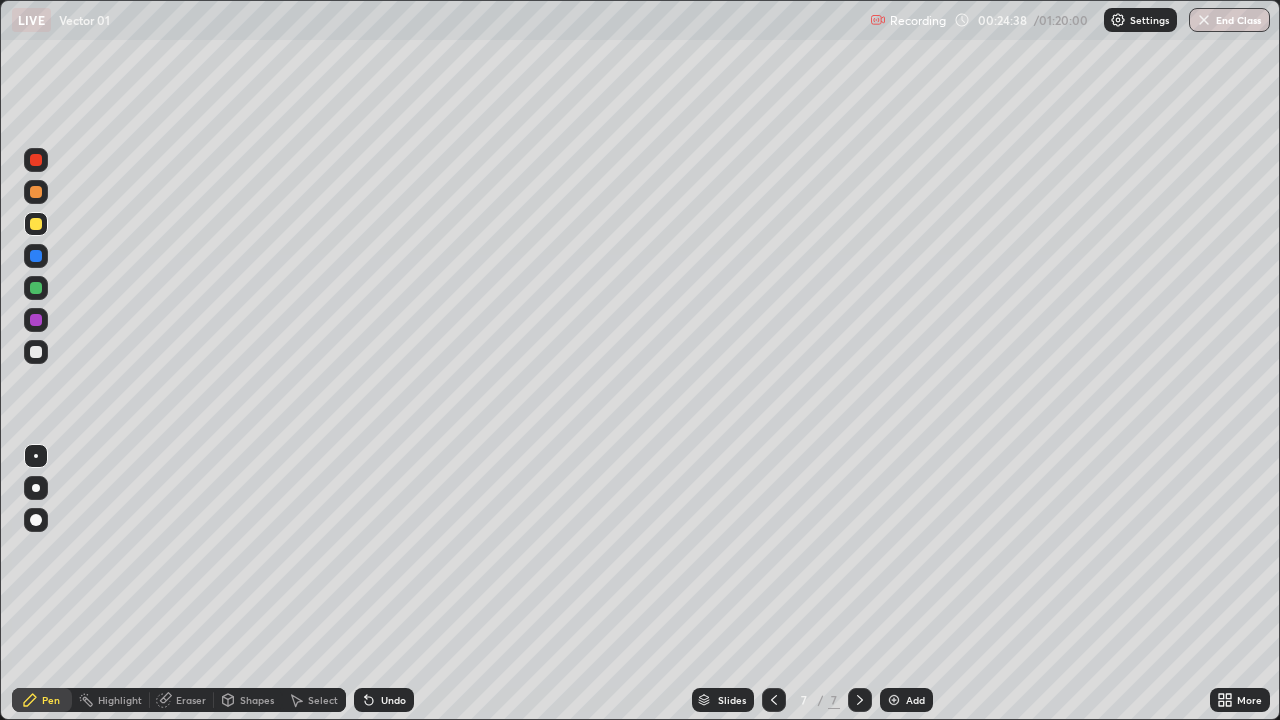 click 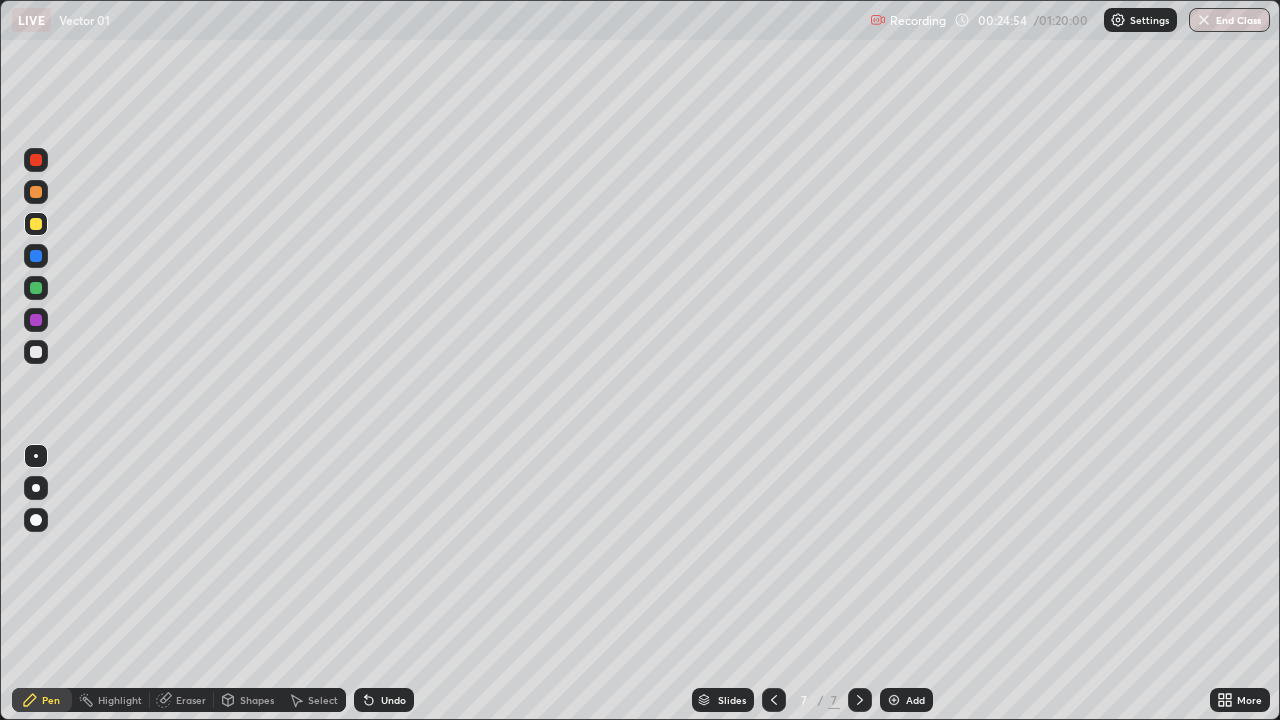 click on "Undo" at bounding box center (384, 700) 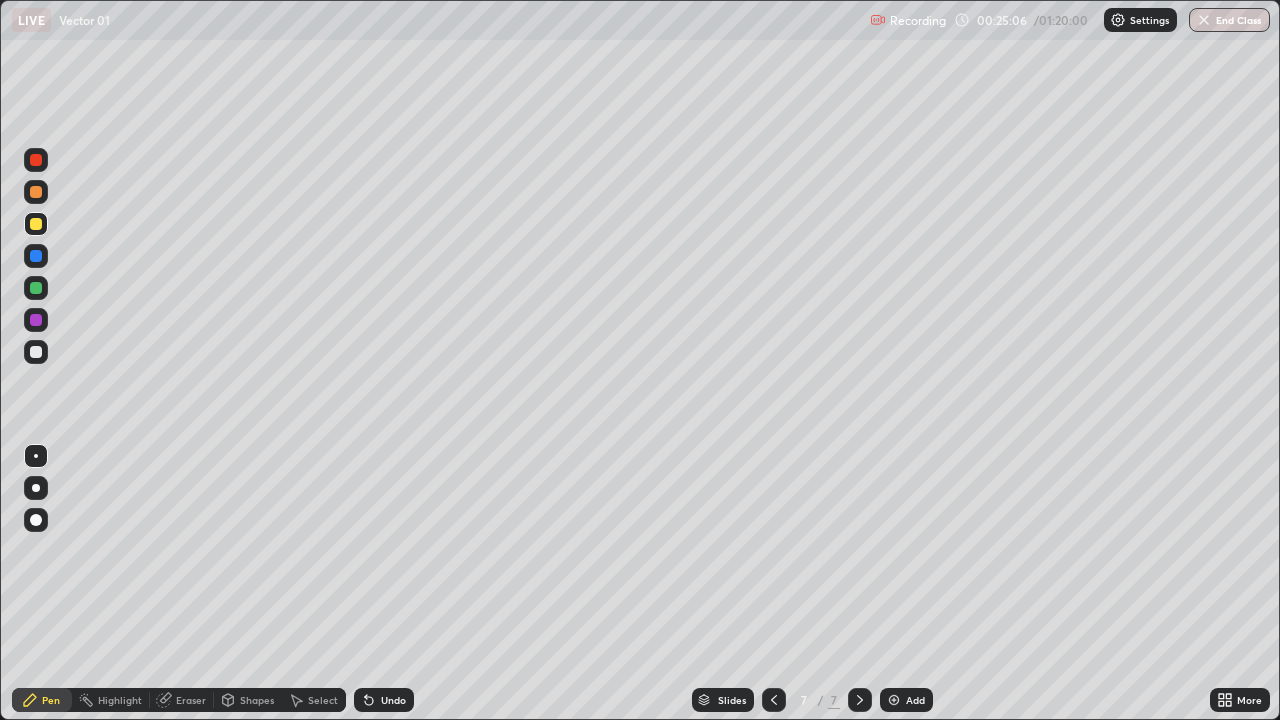 click on "Slides" at bounding box center (723, 700) 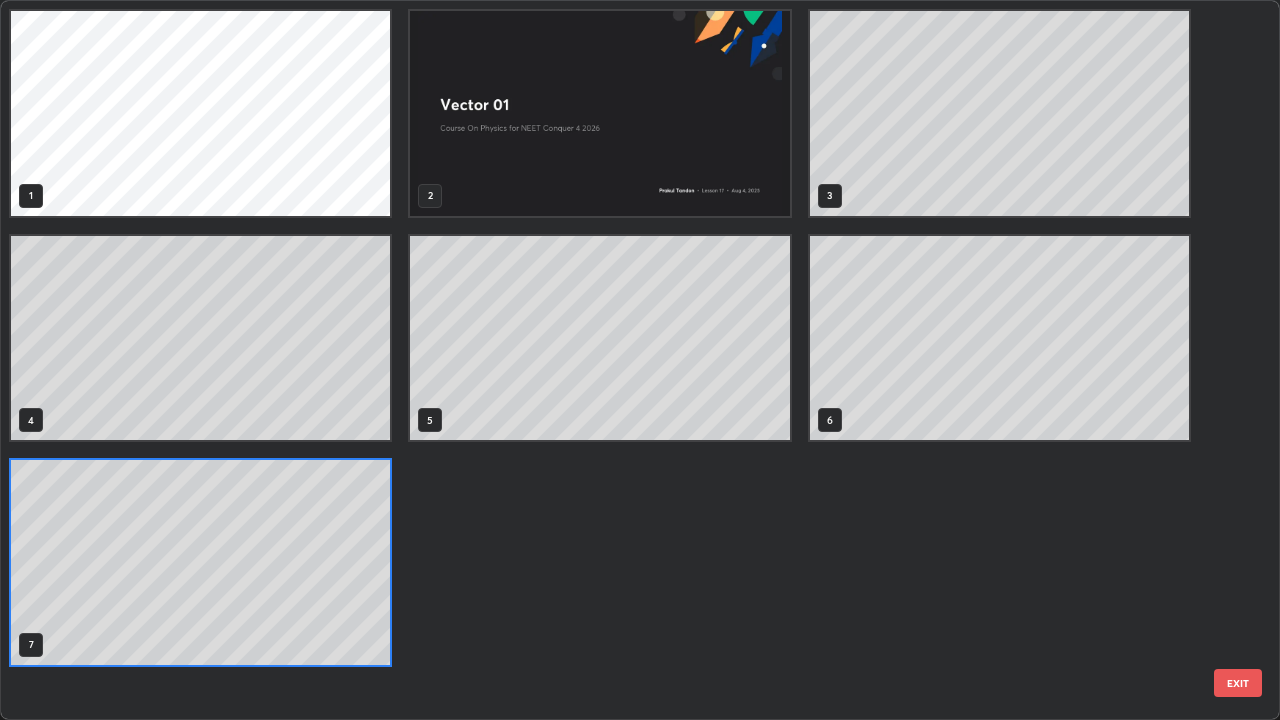 scroll, scrollTop: 7, scrollLeft: 11, axis: both 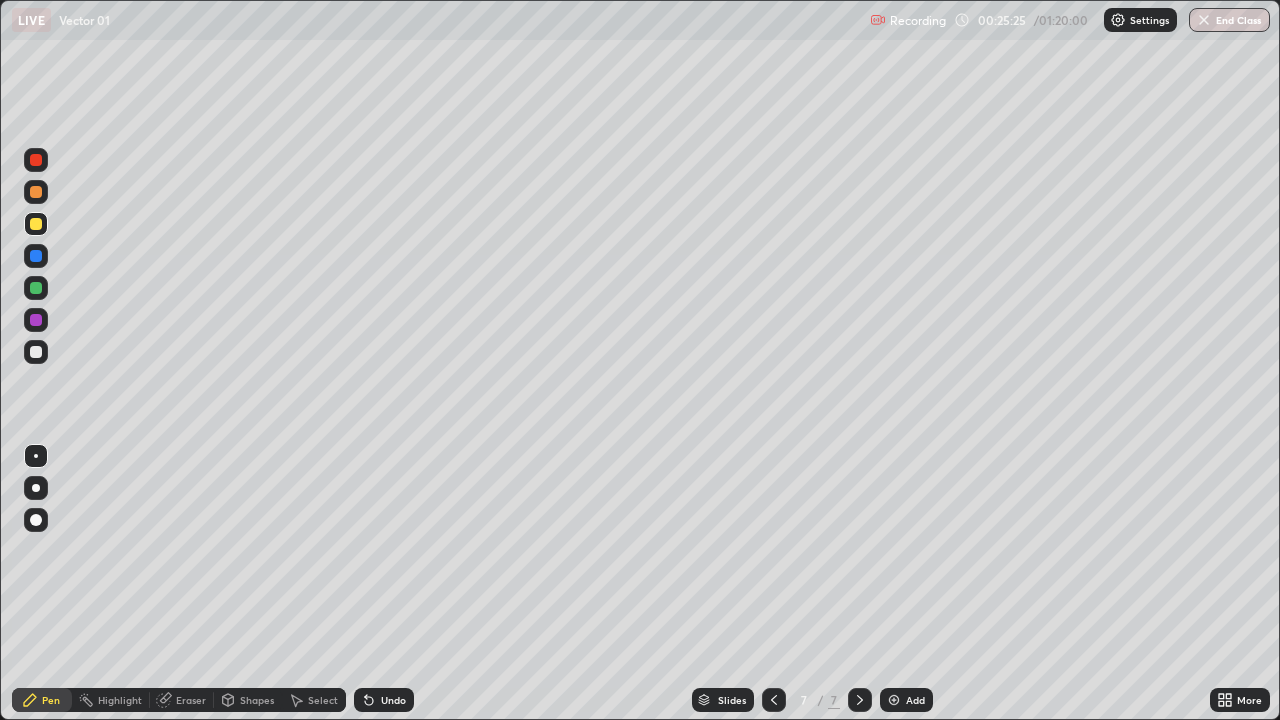 click at bounding box center (36, 352) 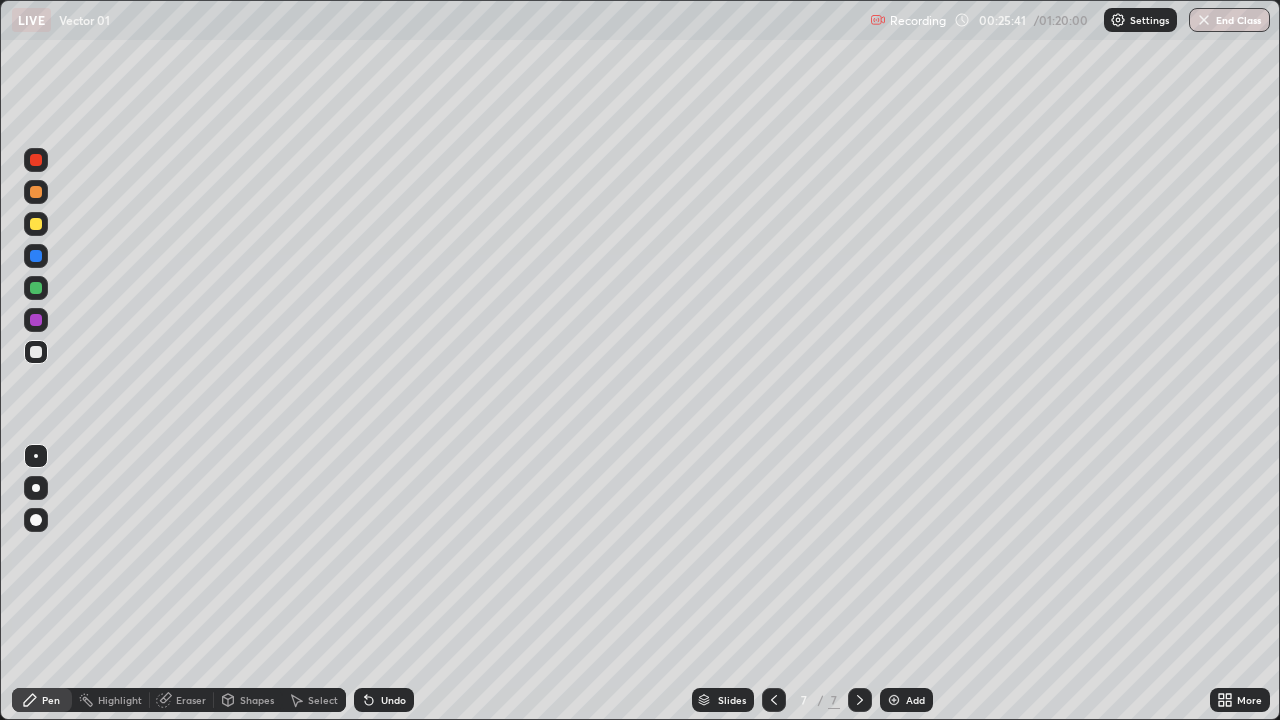 click on "Undo" at bounding box center (393, 700) 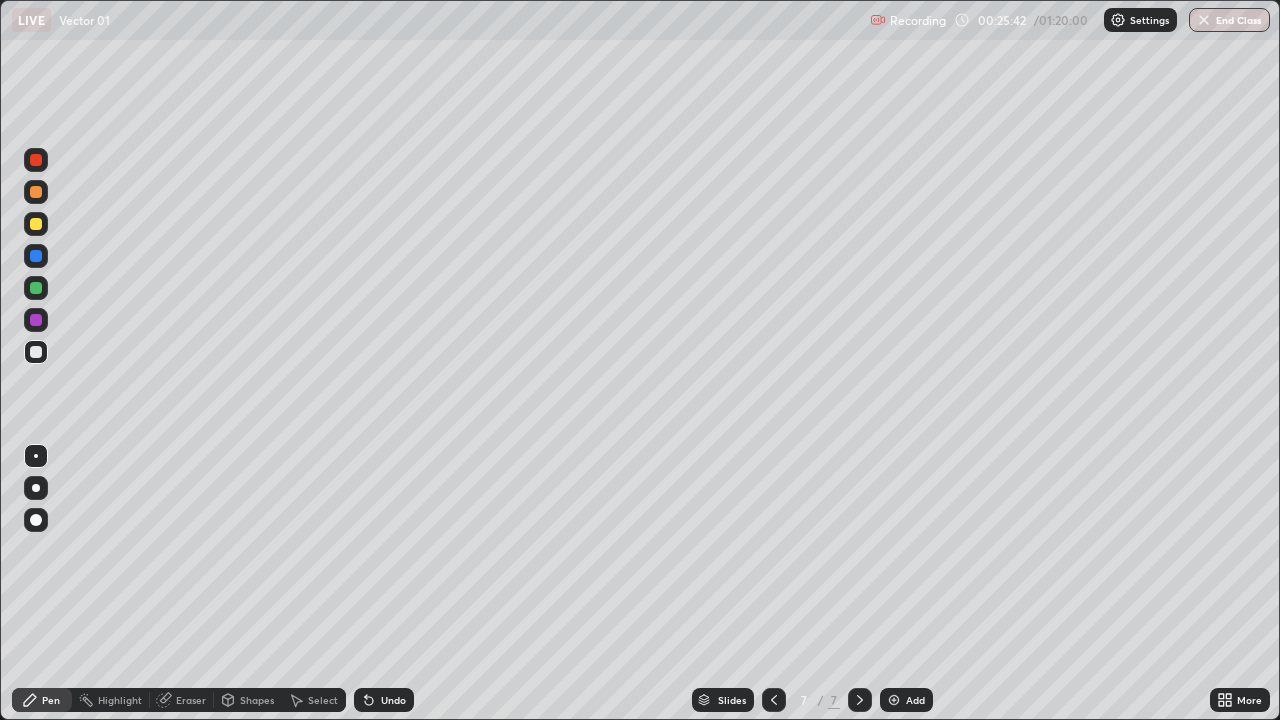 click on "Undo" at bounding box center (384, 700) 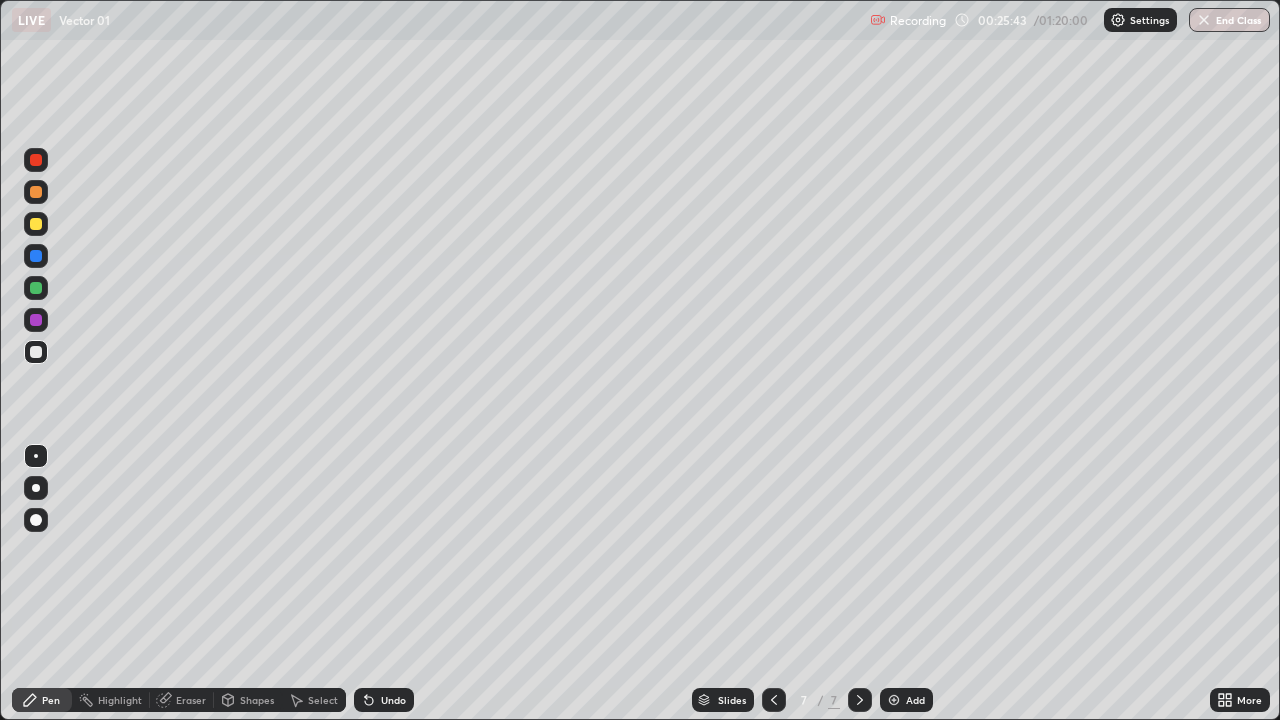 click on "Undo" at bounding box center [384, 700] 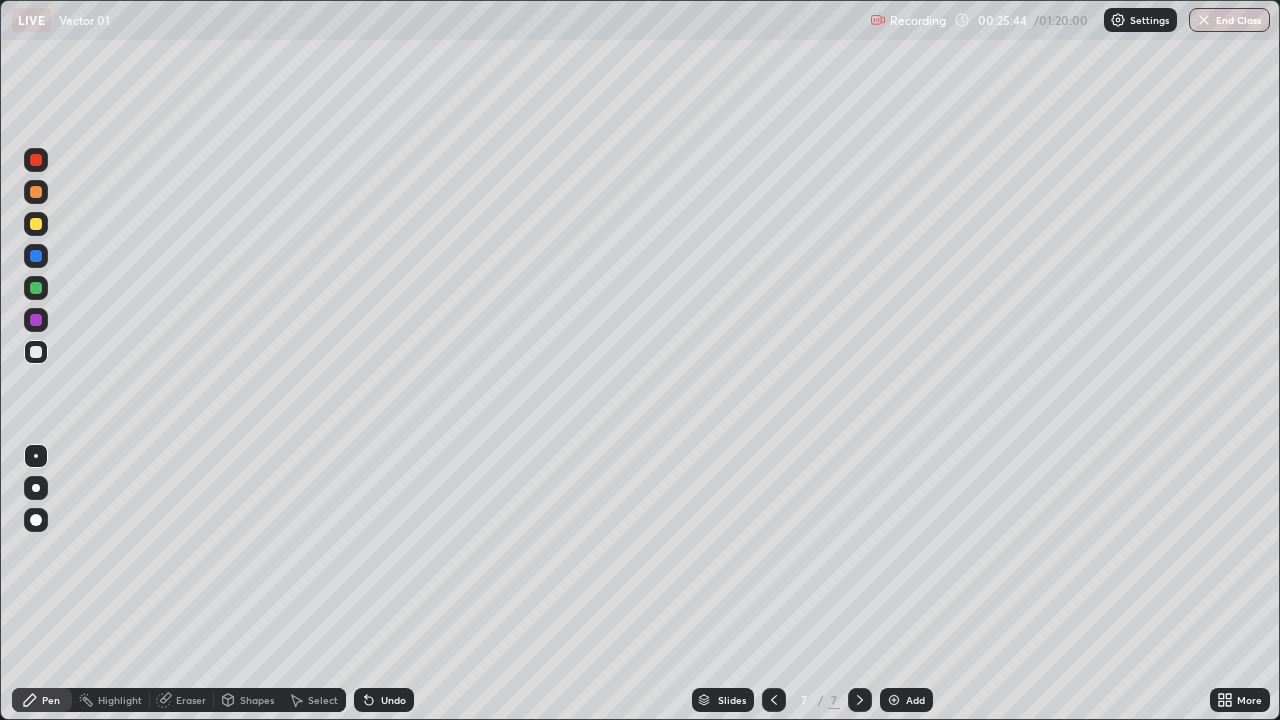 click on "Undo" at bounding box center [384, 700] 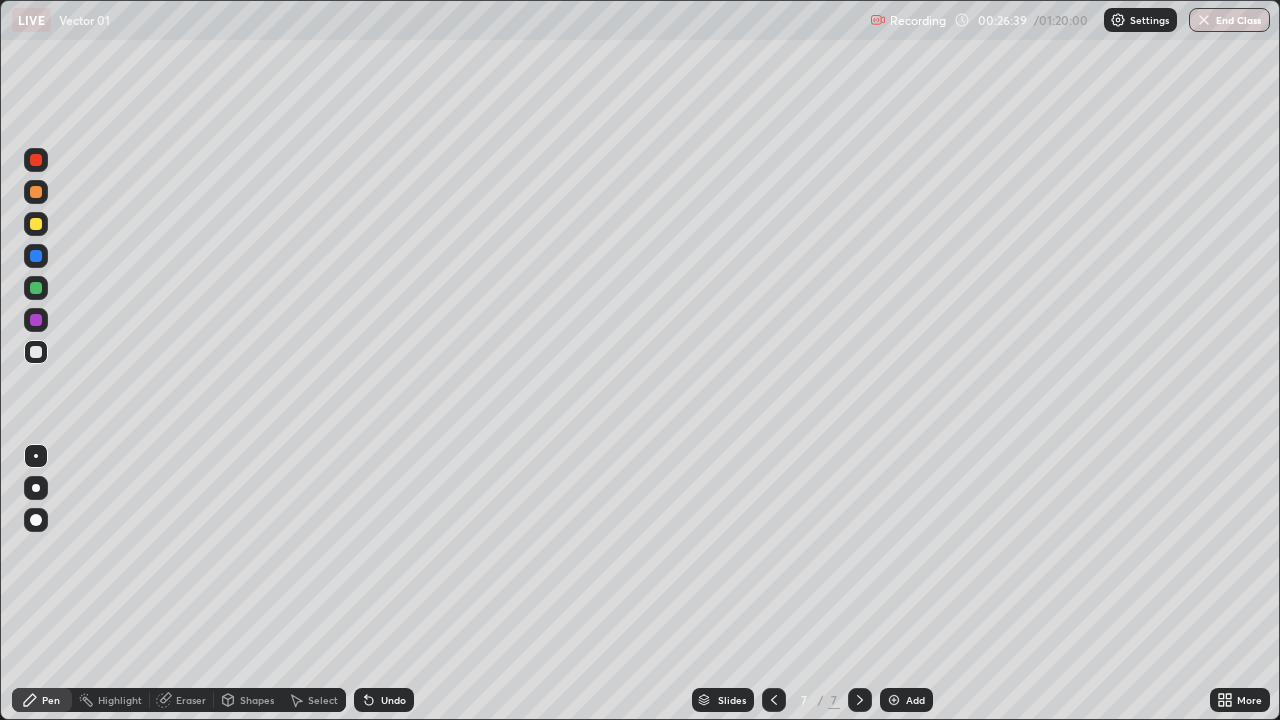 click on "Add" at bounding box center [915, 700] 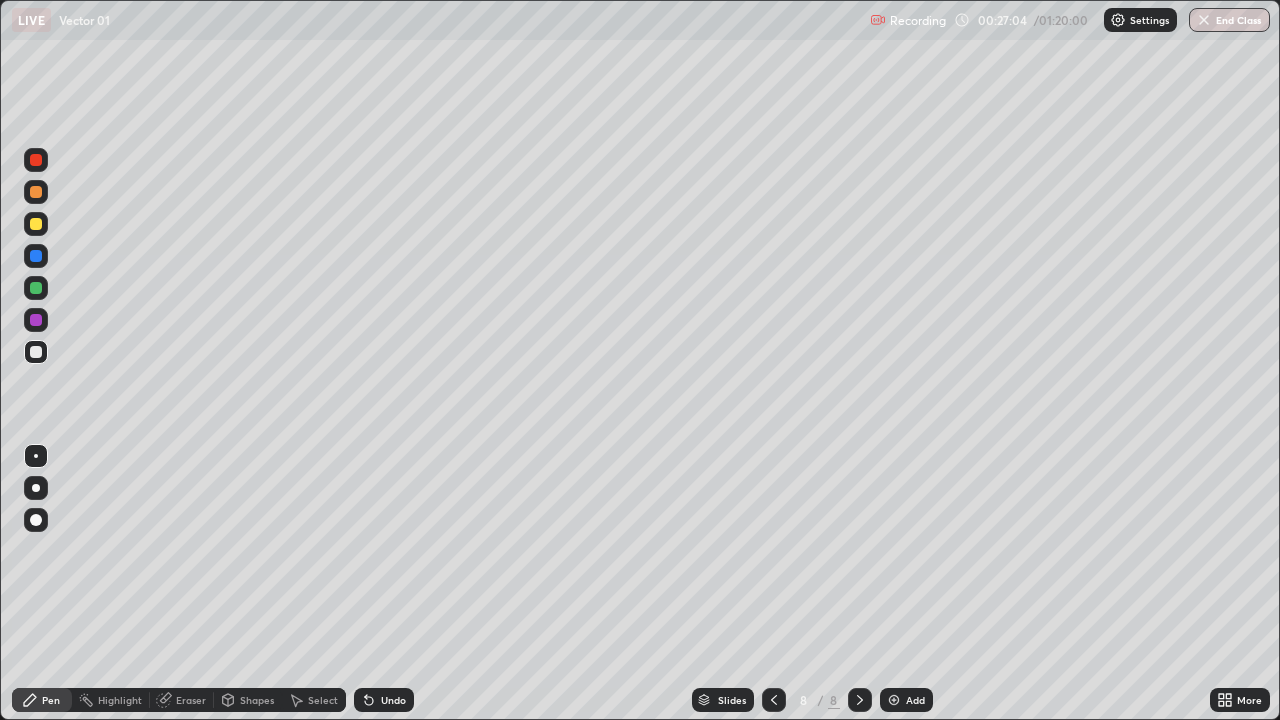 click on "Undo" at bounding box center [384, 700] 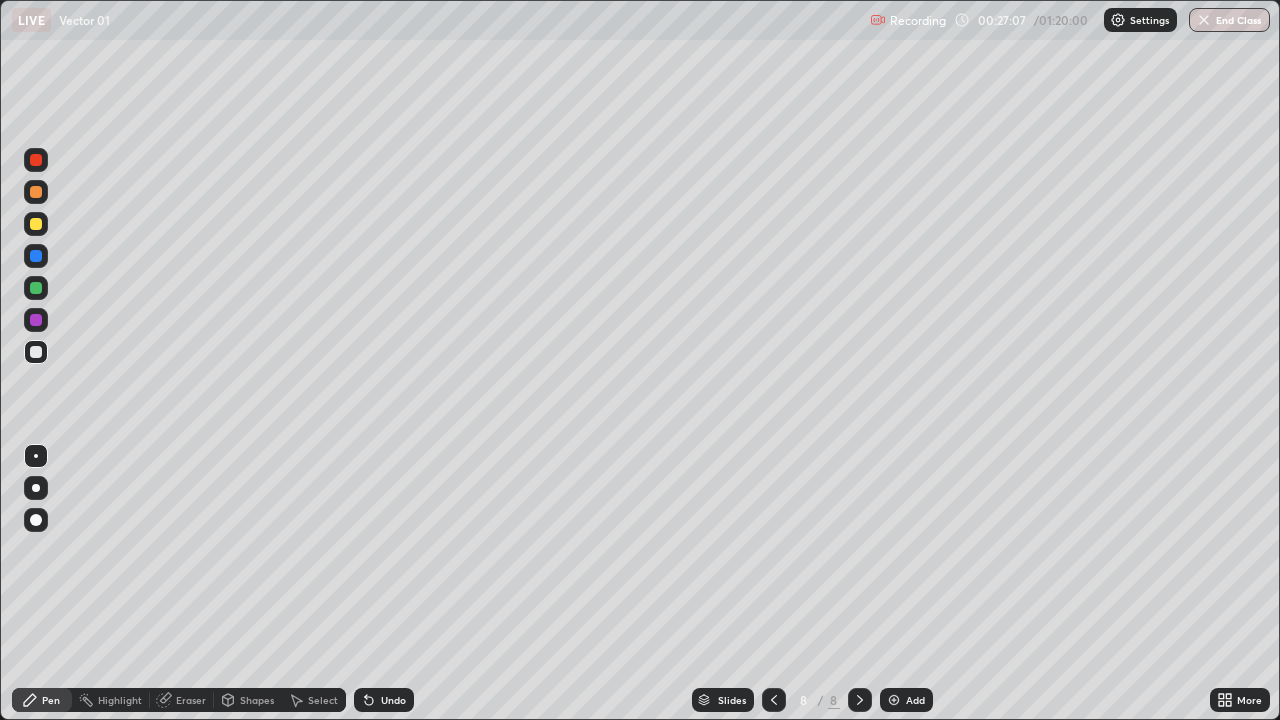 click 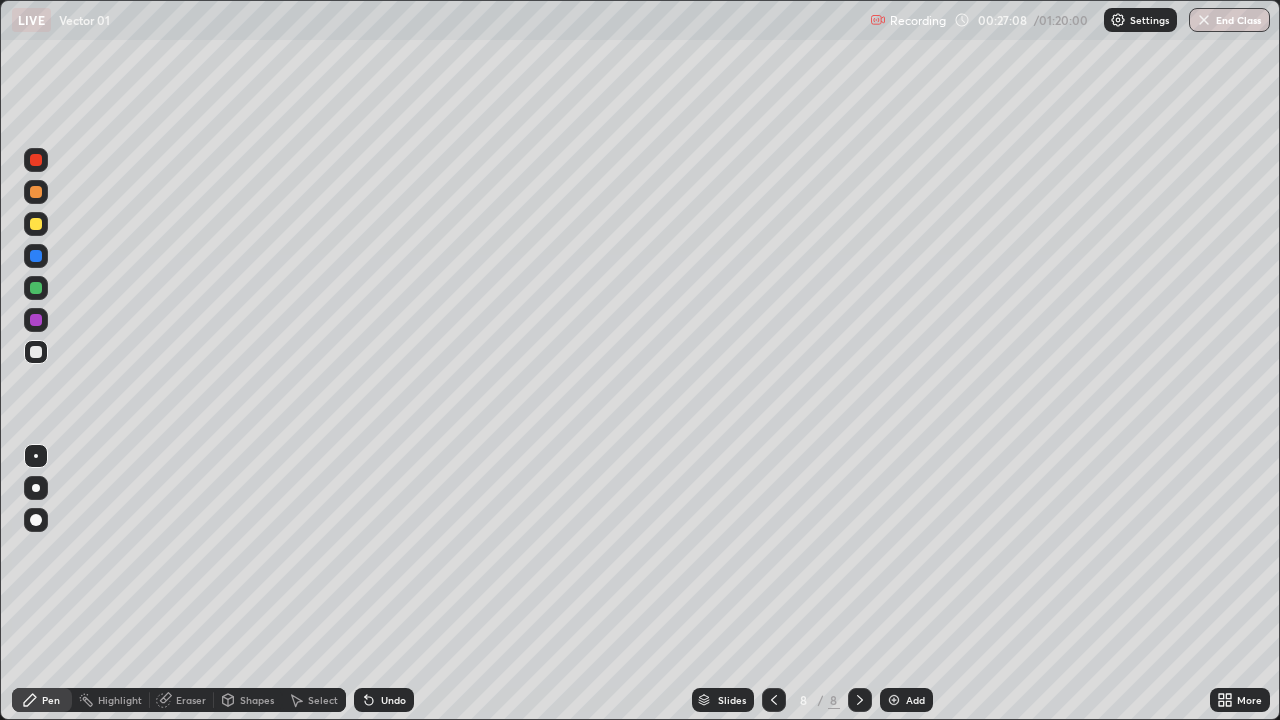click at bounding box center (36, 224) 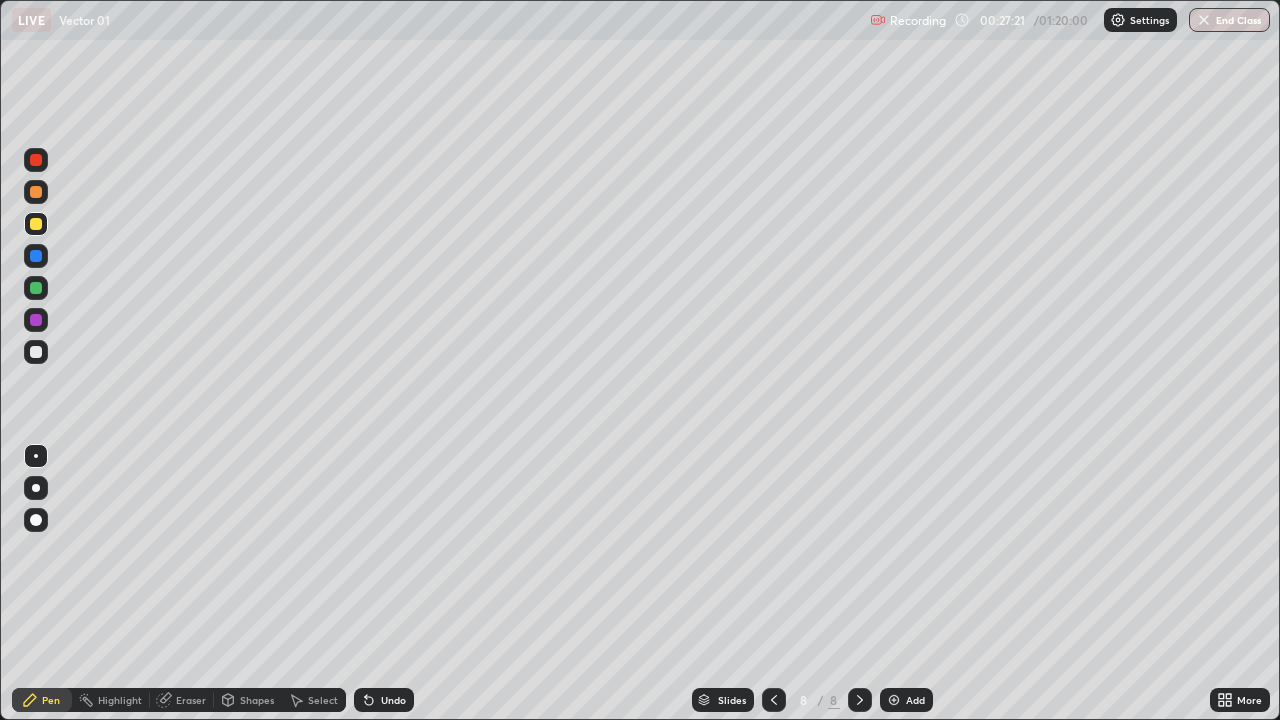 click at bounding box center [36, 256] 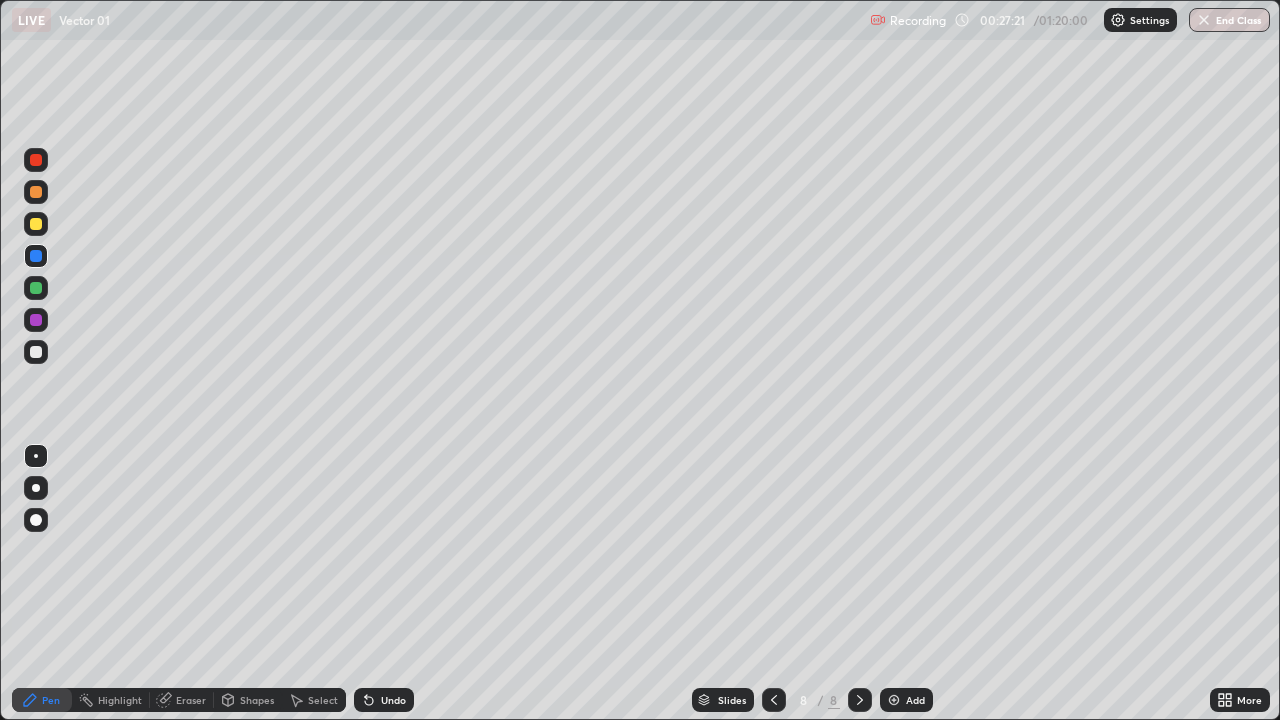 click at bounding box center (36, 288) 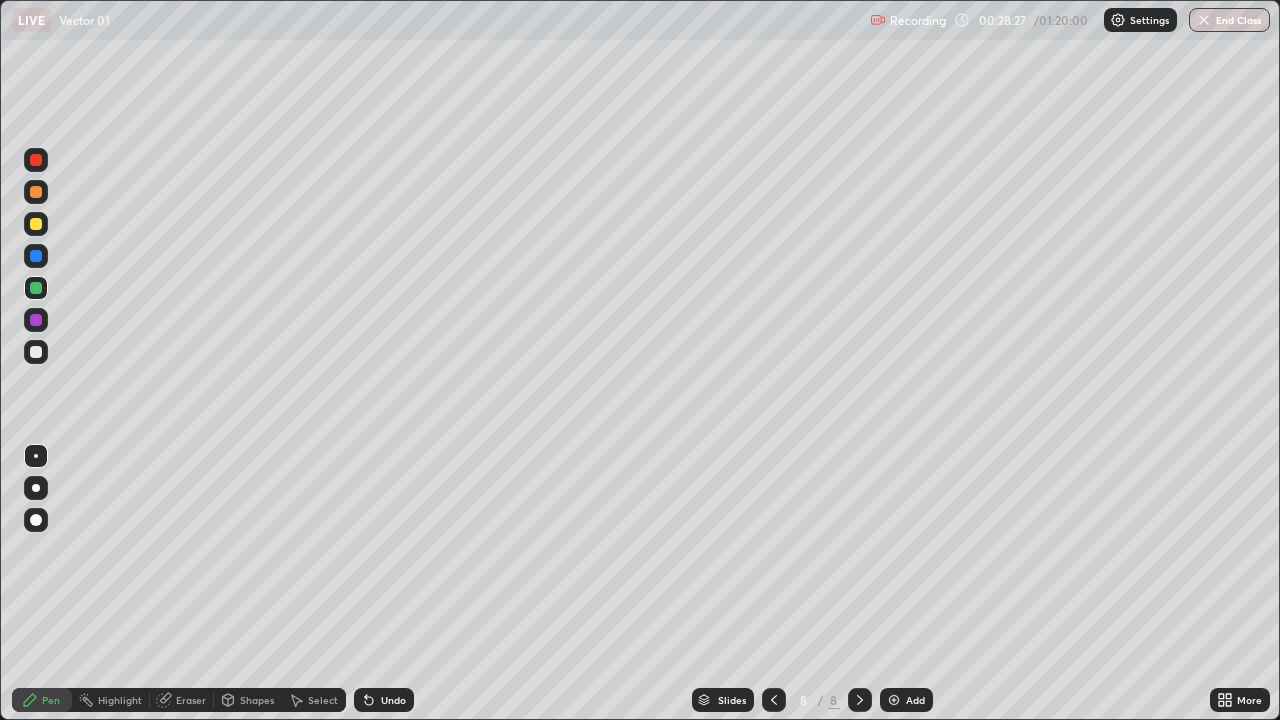 click at bounding box center (36, 352) 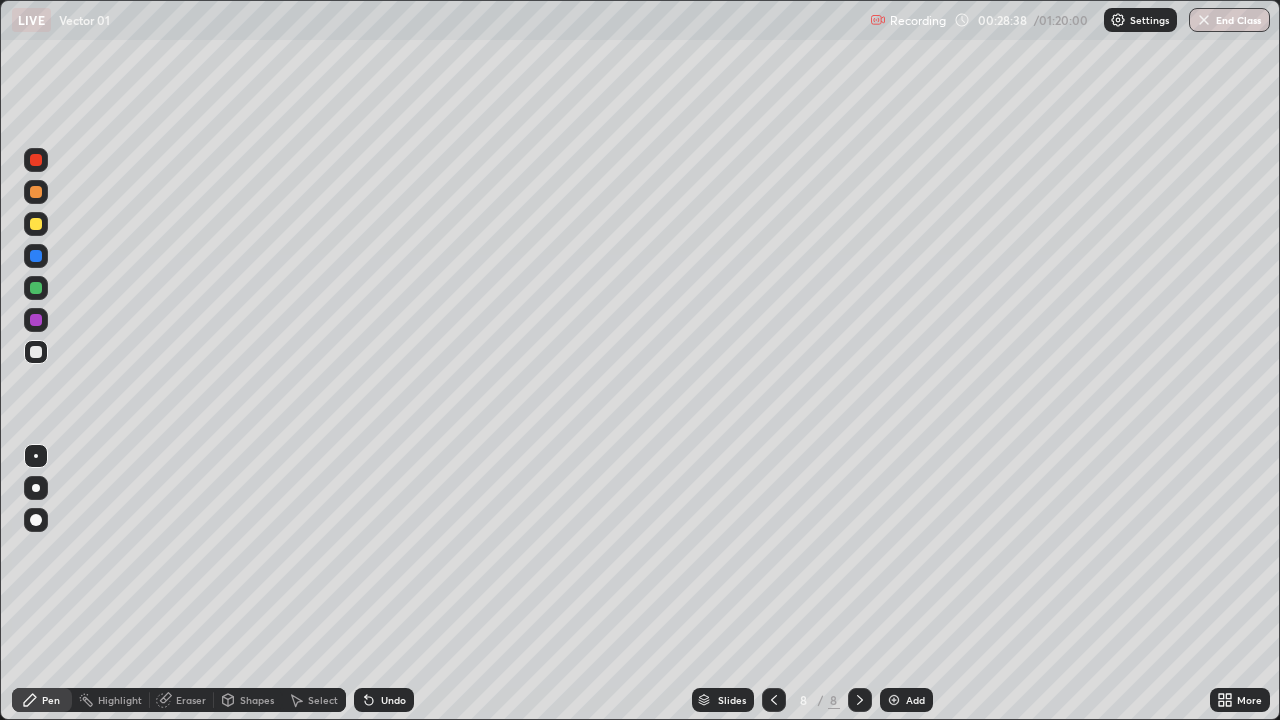 click at bounding box center (36, 224) 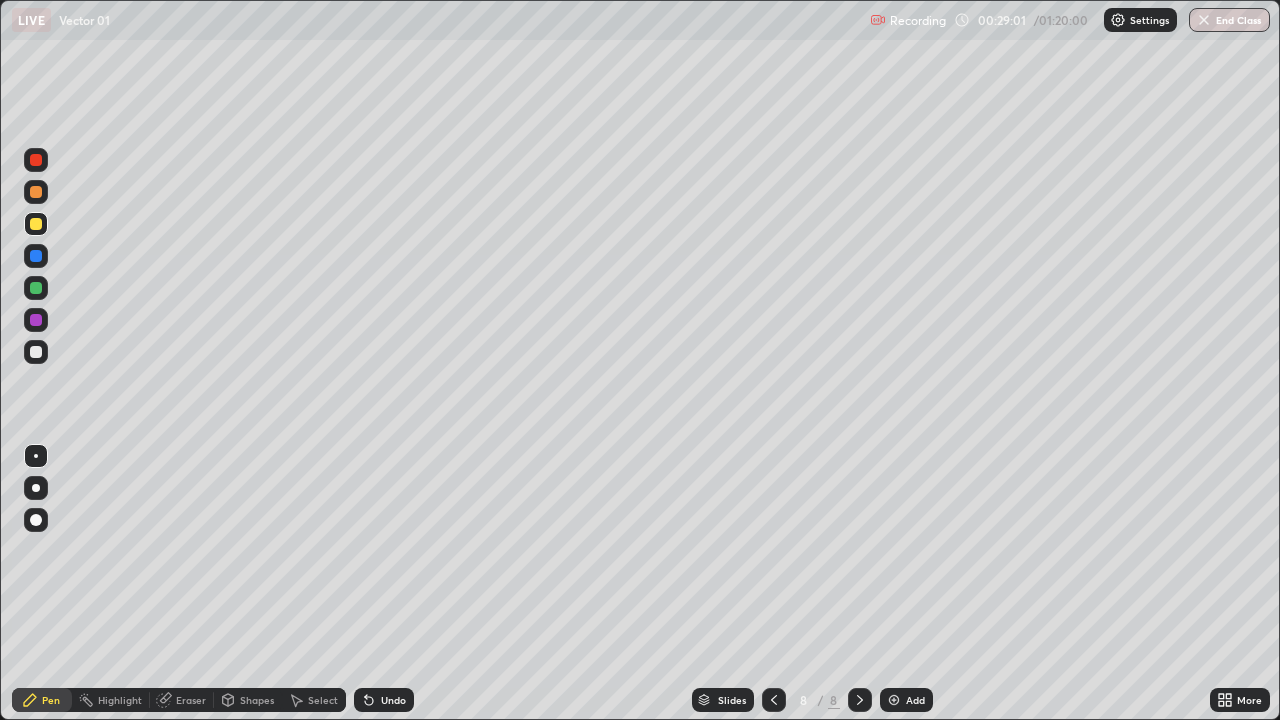 click on "Undo" at bounding box center [384, 700] 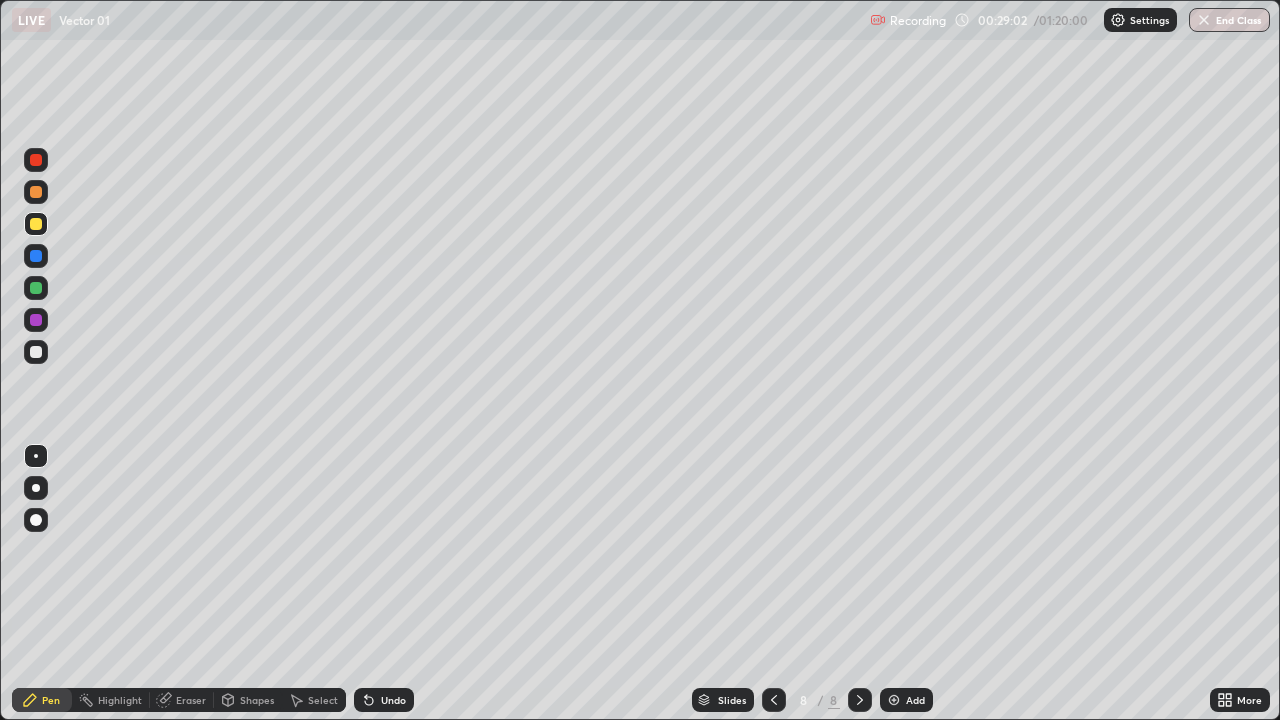 click on "Undo" at bounding box center [384, 700] 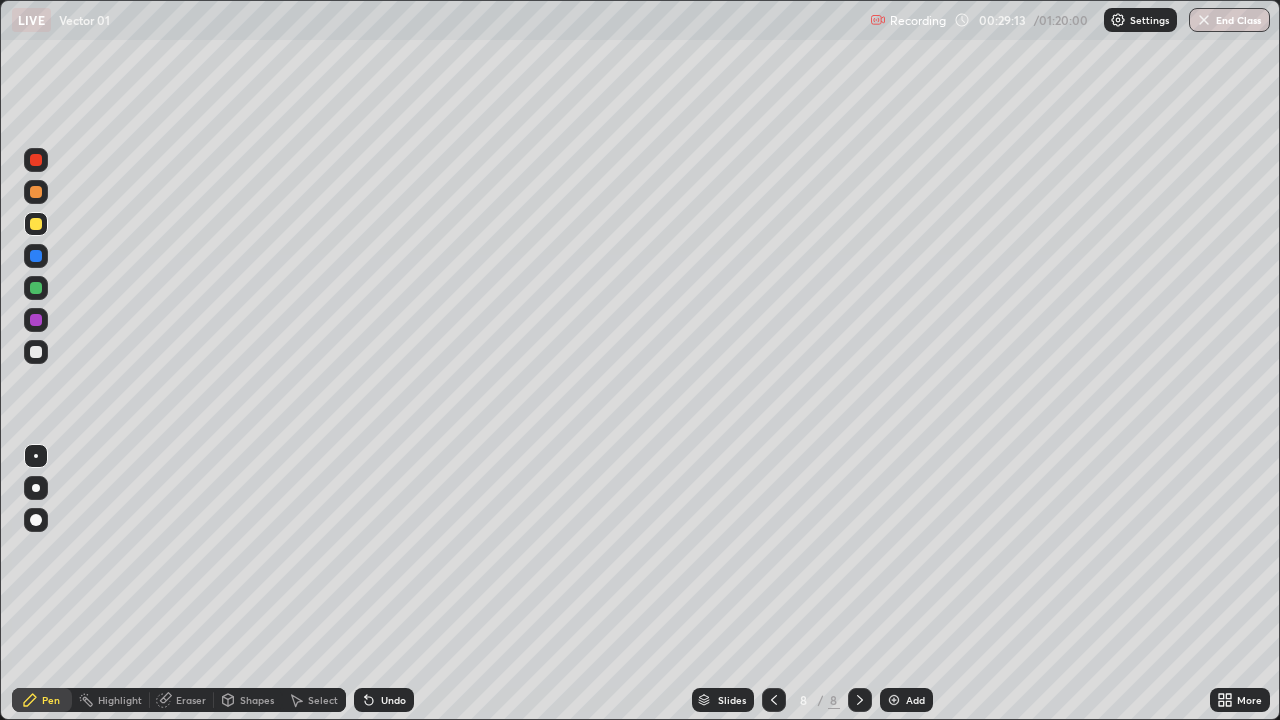 click 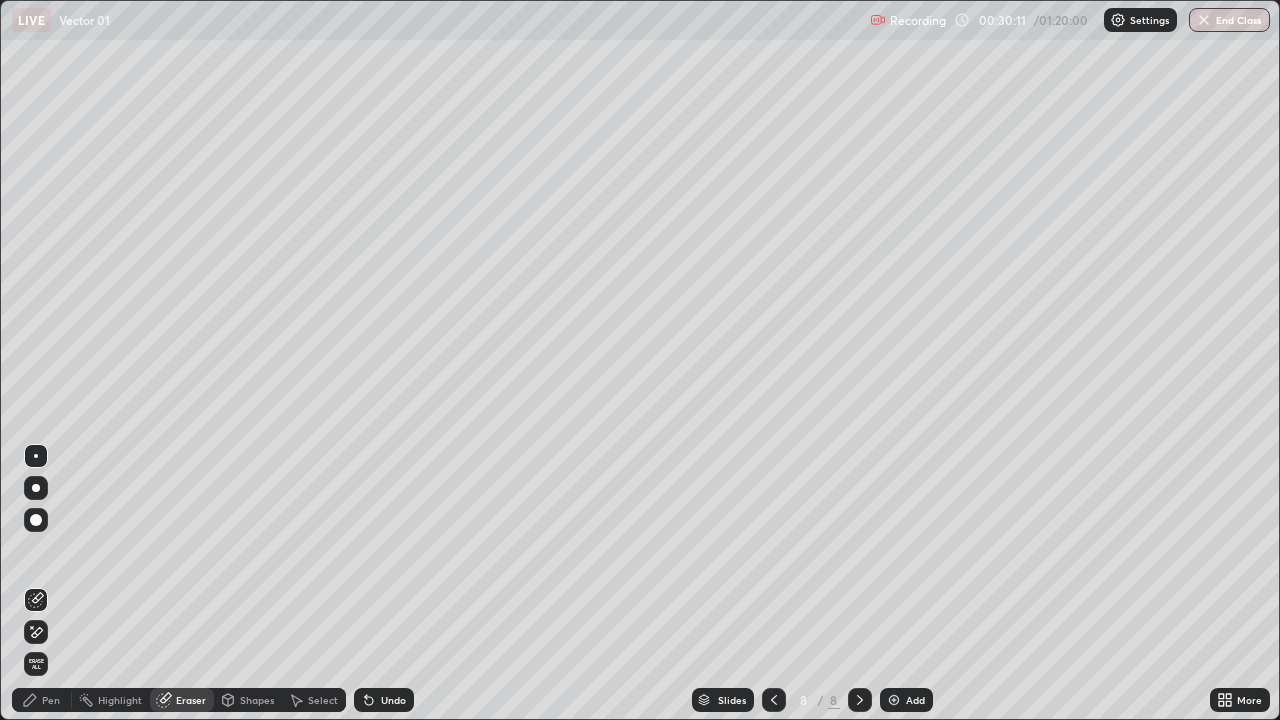 click on "Pen" at bounding box center [42, 700] 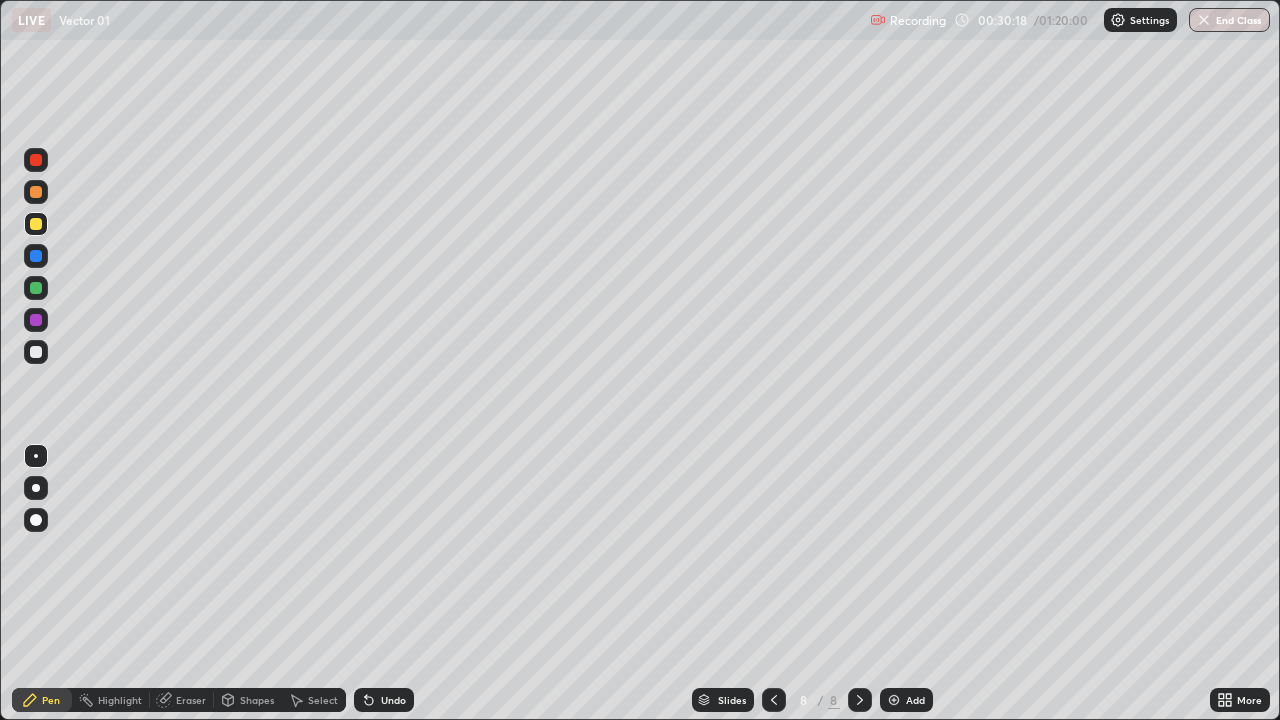 click on "Add" at bounding box center (906, 700) 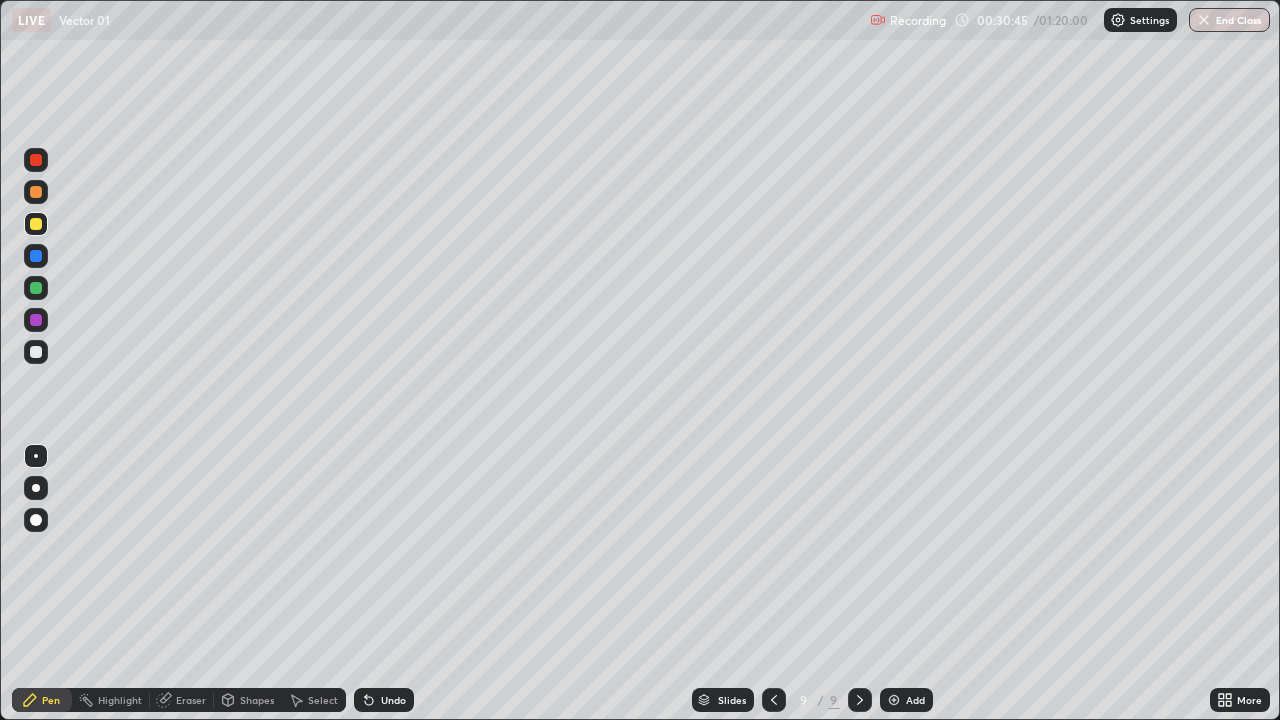 click at bounding box center (36, 288) 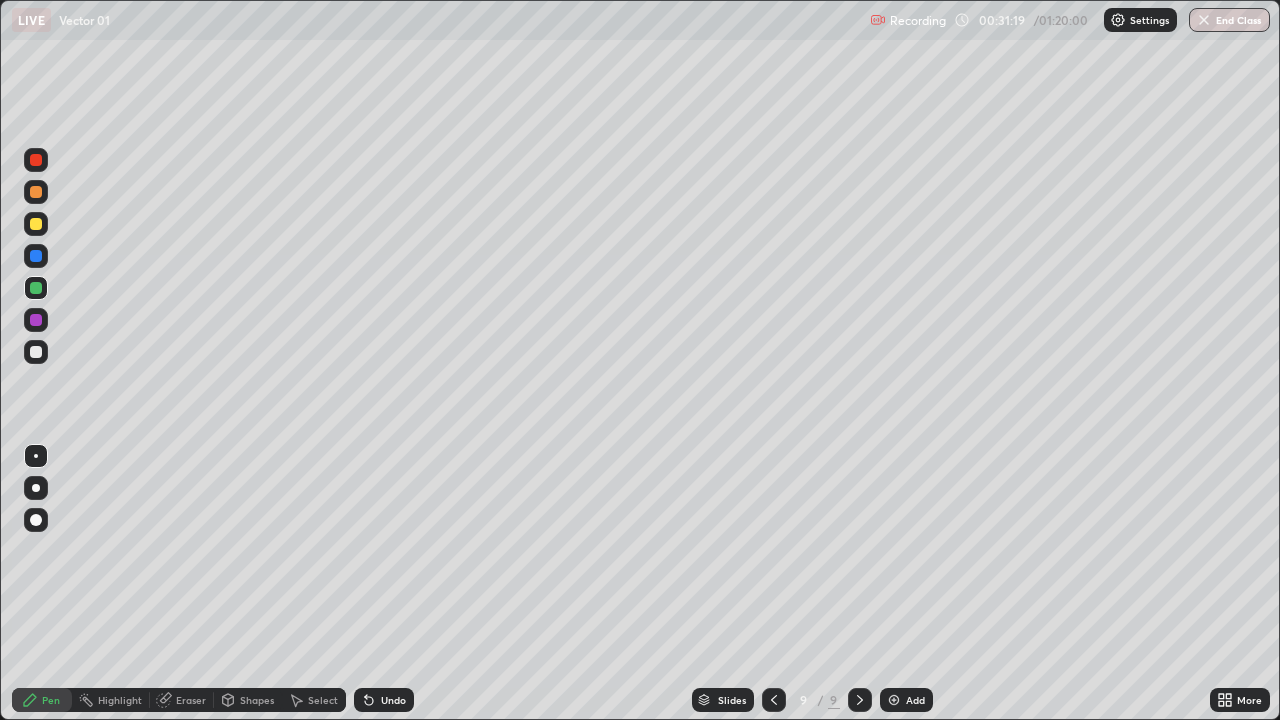 click at bounding box center [36, 192] 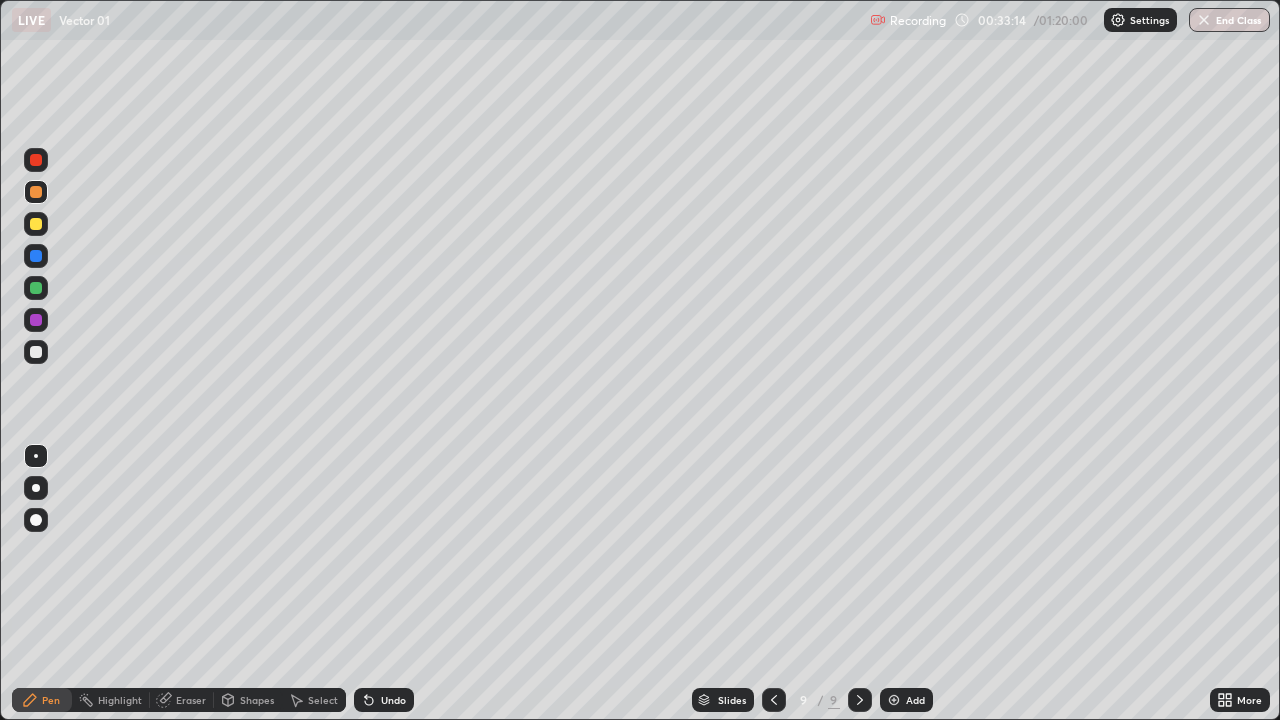 click at bounding box center [36, 352] 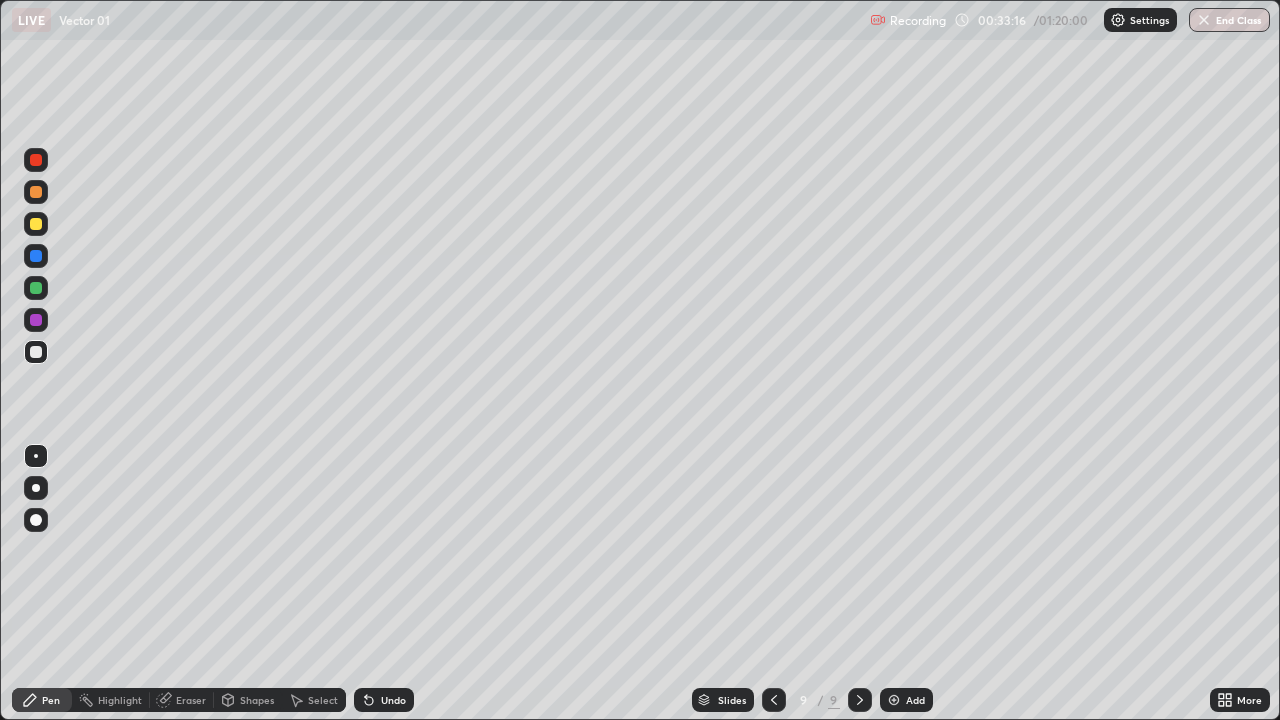click on "Add" at bounding box center [906, 700] 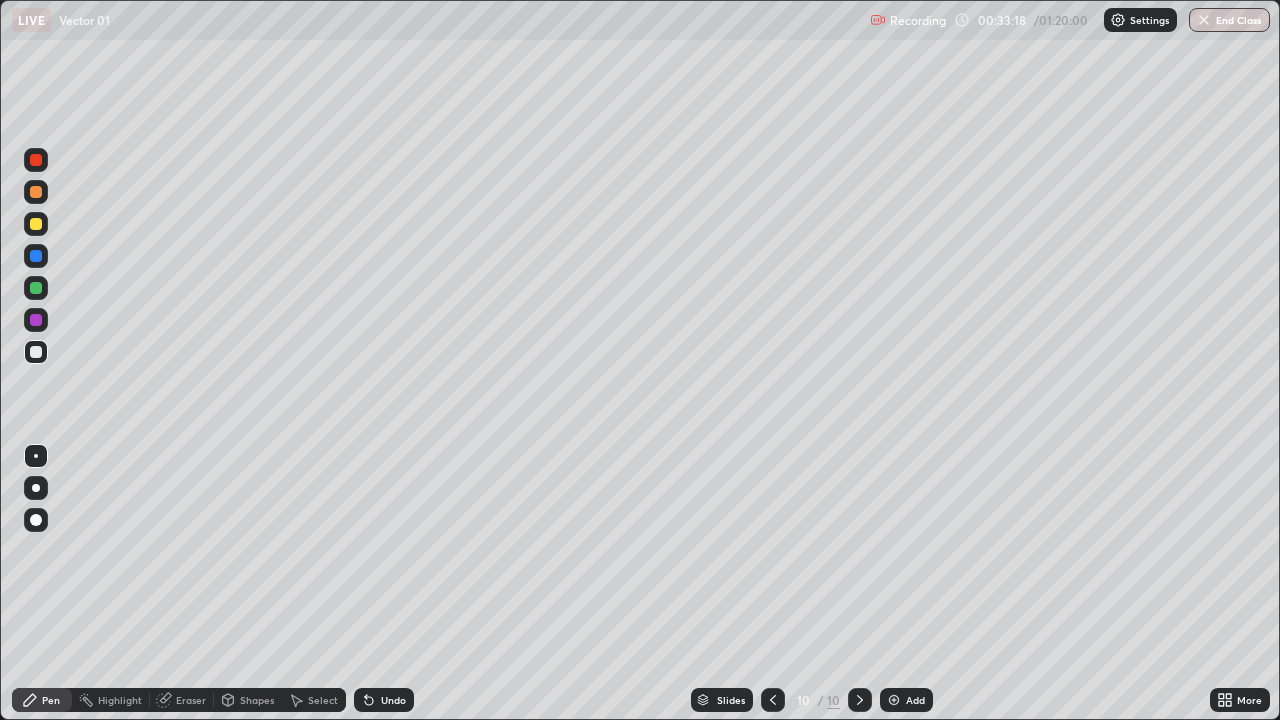 click at bounding box center (36, 224) 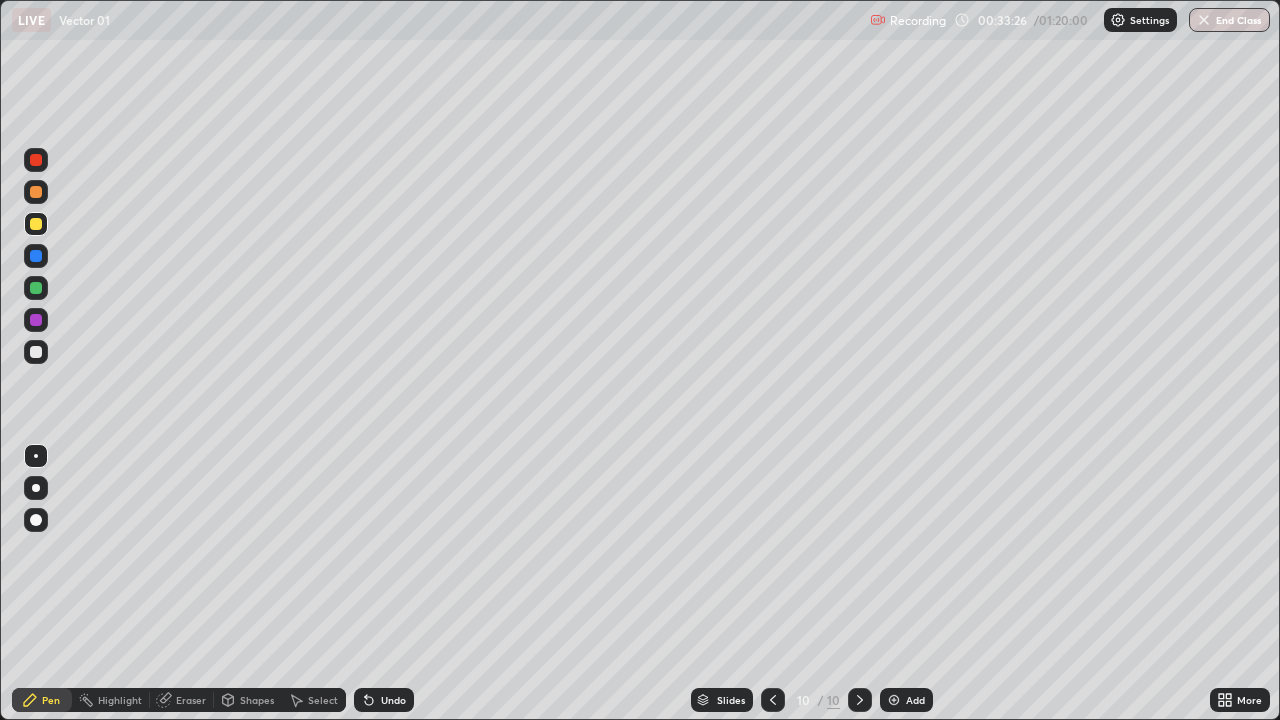 click at bounding box center [36, 352] 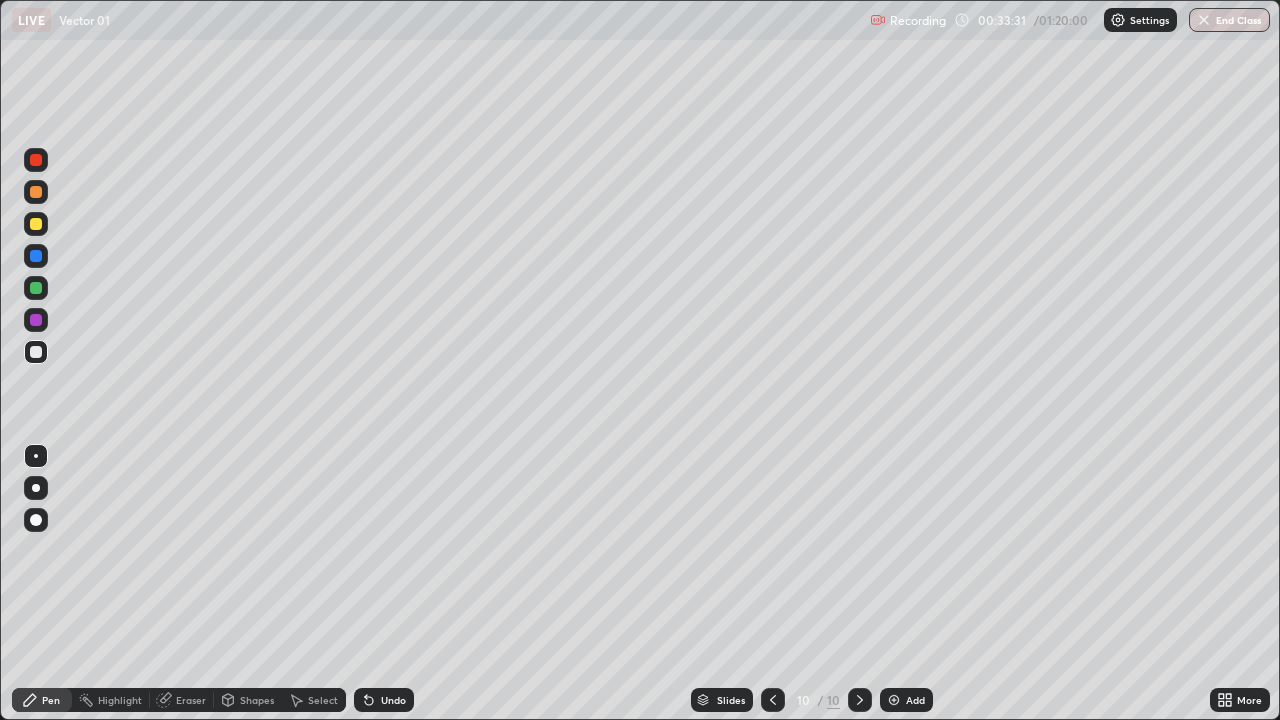 click at bounding box center [36, 224] 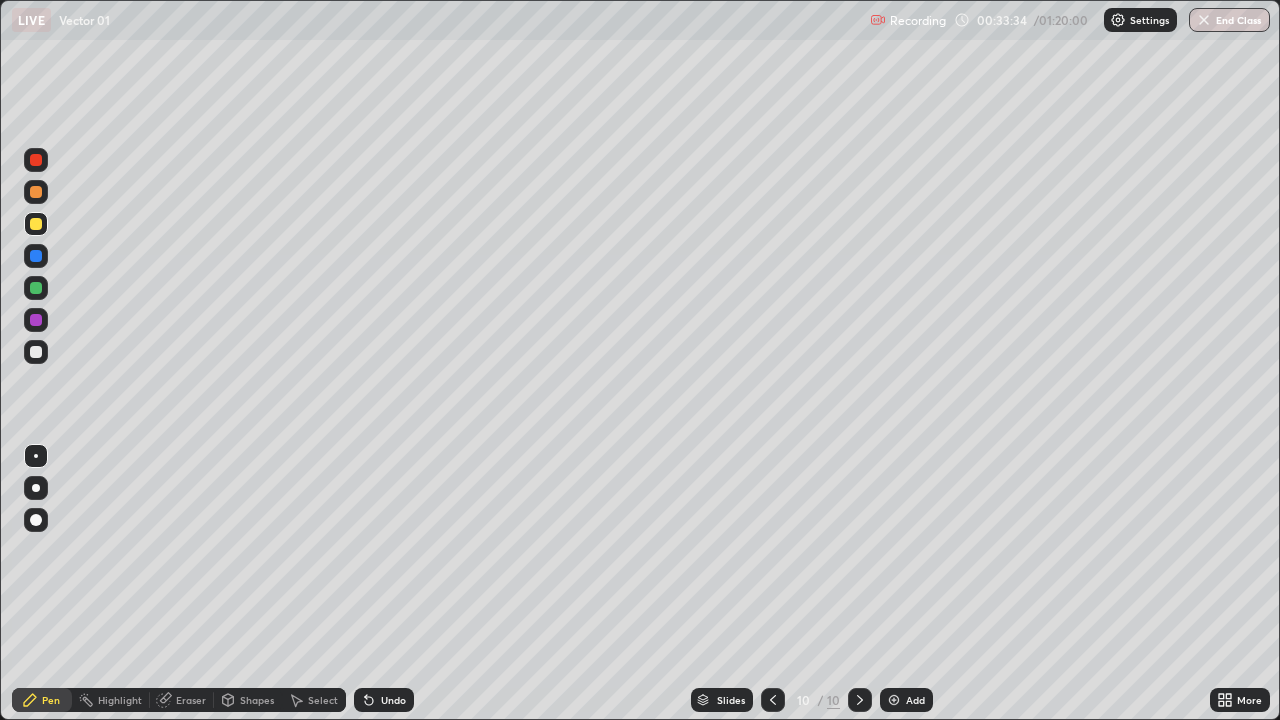 click on "Undo" at bounding box center [393, 700] 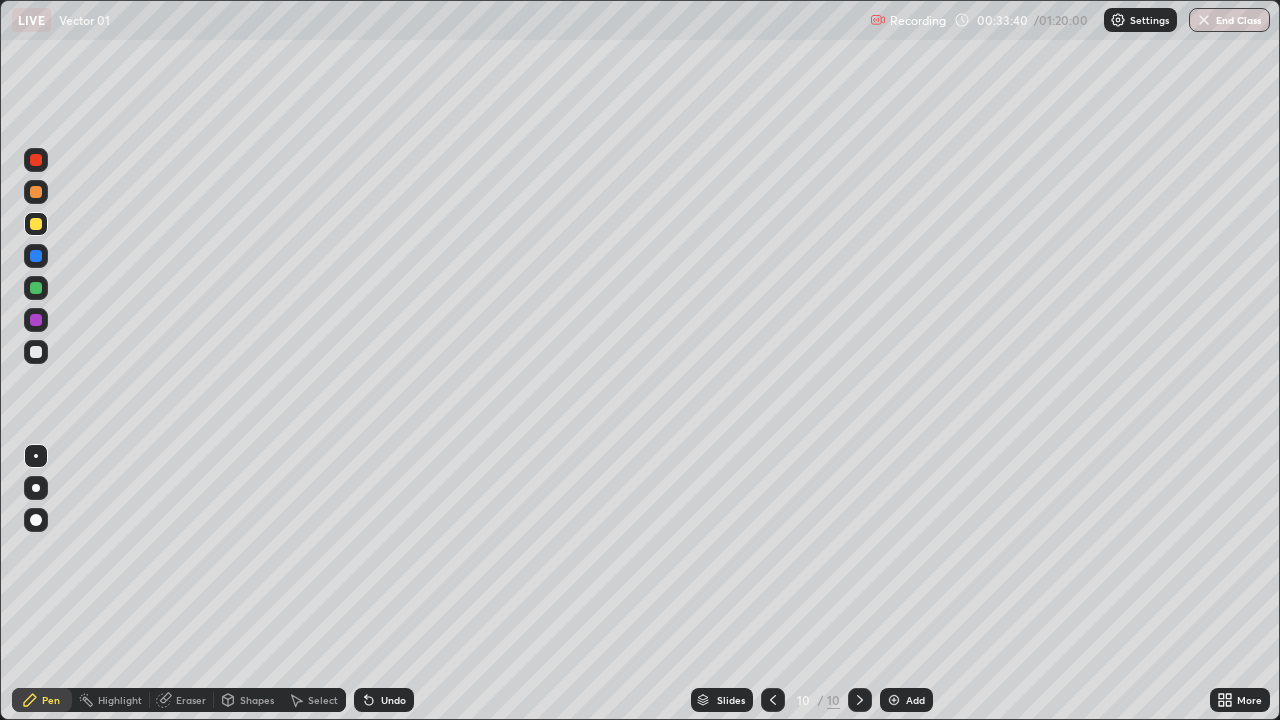 click at bounding box center [36, 192] 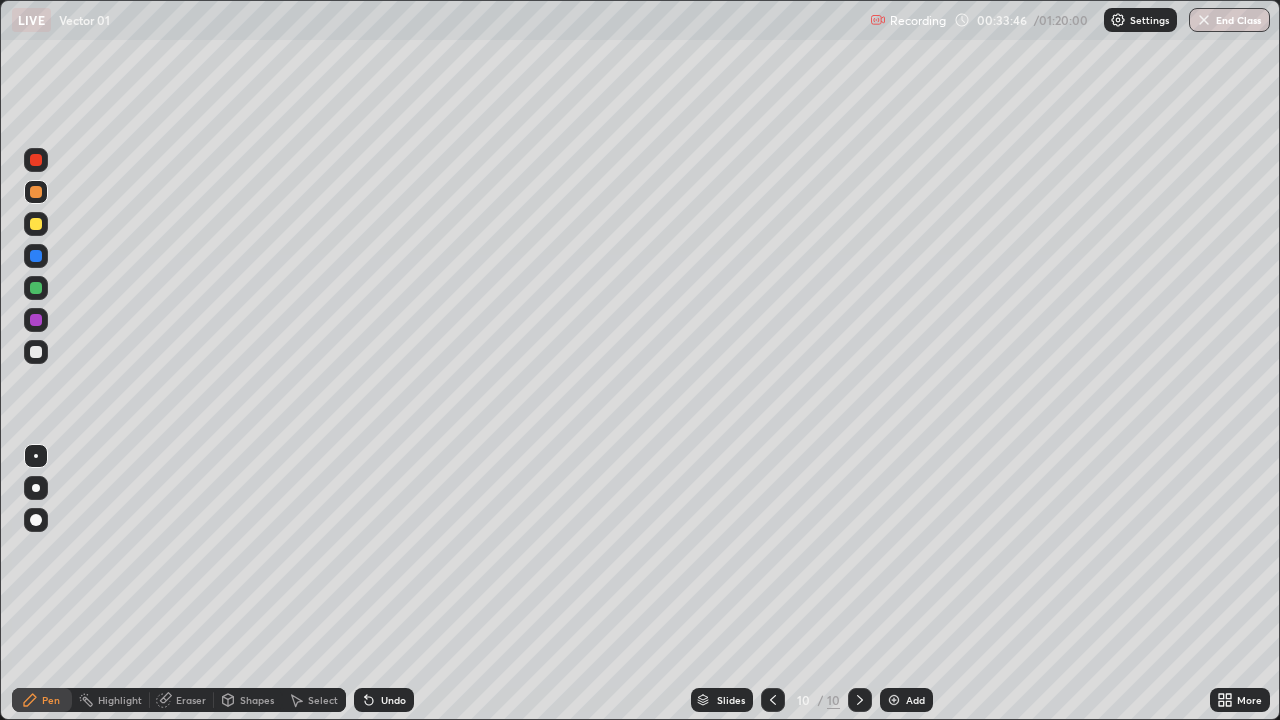 click at bounding box center (36, 224) 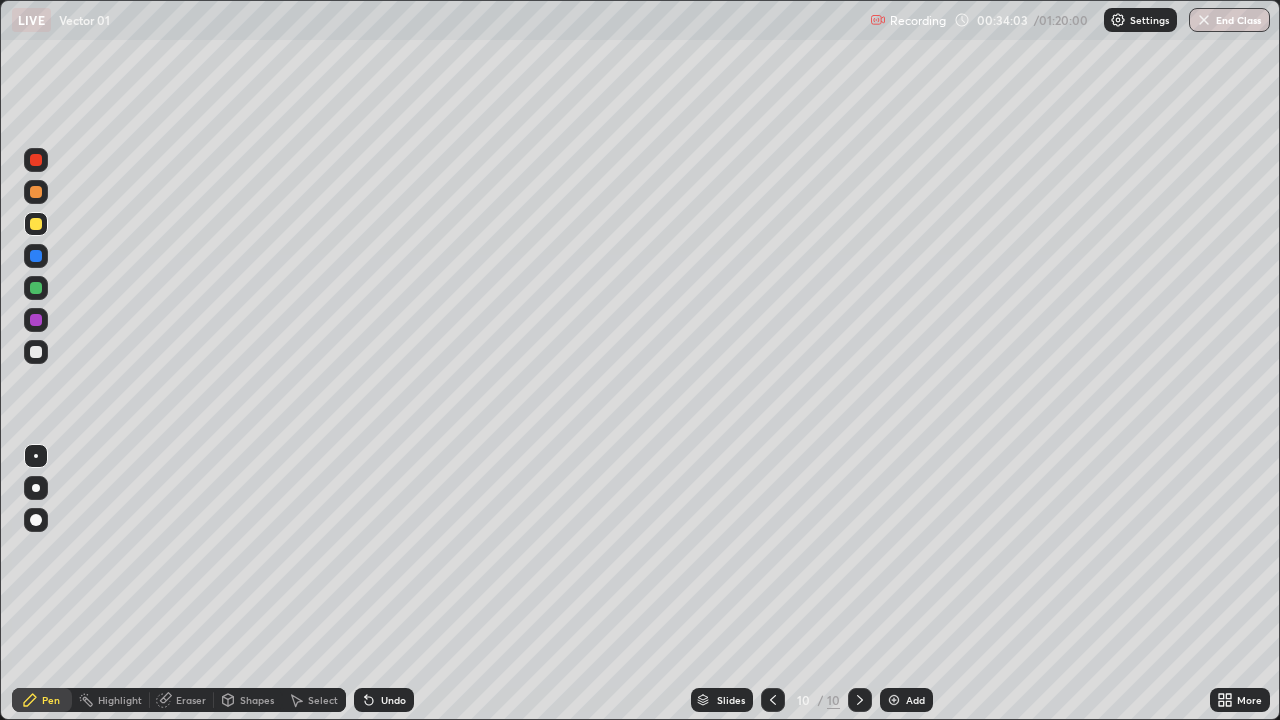 click at bounding box center [36, 192] 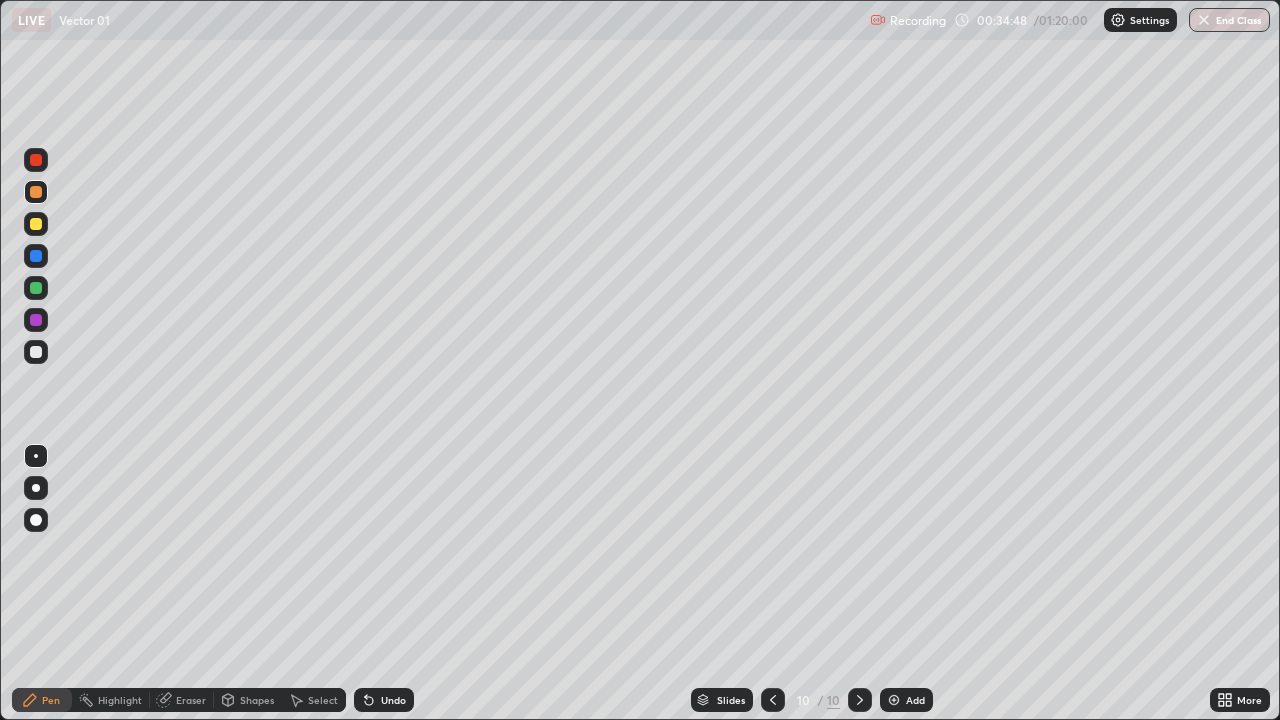 click at bounding box center (36, 224) 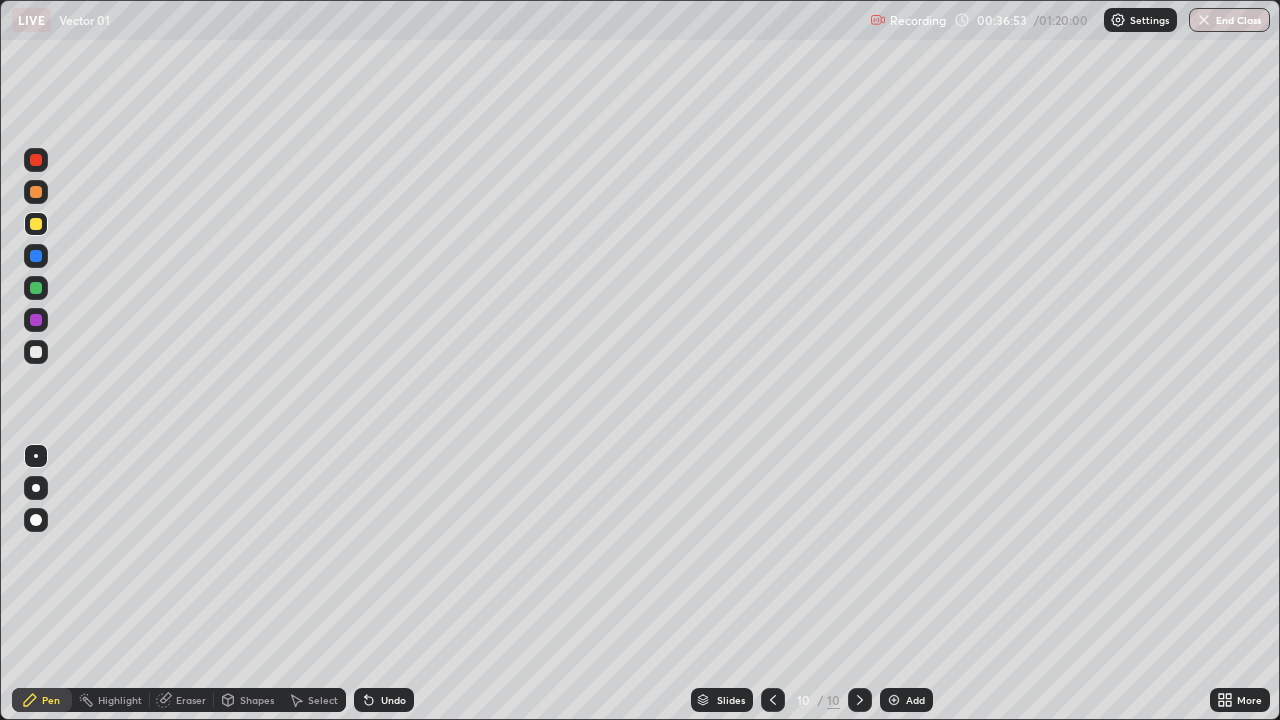 click at bounding box center (36, 192) 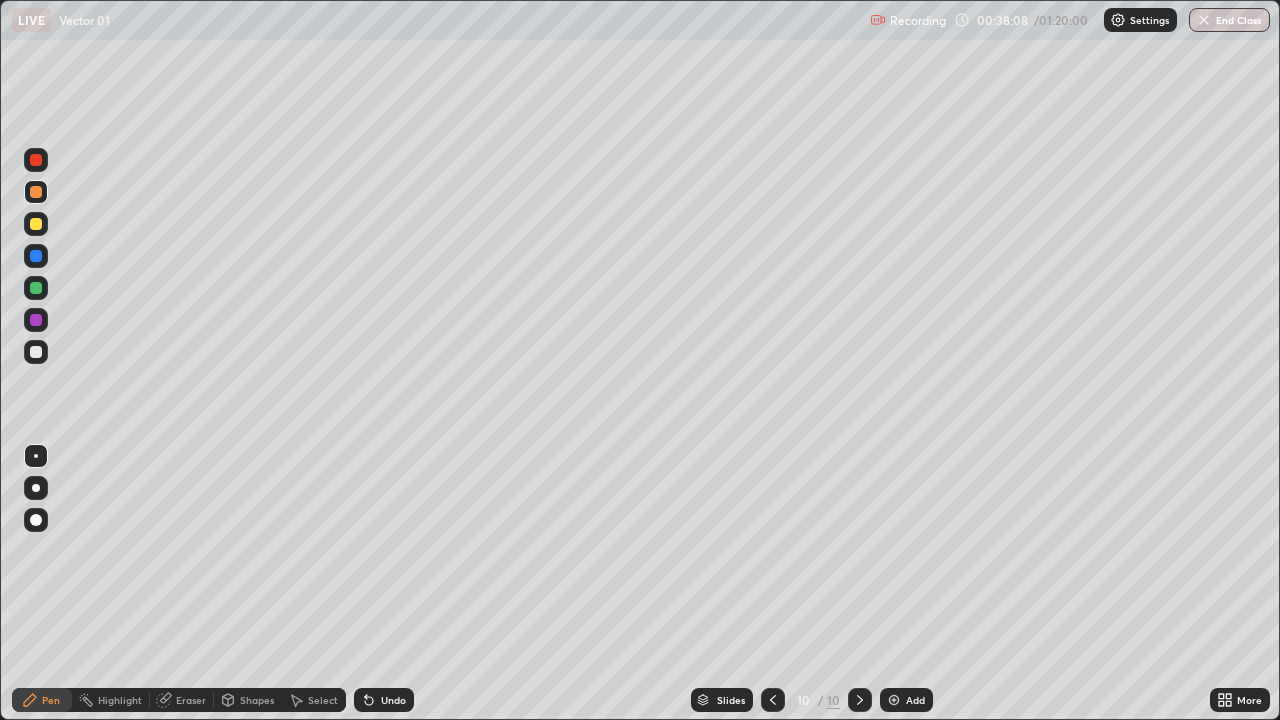 click on "Add" at bounding box center [915, 700] 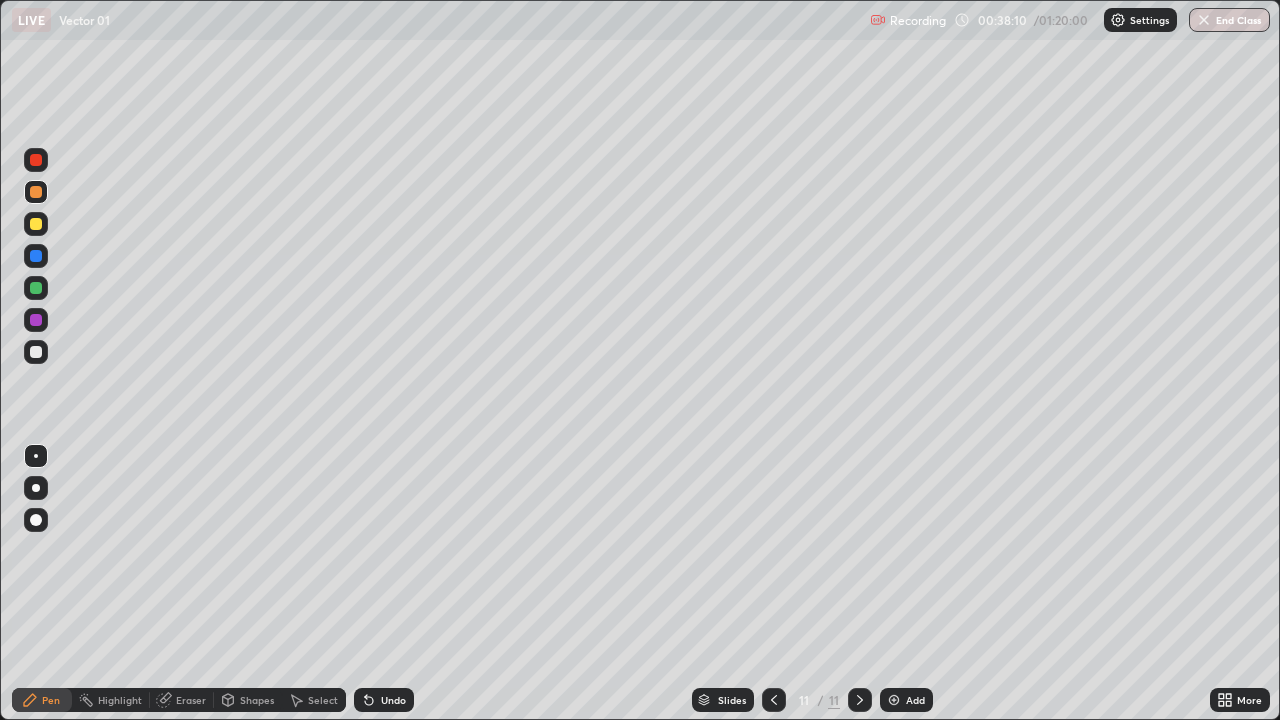 click at bounding box center [36, 352] 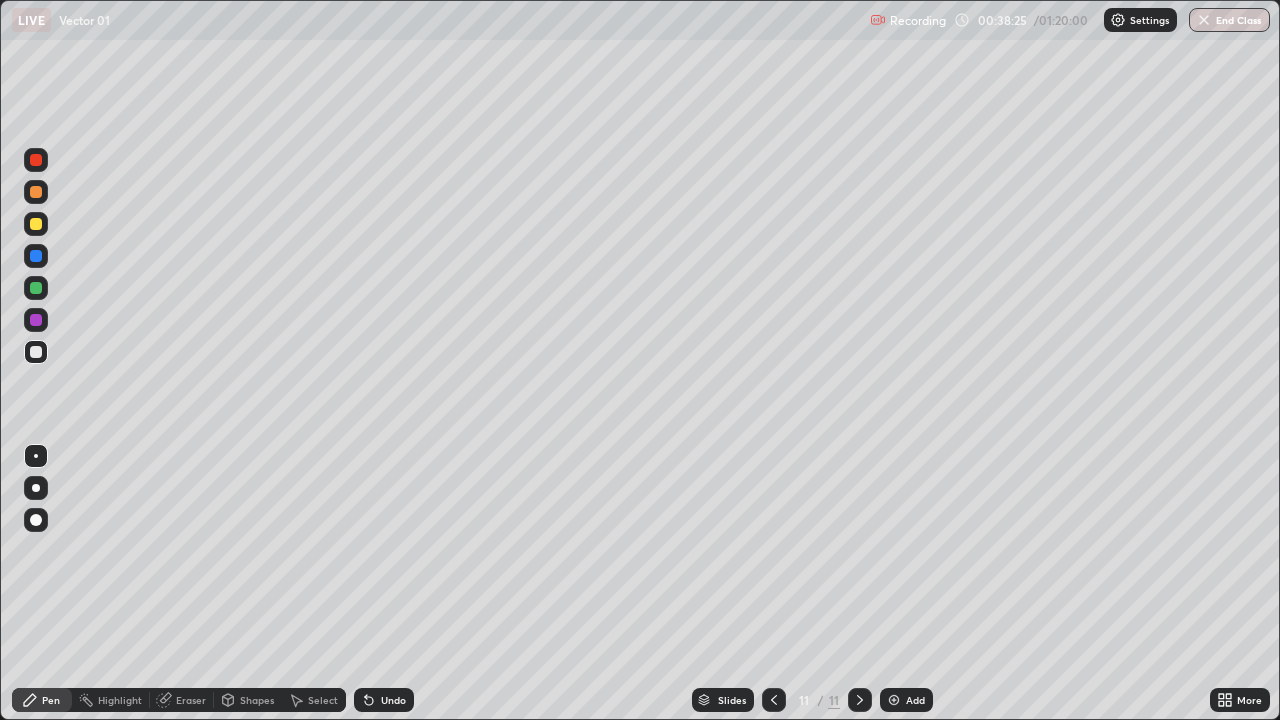 click at bounding box center (36, 224) 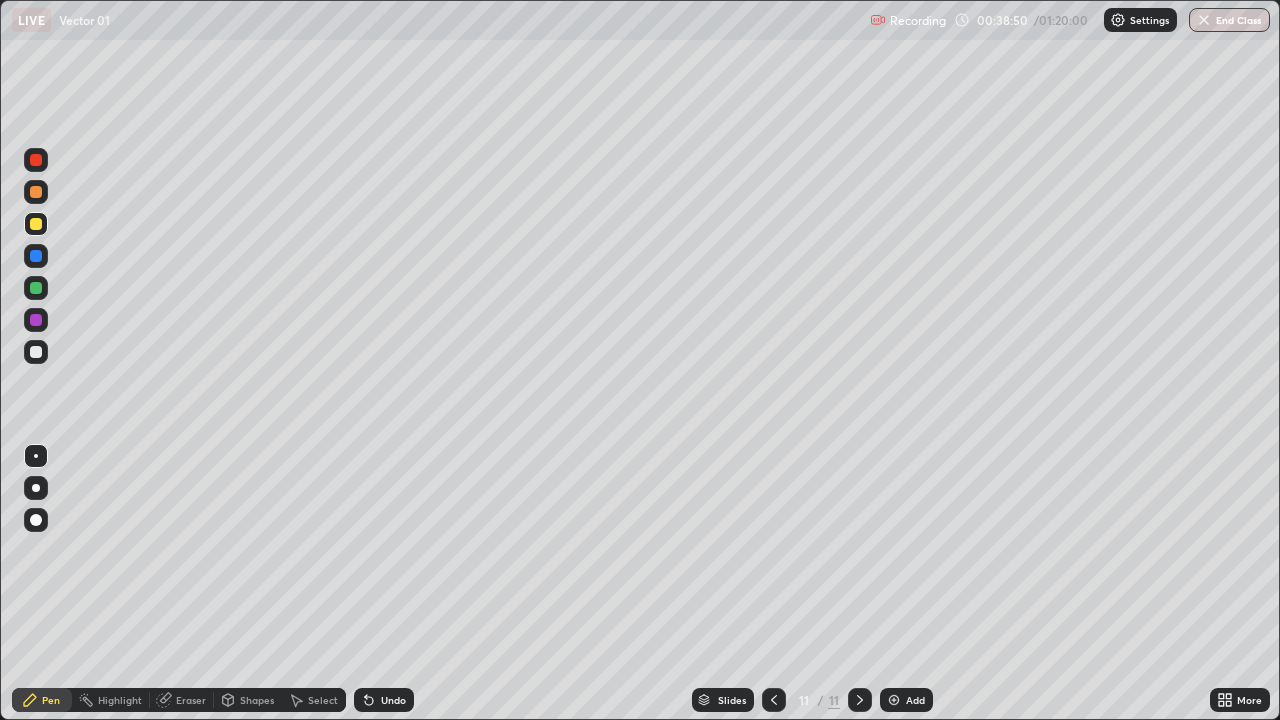 click at bounding box center (36, 192) 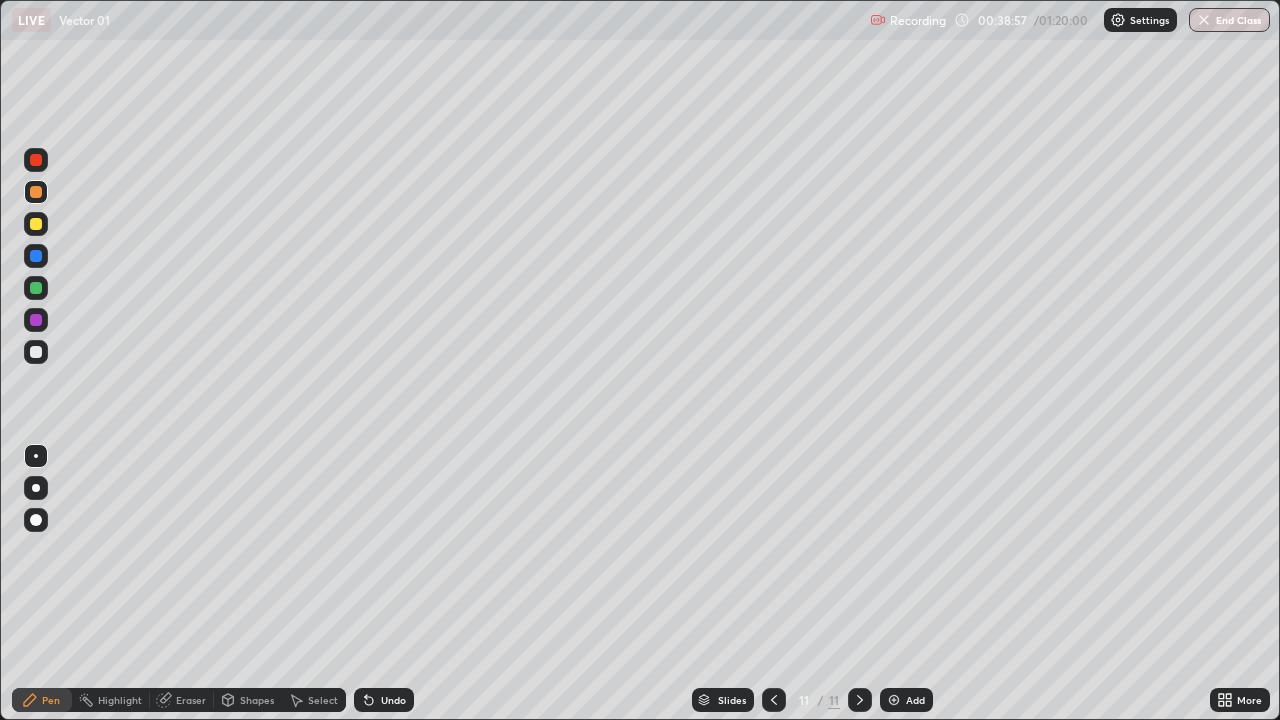 click at bounding box center [36, 224] 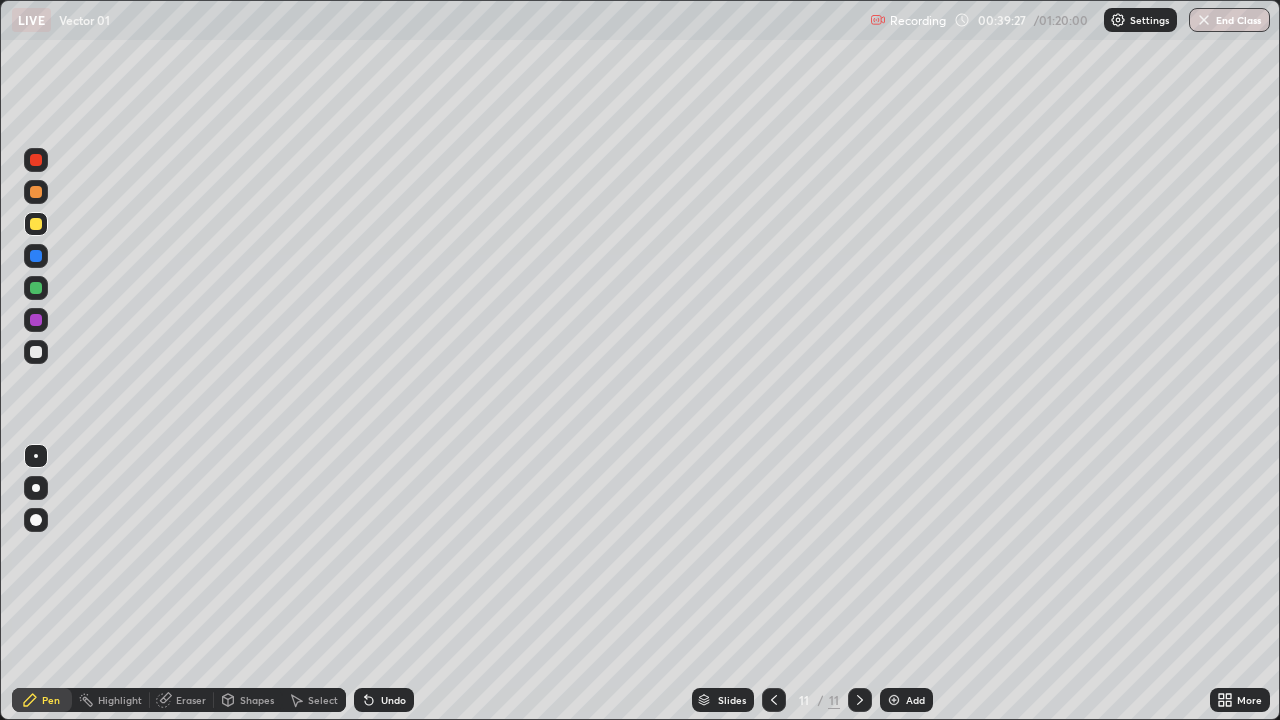 click on "Undo" at bounding box center [384, 700] 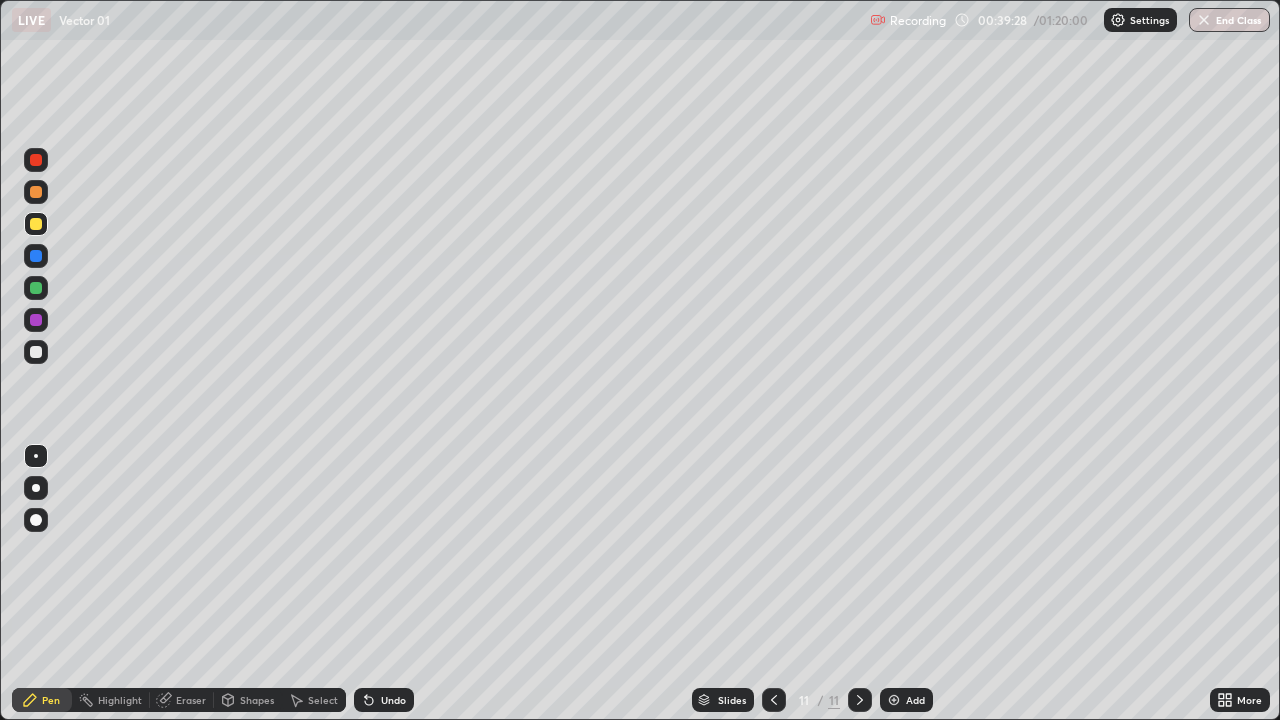 click on "Undo" at bounding box center (393, 700) 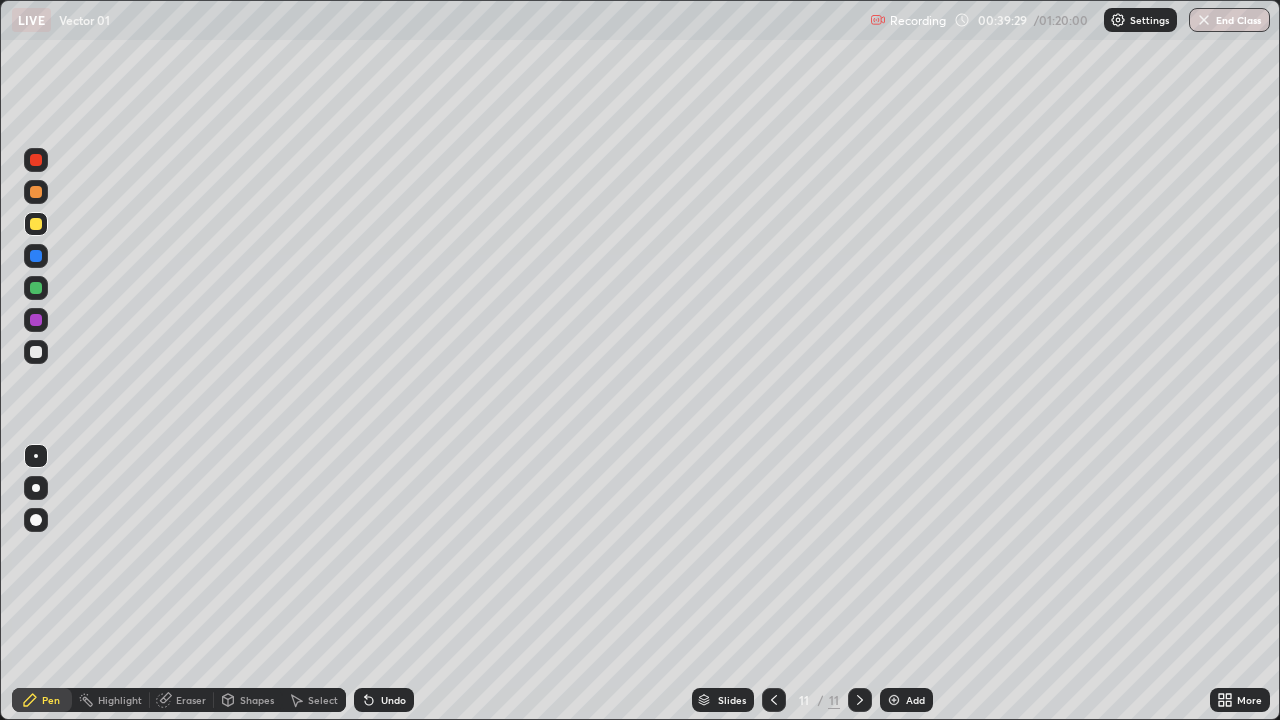 click on "Undo" at bounding box center (384, 700) 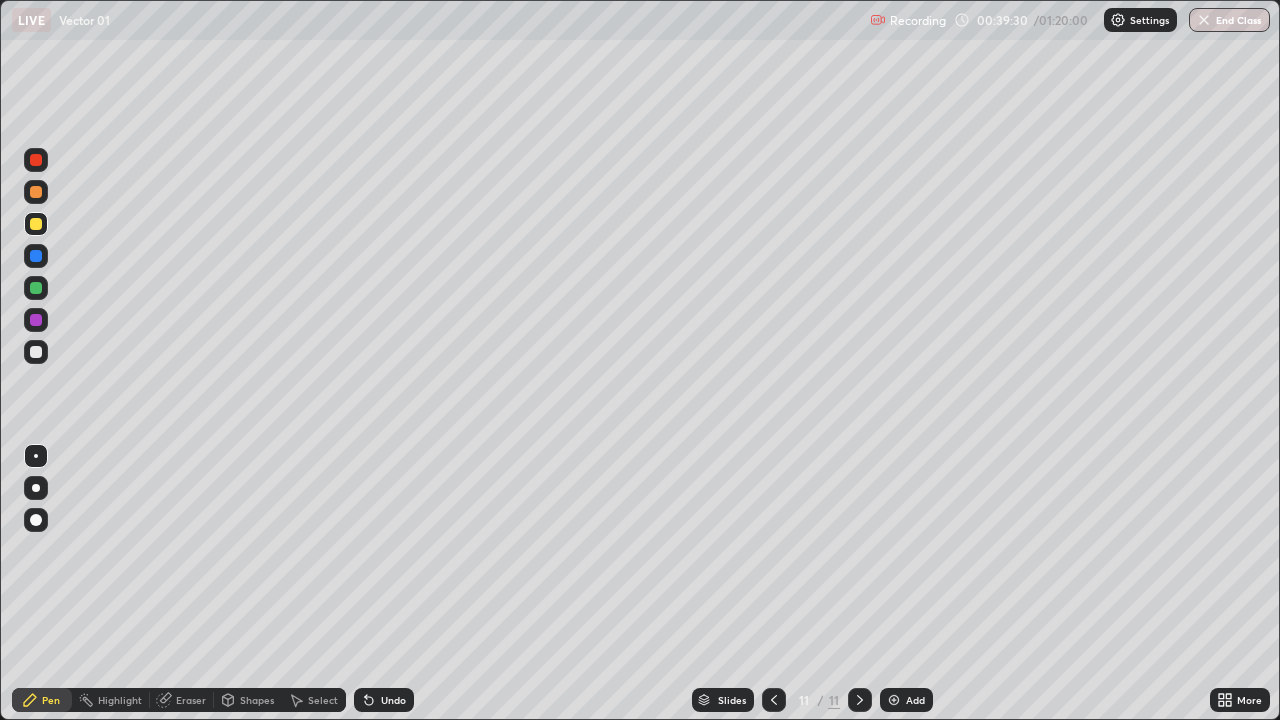 click on "Undo" at bounding box center (384, 700) 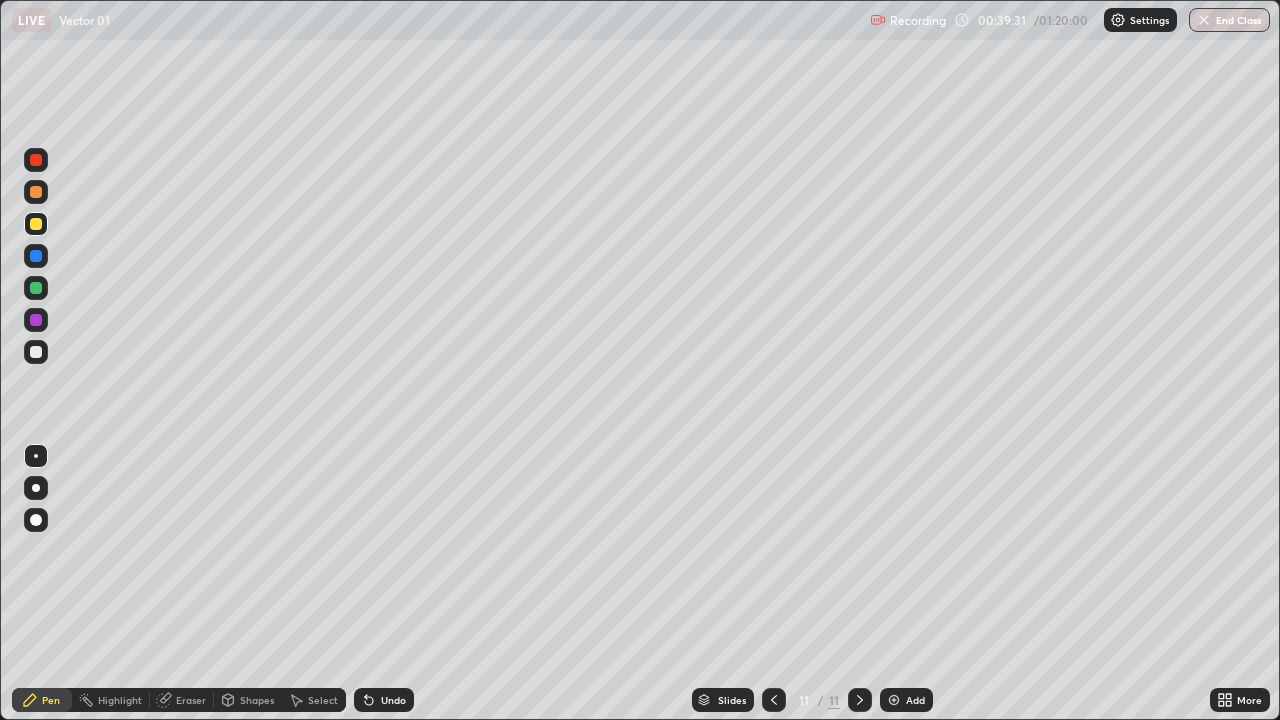 click on "Undo" at bounding box center (393, 700) 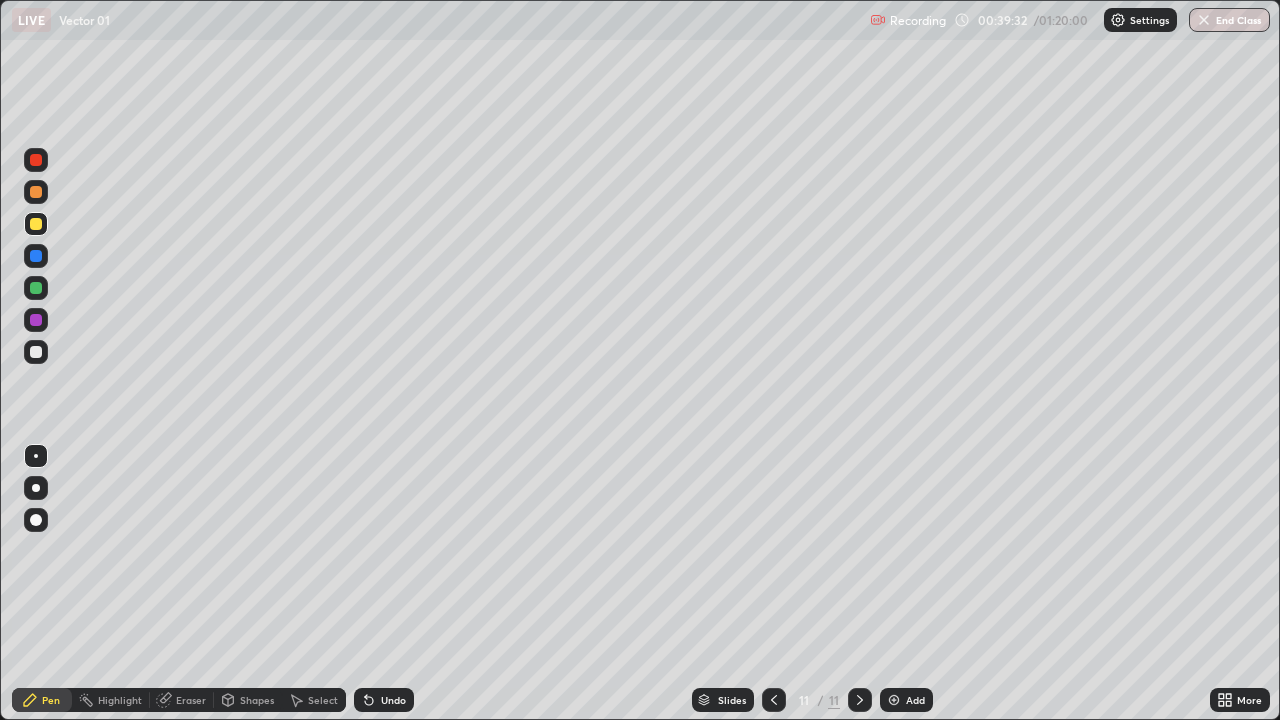 click on "Undo" at bounding box center [384, 700] 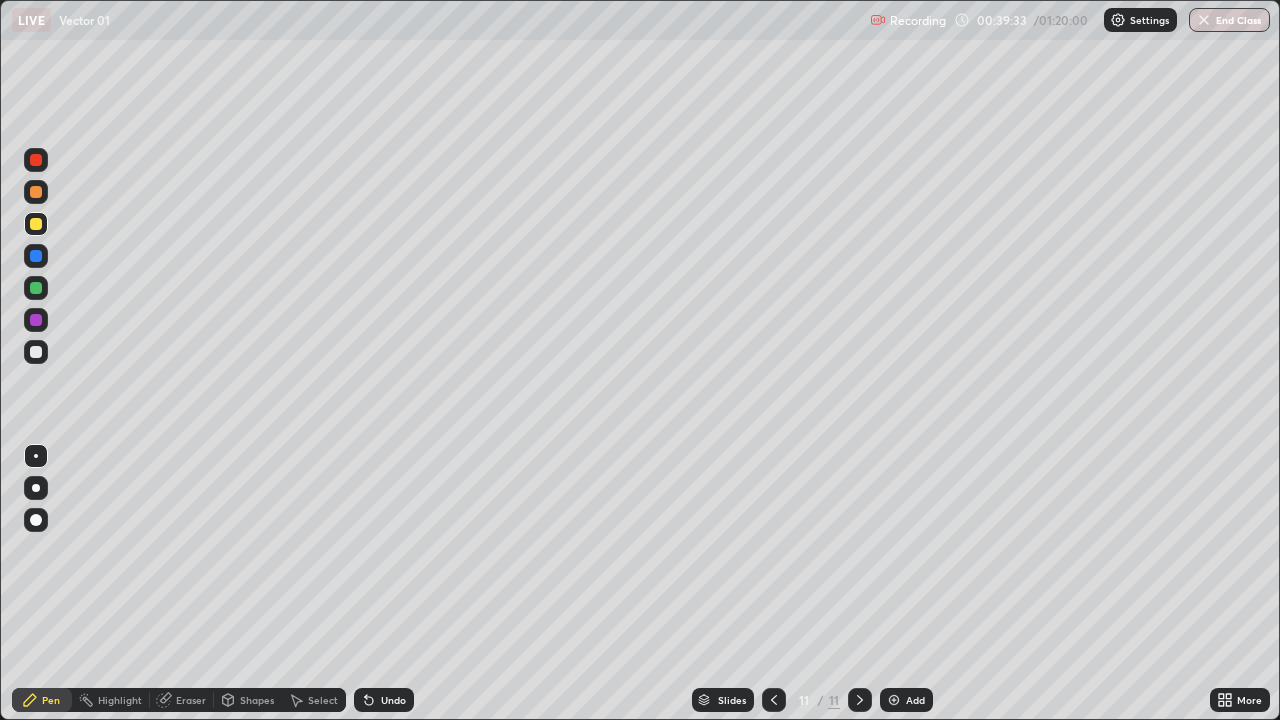 click on "Undo" at bounding box center [384, 700] 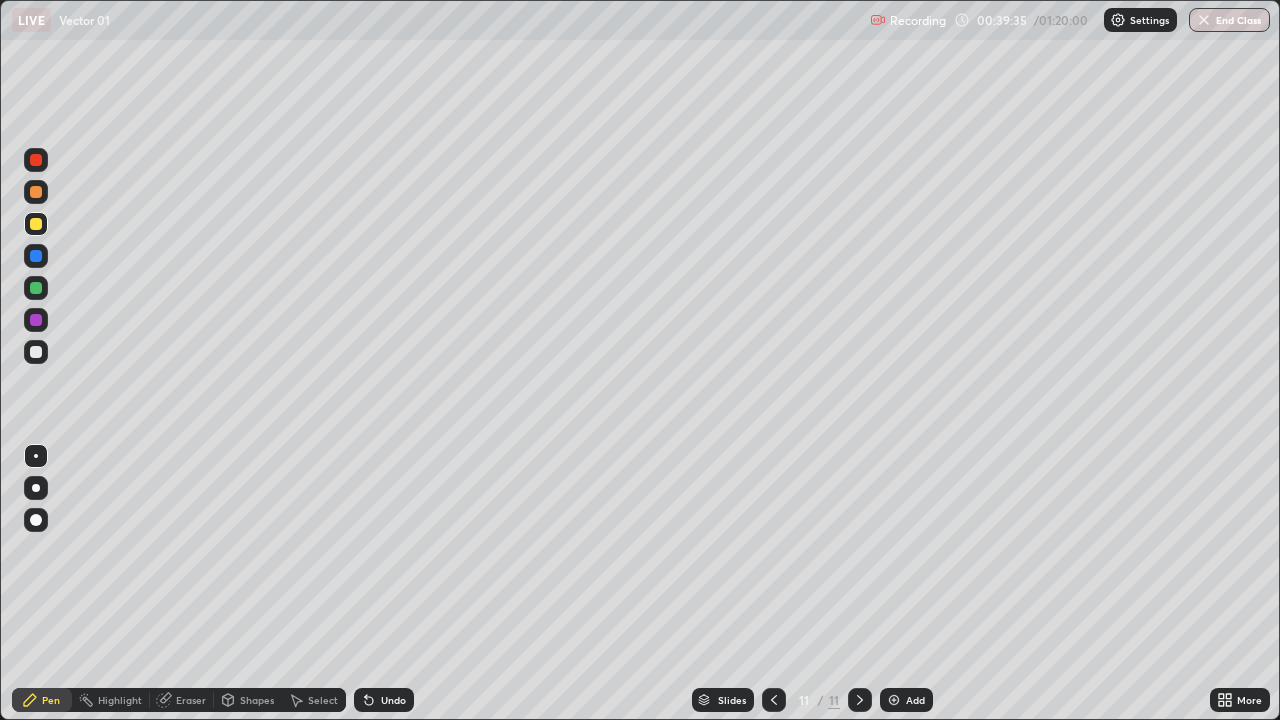 click at bounding box center (36, 192) 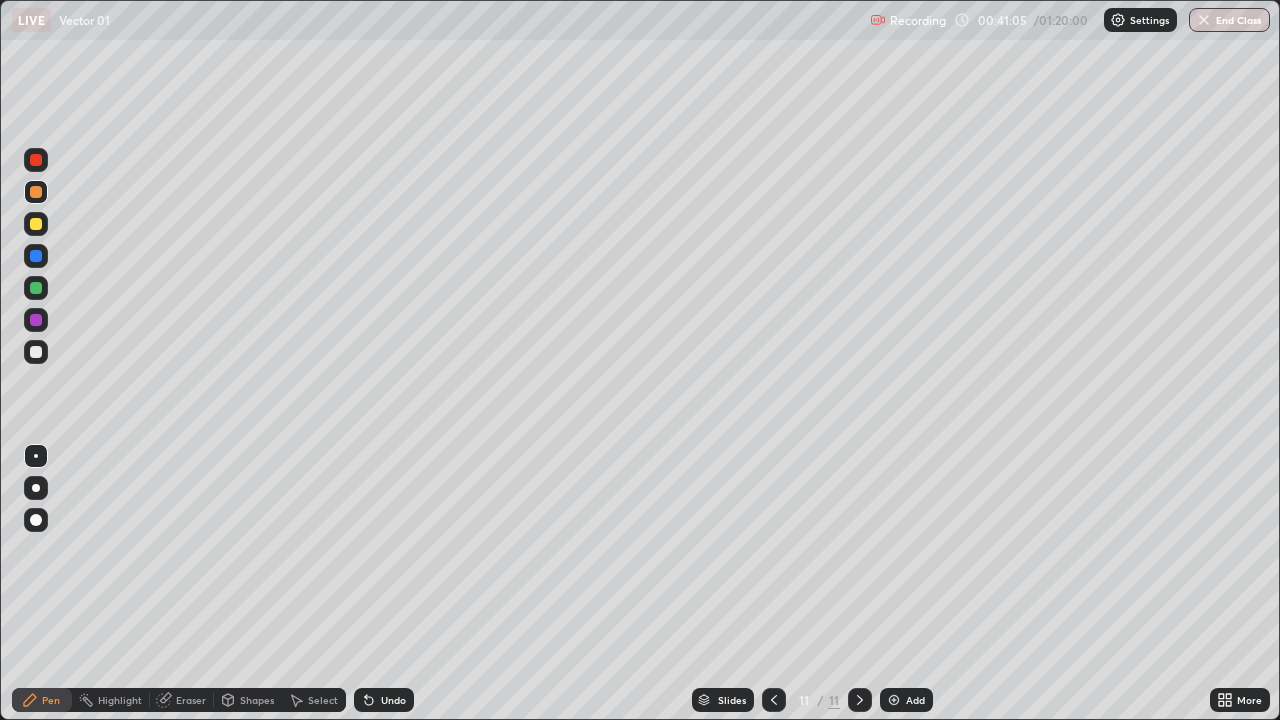 click at bounding box center [36, 352] 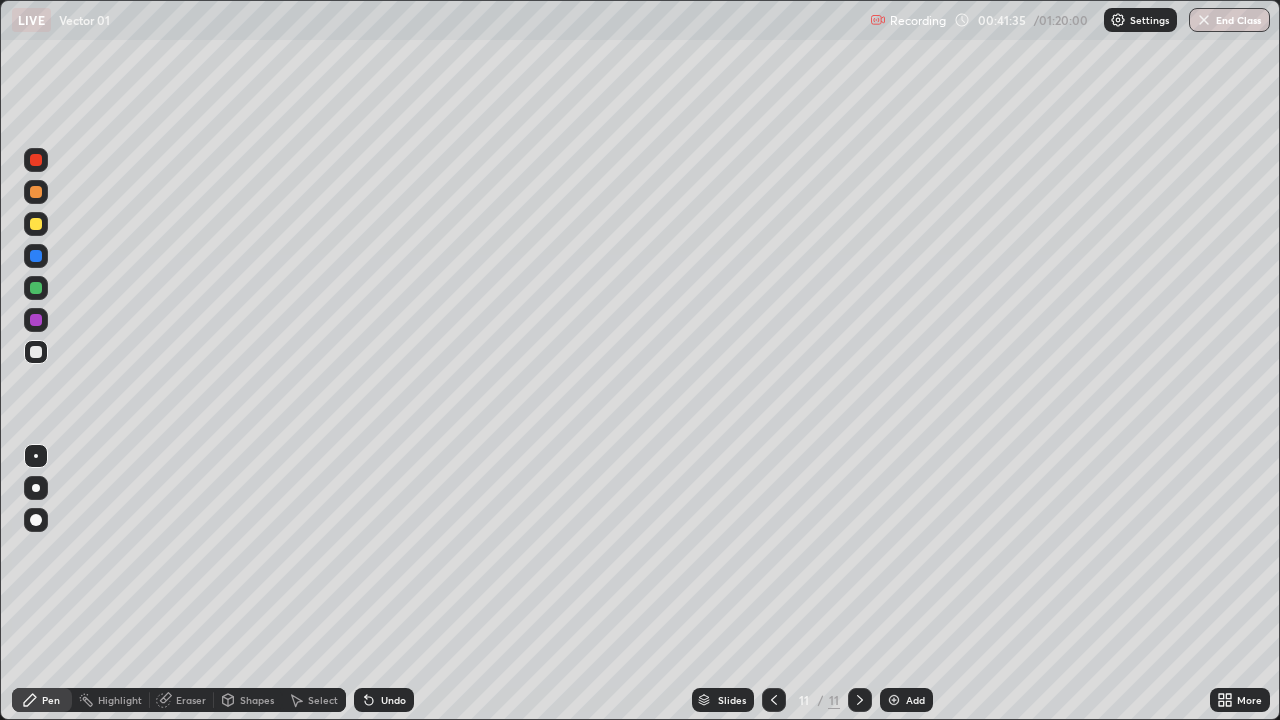 click at bounding box center [36, 224] 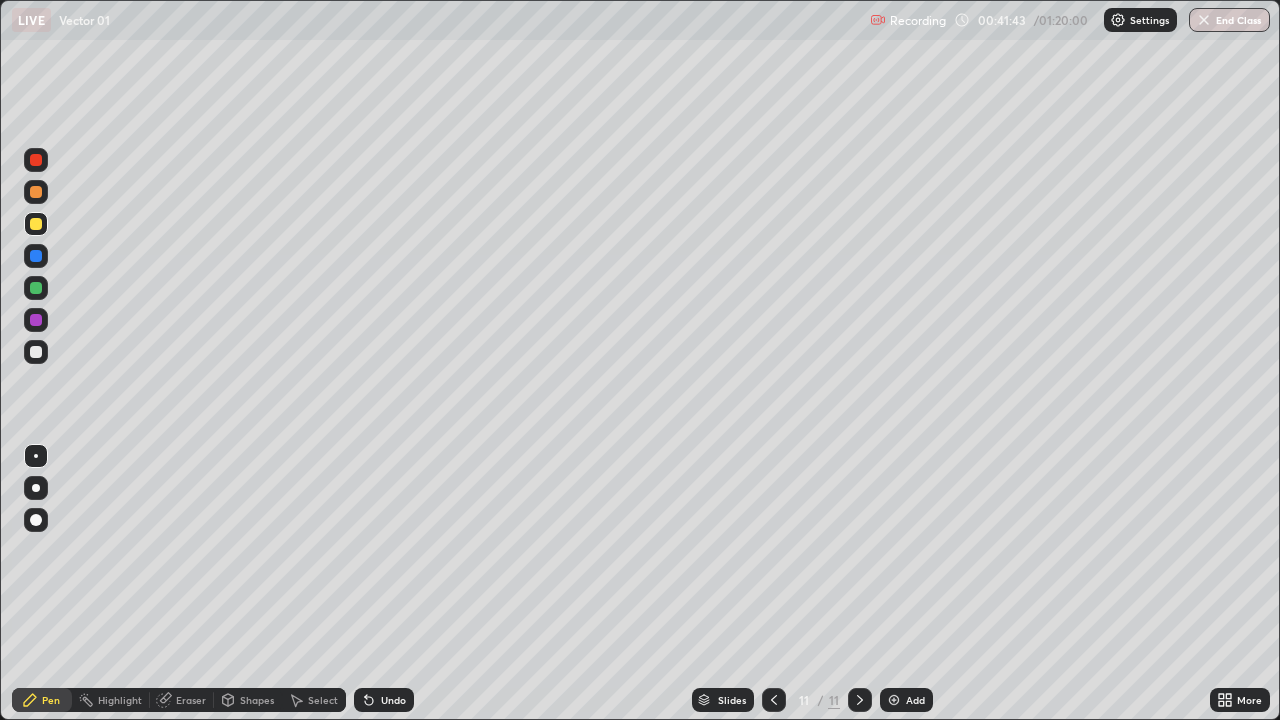click at bounding box center [36, 288] 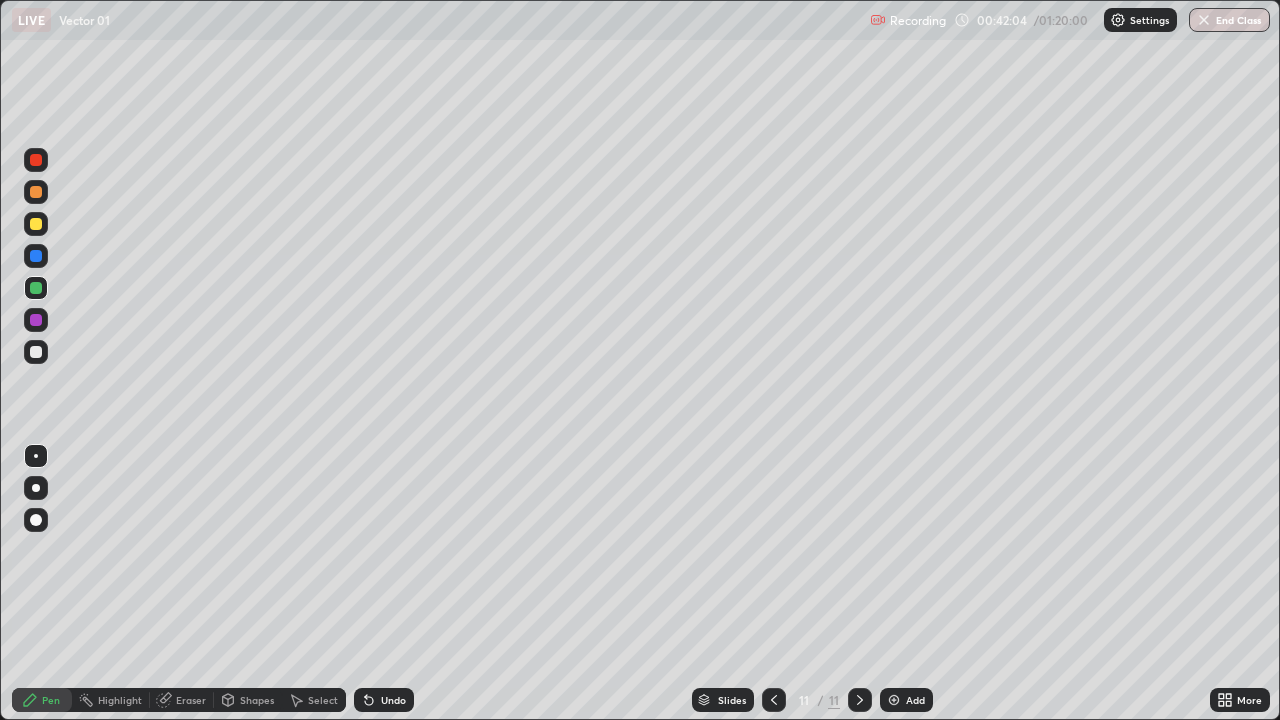 click 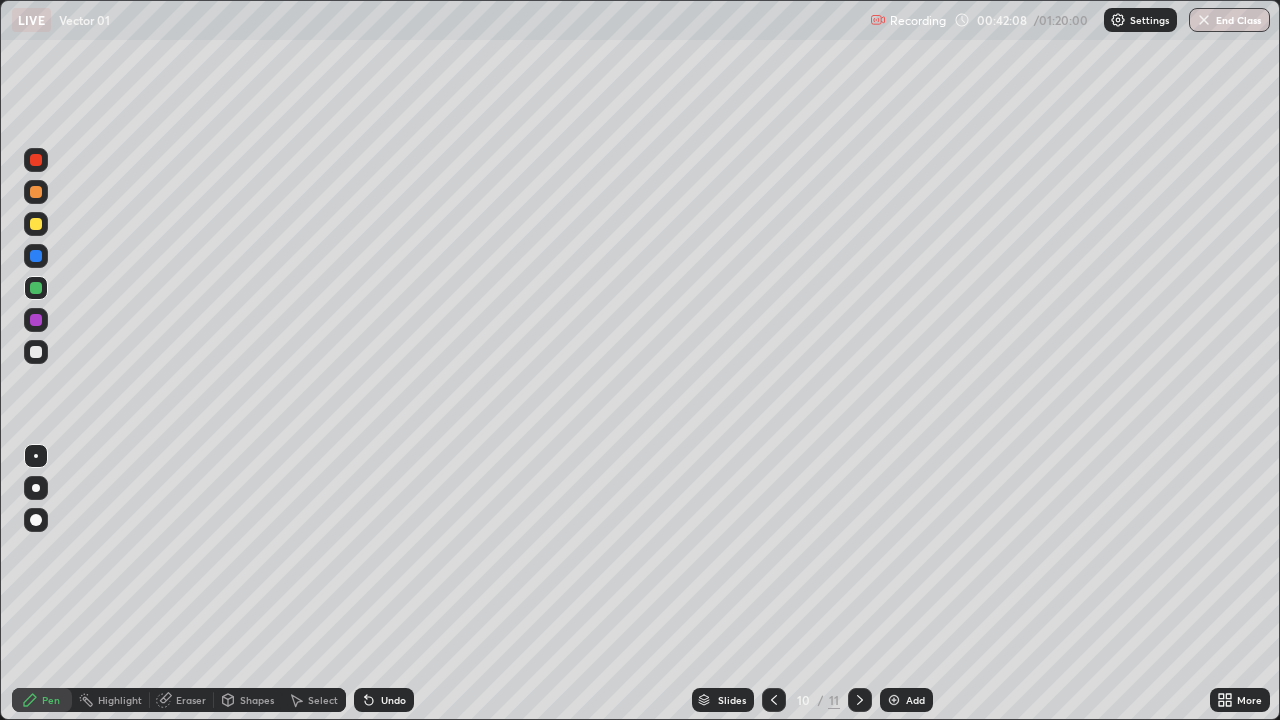 click 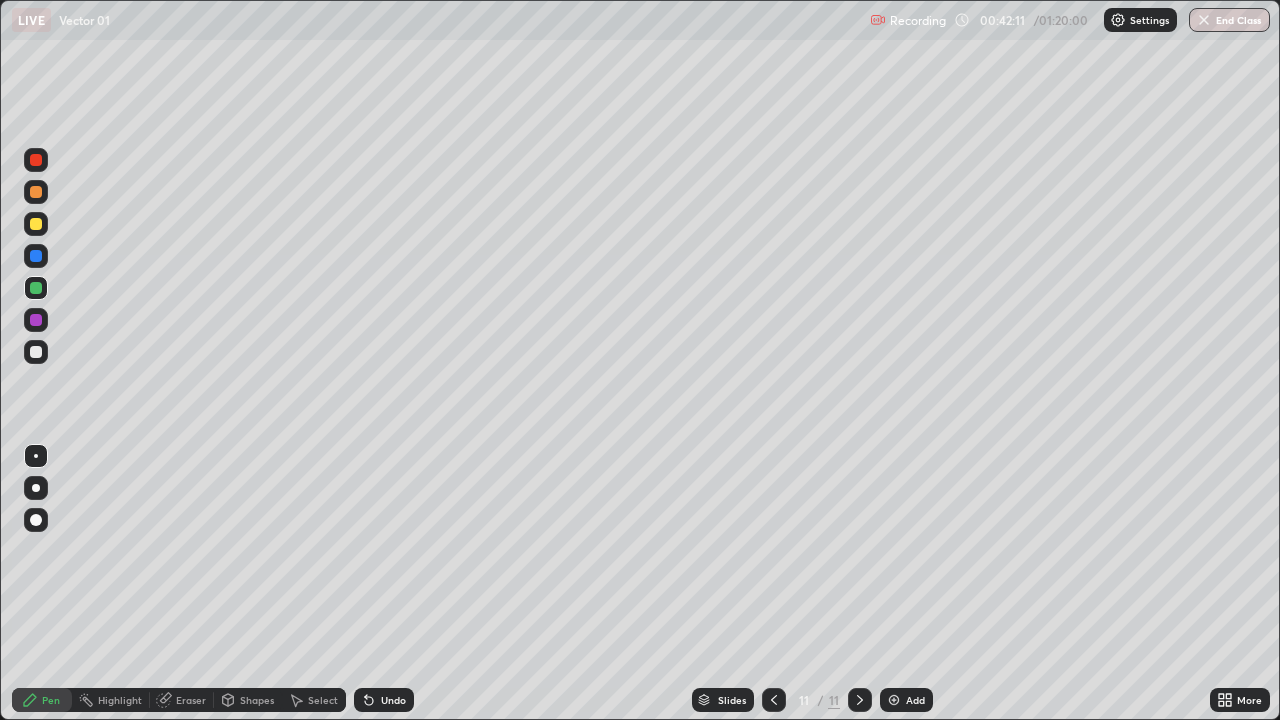 click at bounding box center (36, 192) 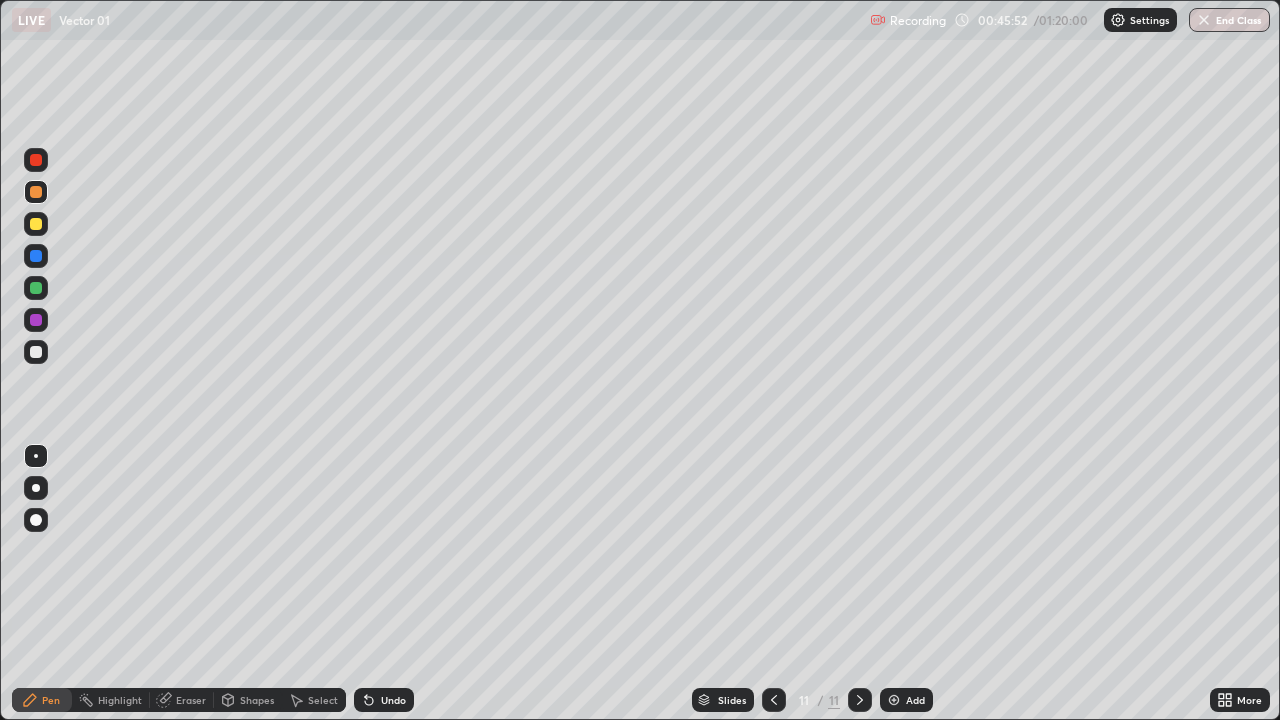 click at bounding box center (36, 224) 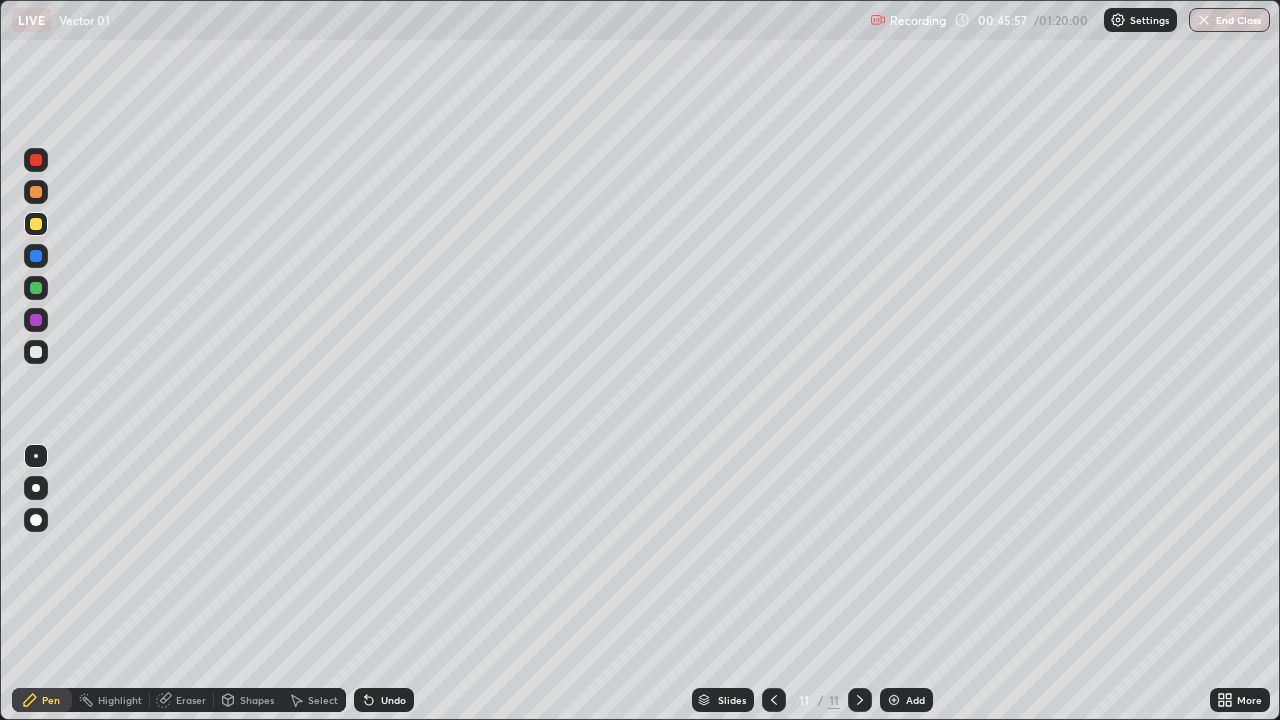 click on "Add" at bounding box center (915, 700) 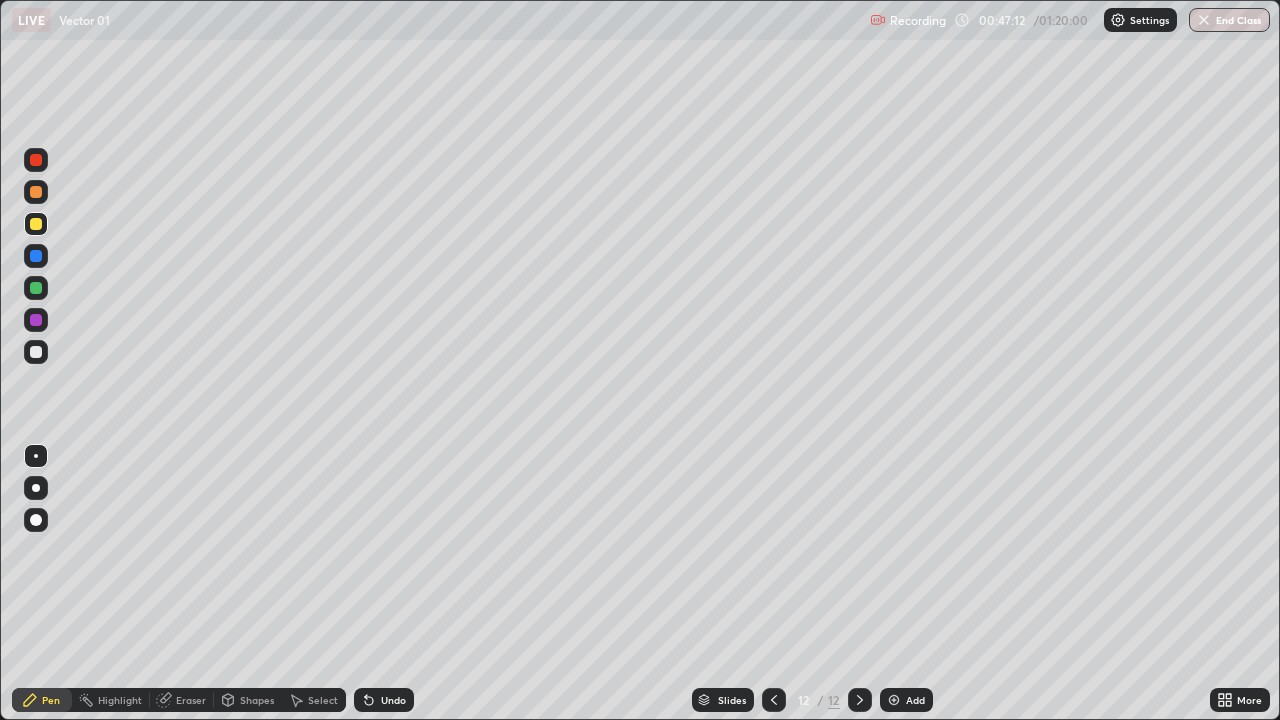 click at bounding box center [36, 352] 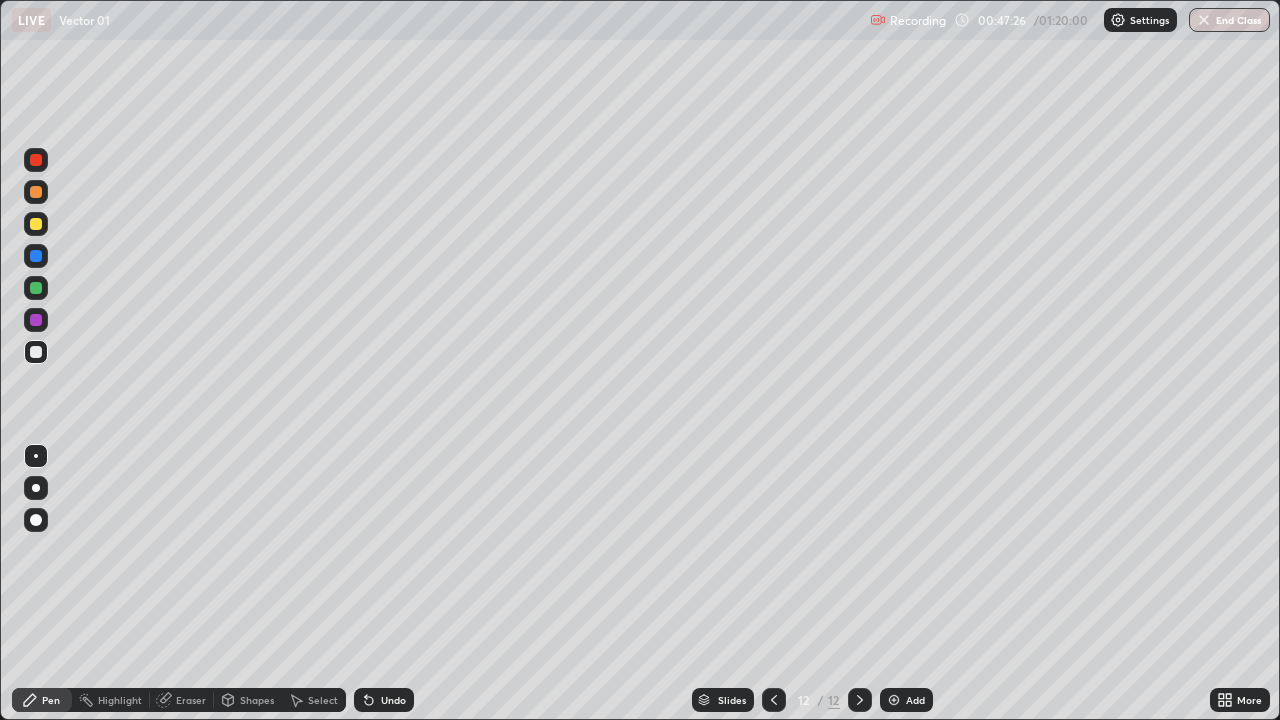 click at bounding box center (36, 224) 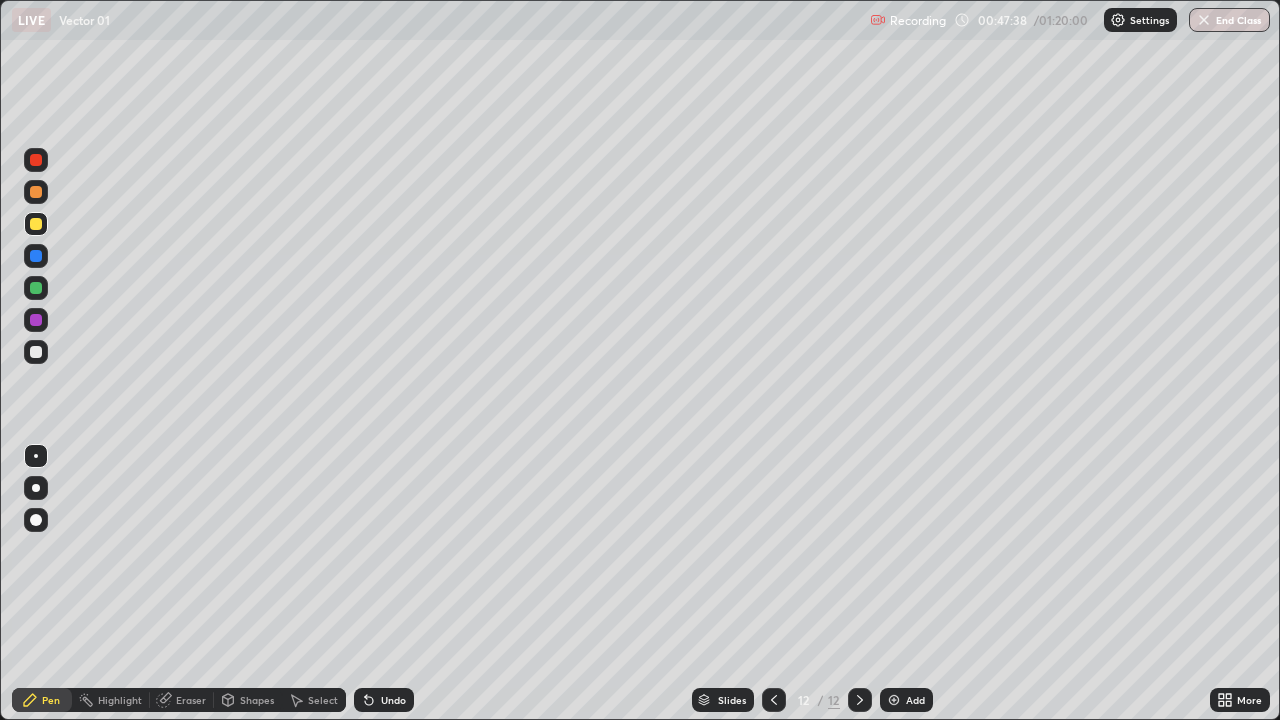 click on "Undo" at bounding box center (384, 700) 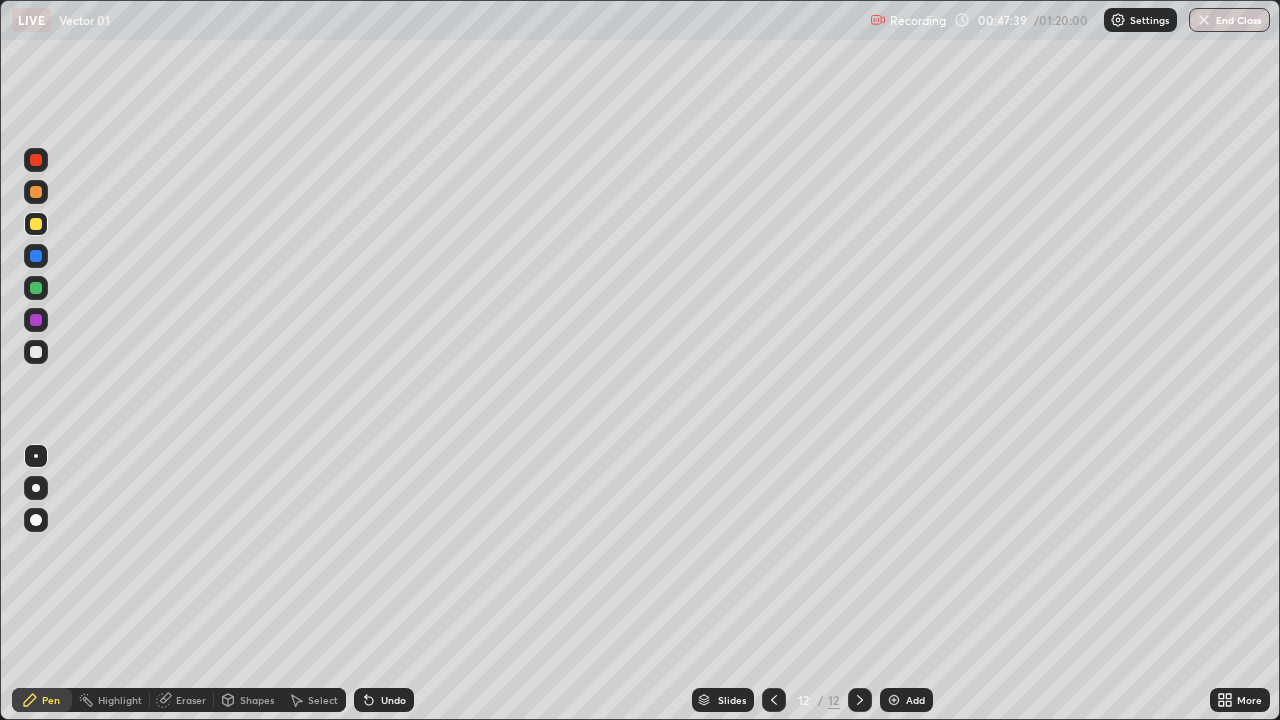 click on "Undo" at bounding box center [393, 700] 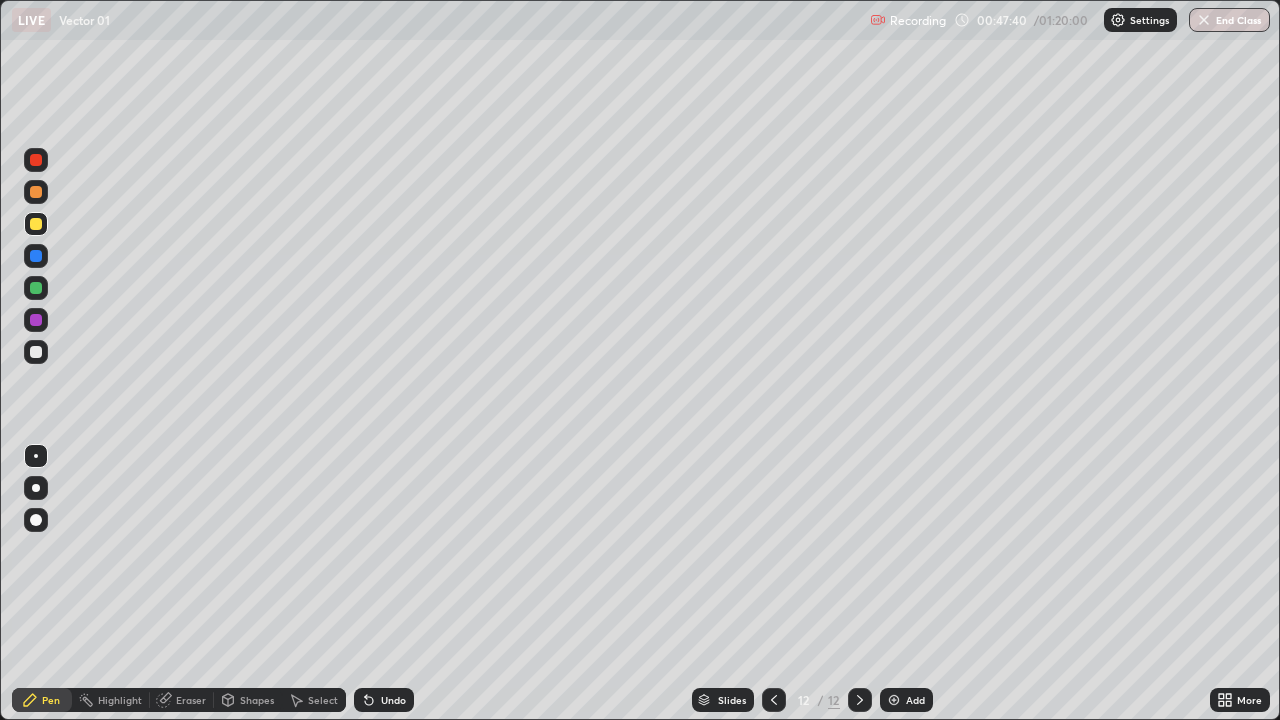 click on "Undo" at bounding box center (393, 700) 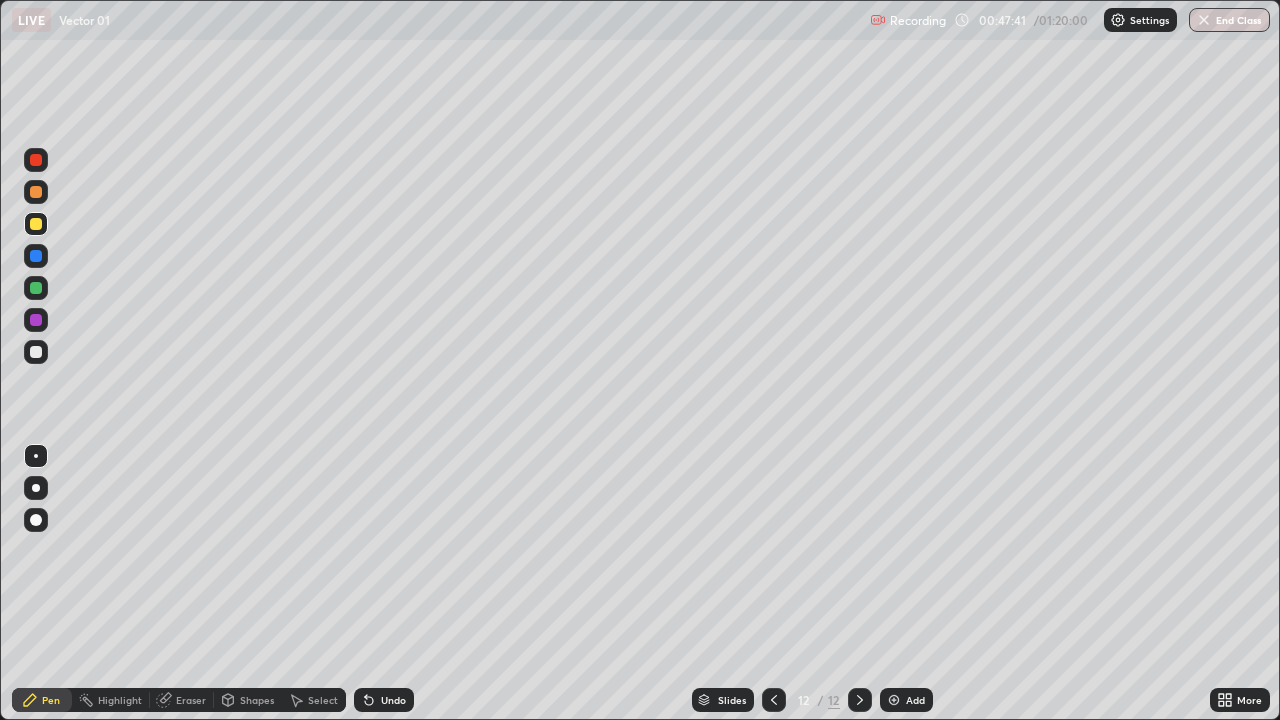 click at bounding box center [36, 352] 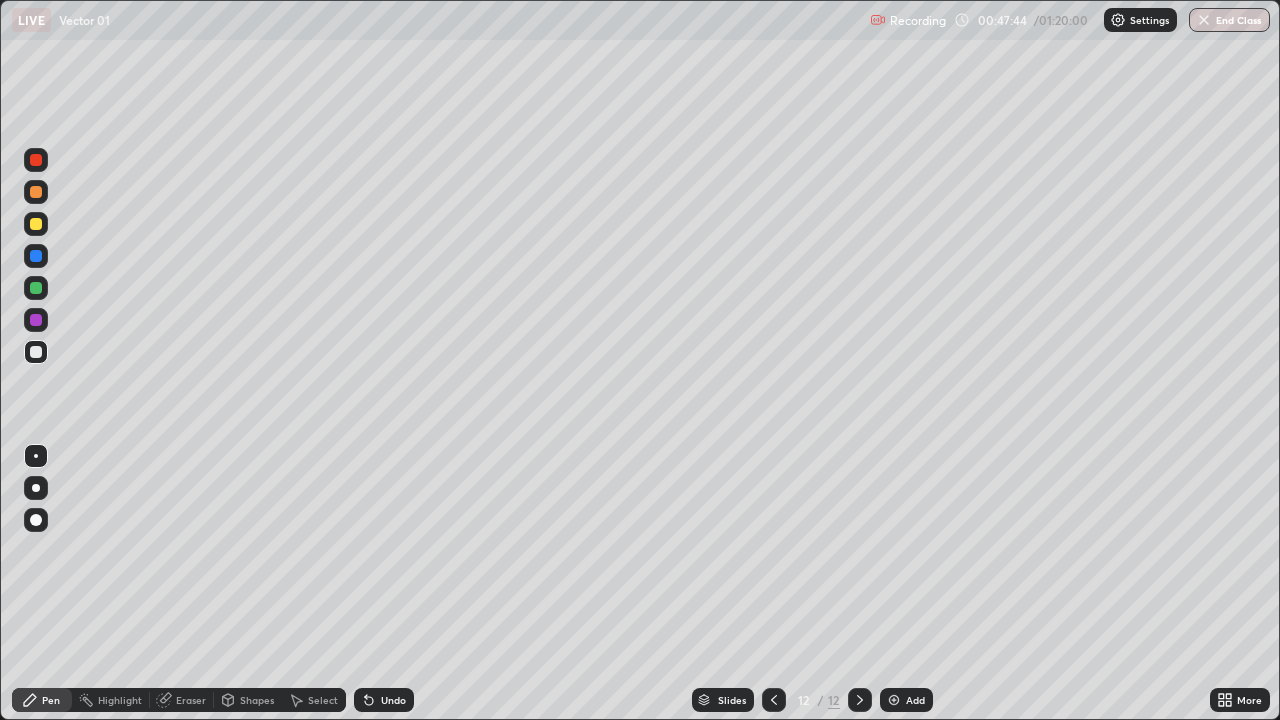click at bounding box center (36, 224) 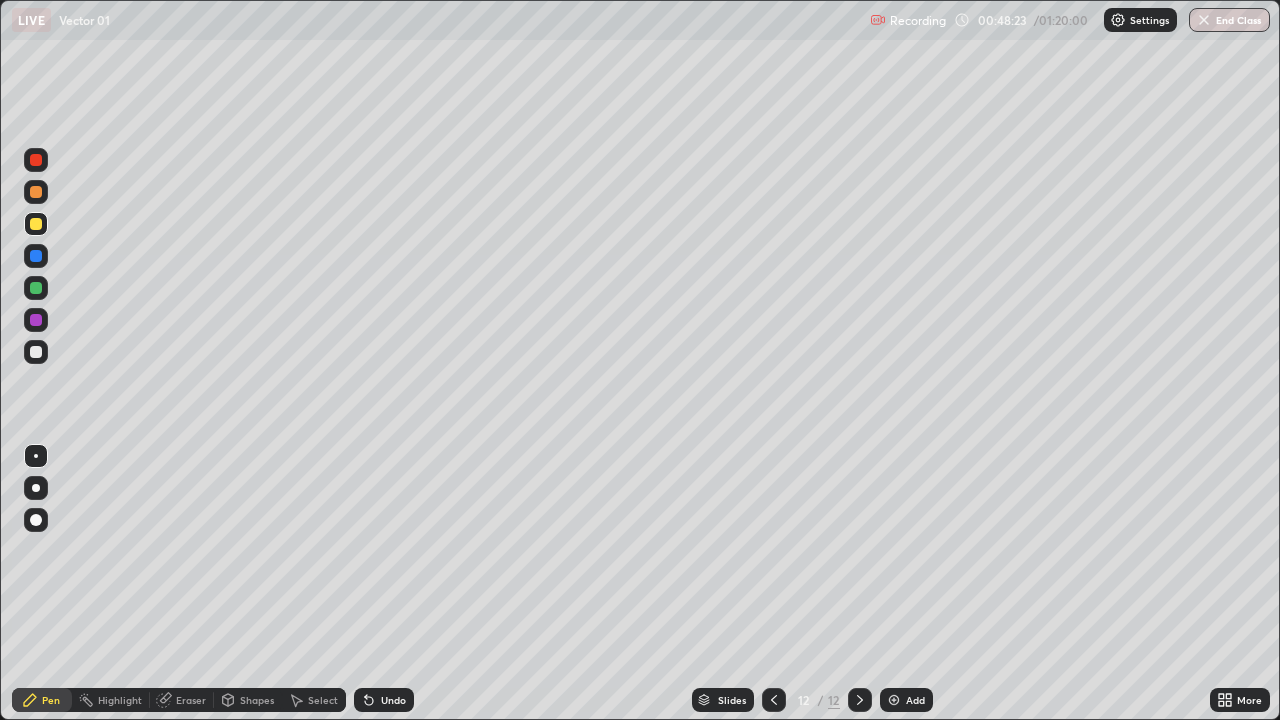 click on "Undo" at bounding box center (393, 700) 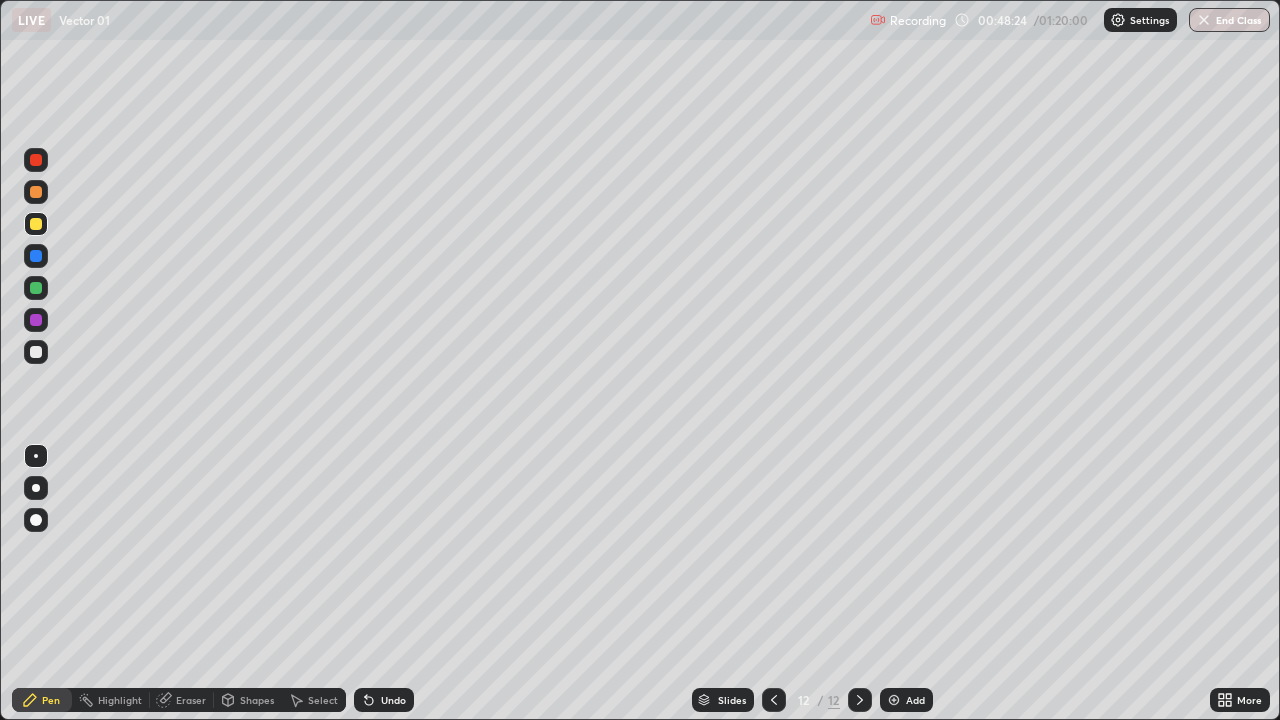click on "Undo" at bounding box center (393, 700) 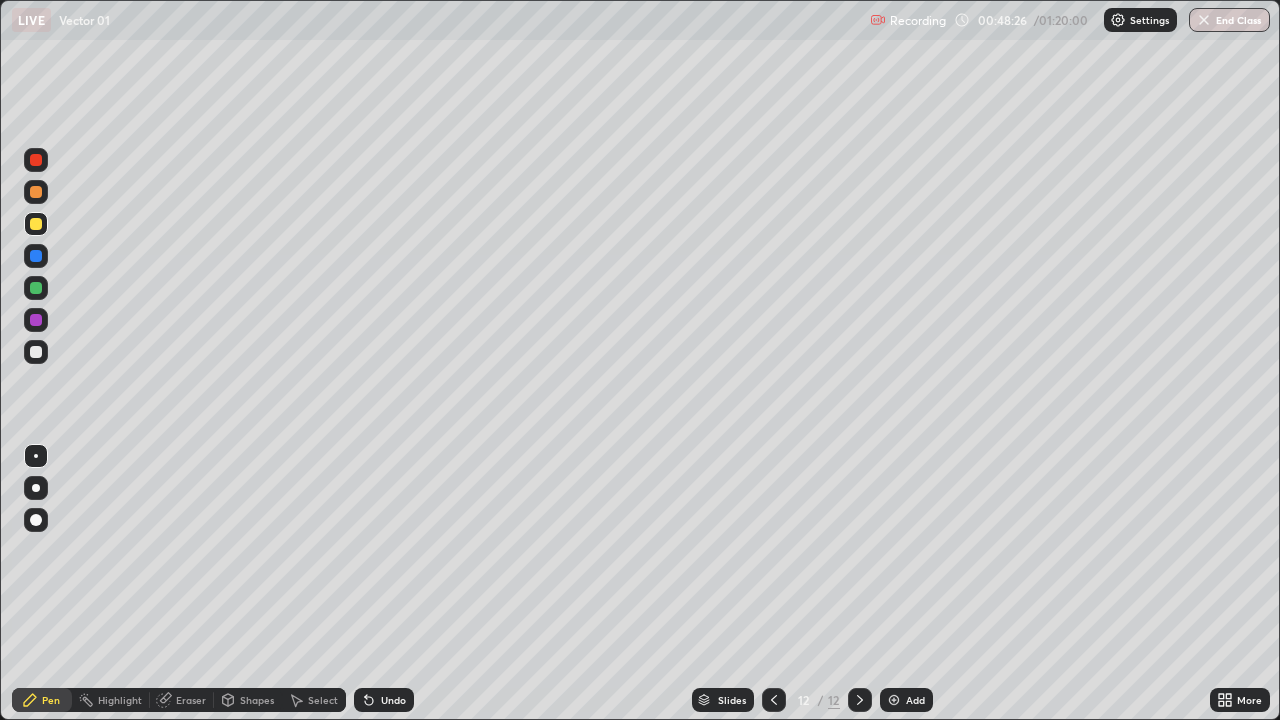 click on "Undo" at bounding box center [393, 700] 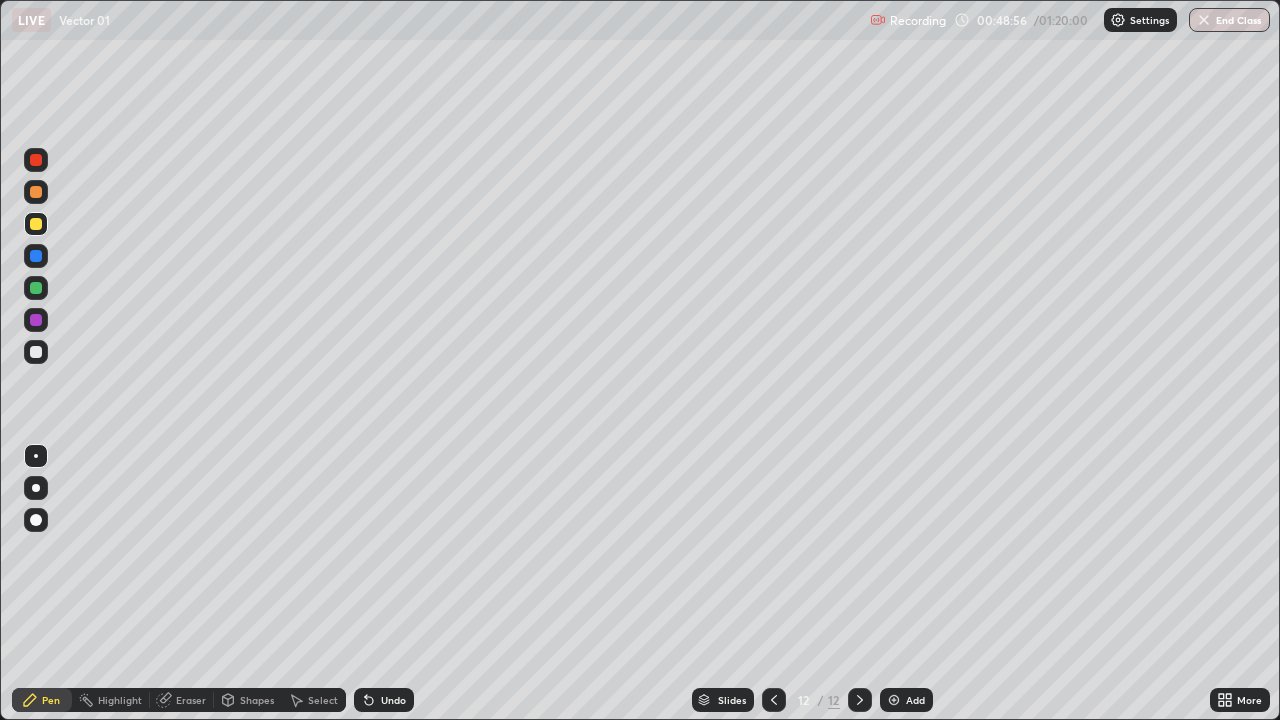 click at bounding box center (36, 192) 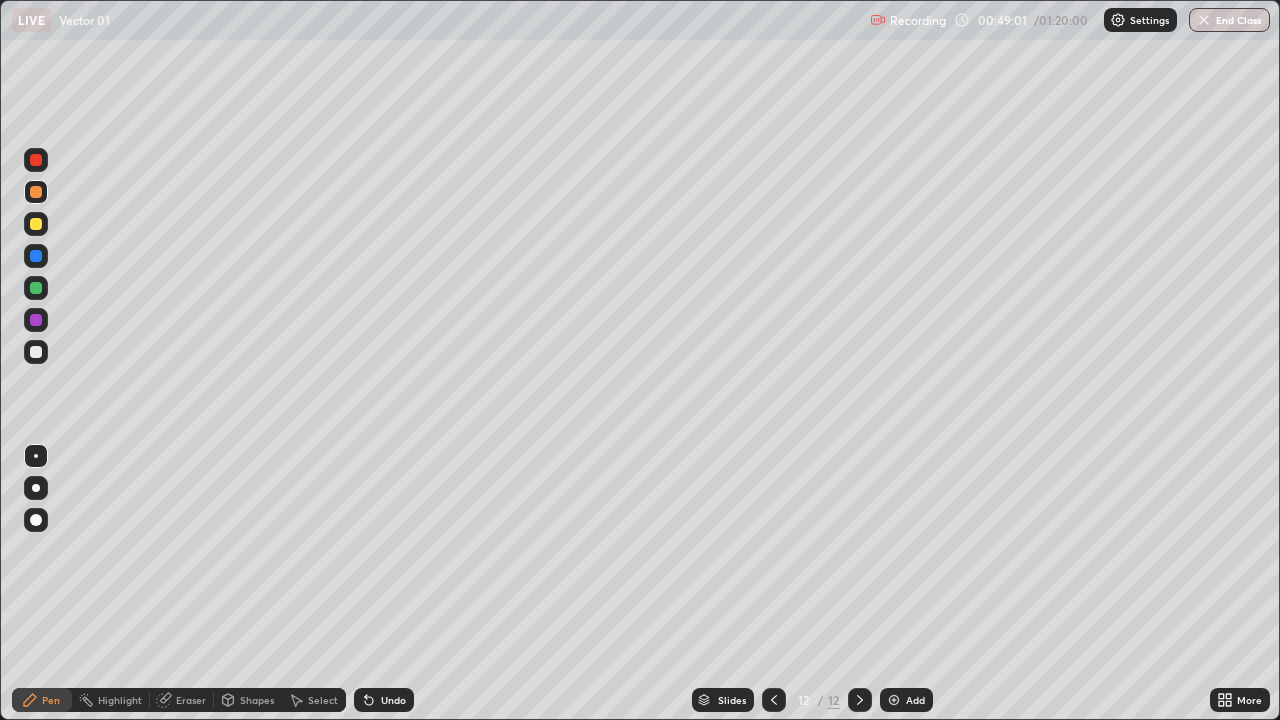 click on "Undo" at bounding box center [384, 700] 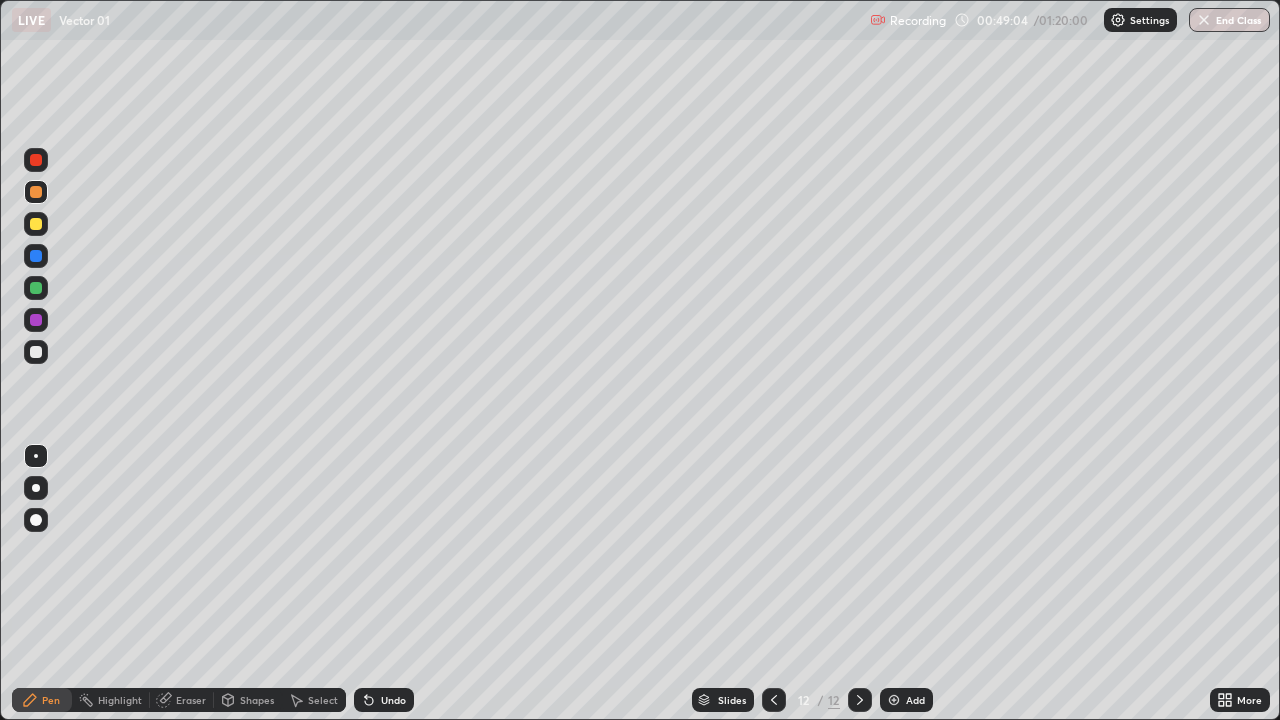 click 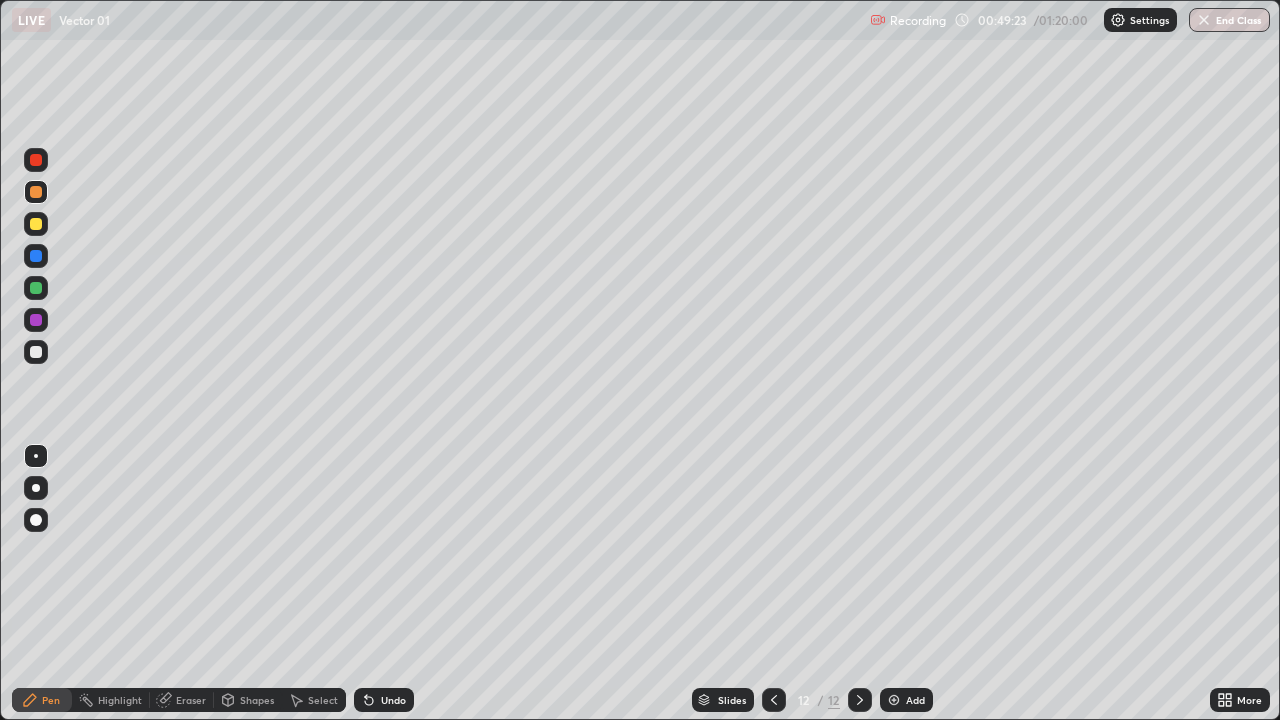 click at bounding box center (36, 224) 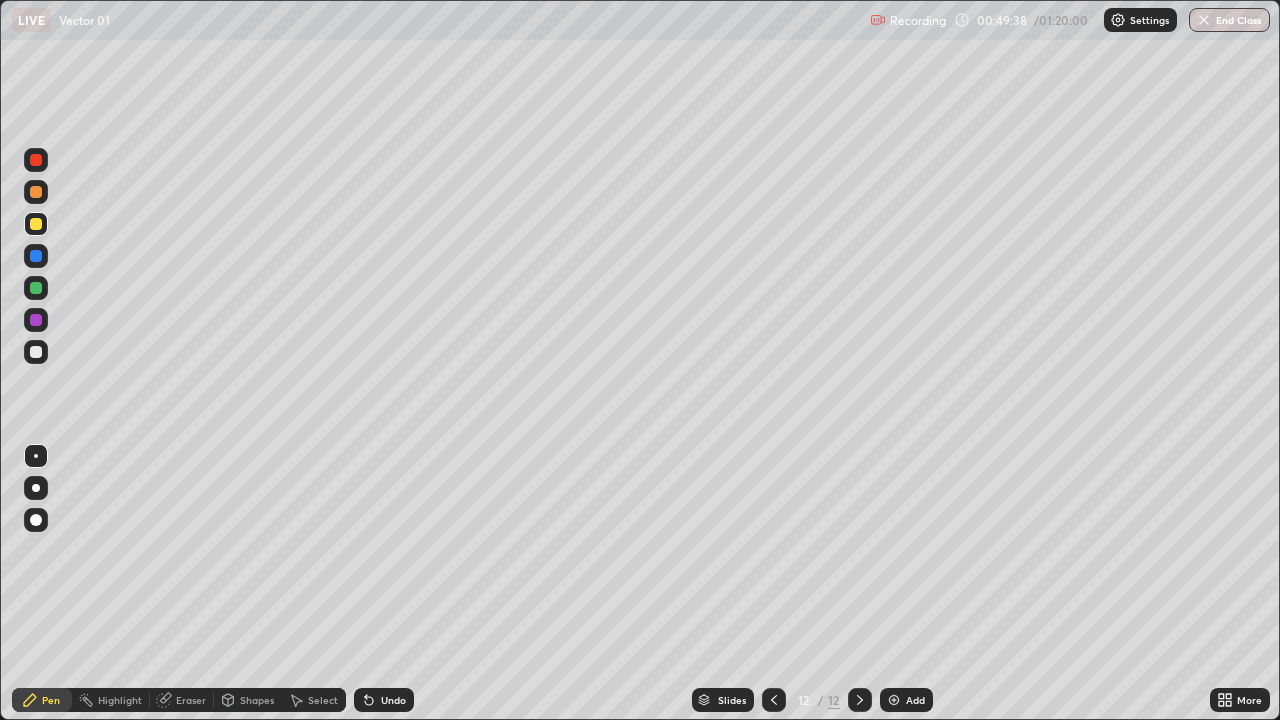 click at bounding box center [36, 160] 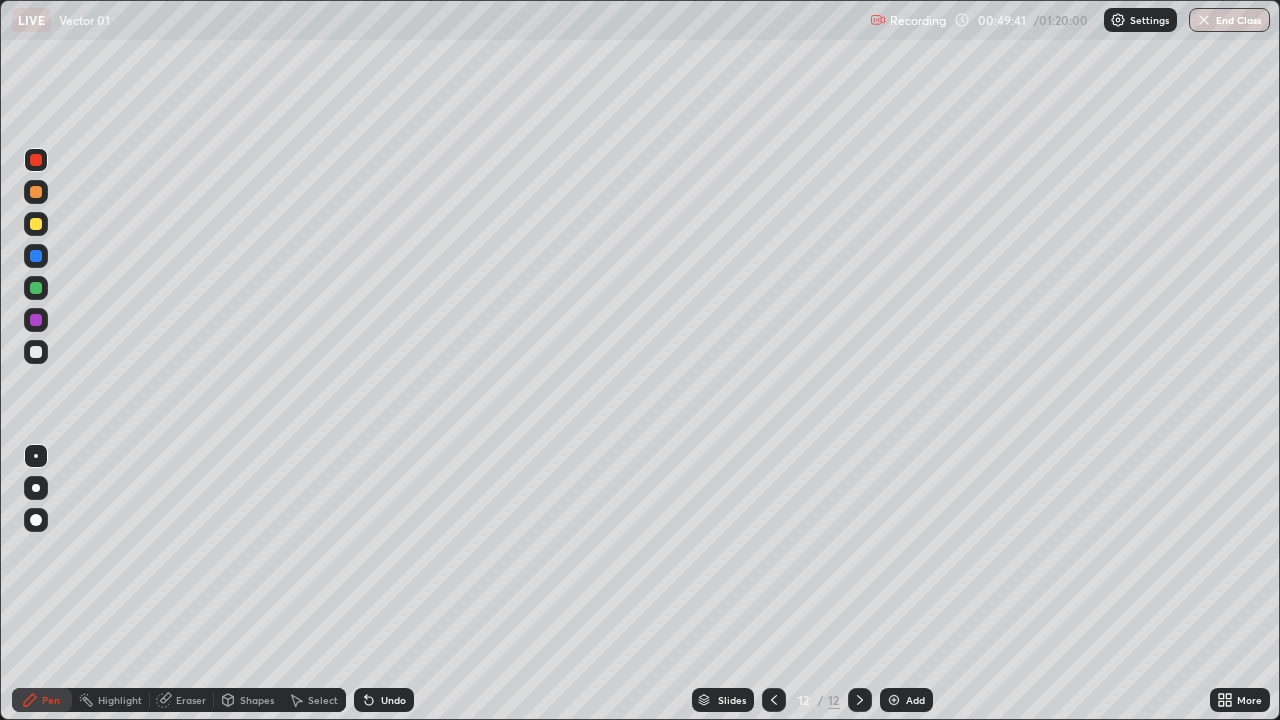 click on "Undo" at bounding box center (393, 700) 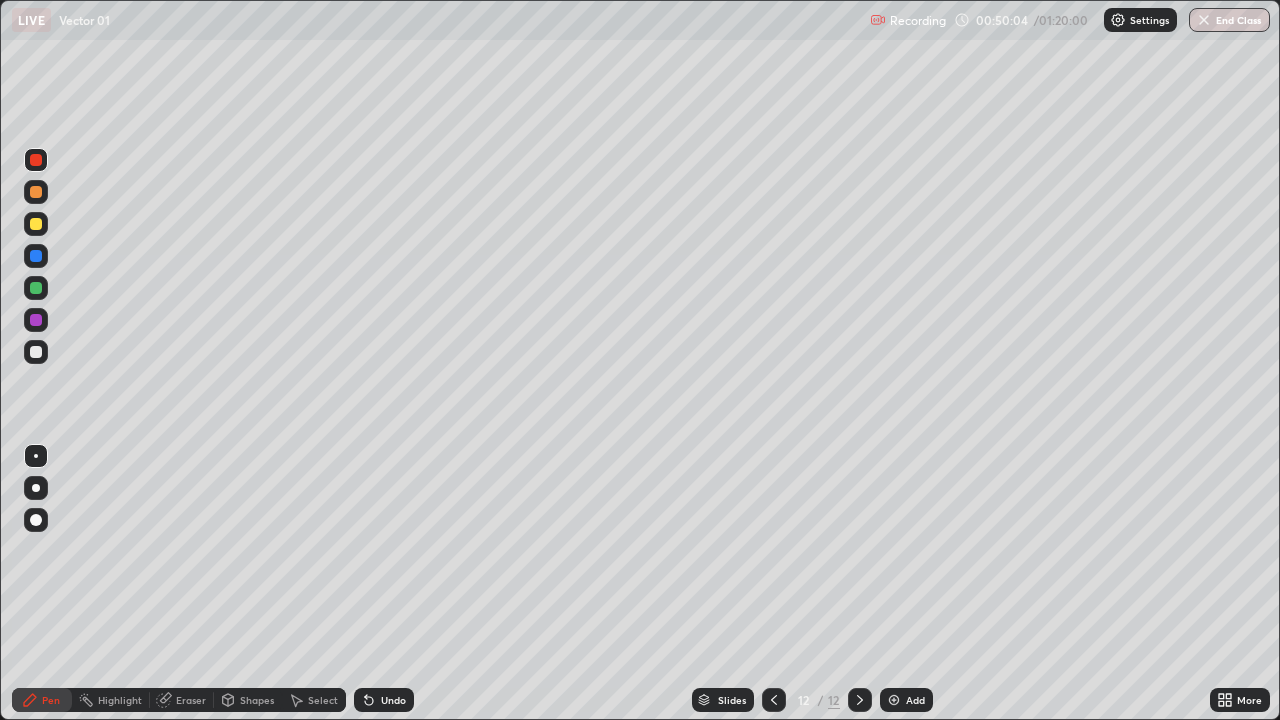 click at bounding box center (36, 224) 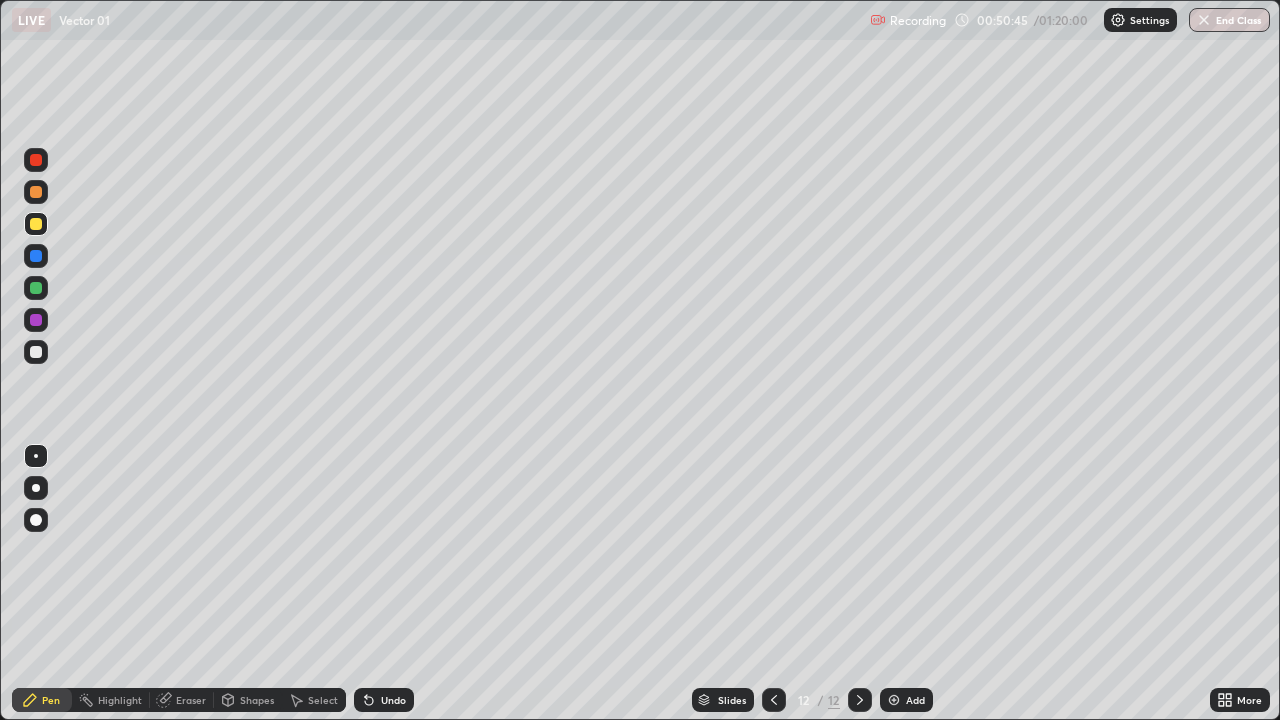 click at bounding box center (36, 192) 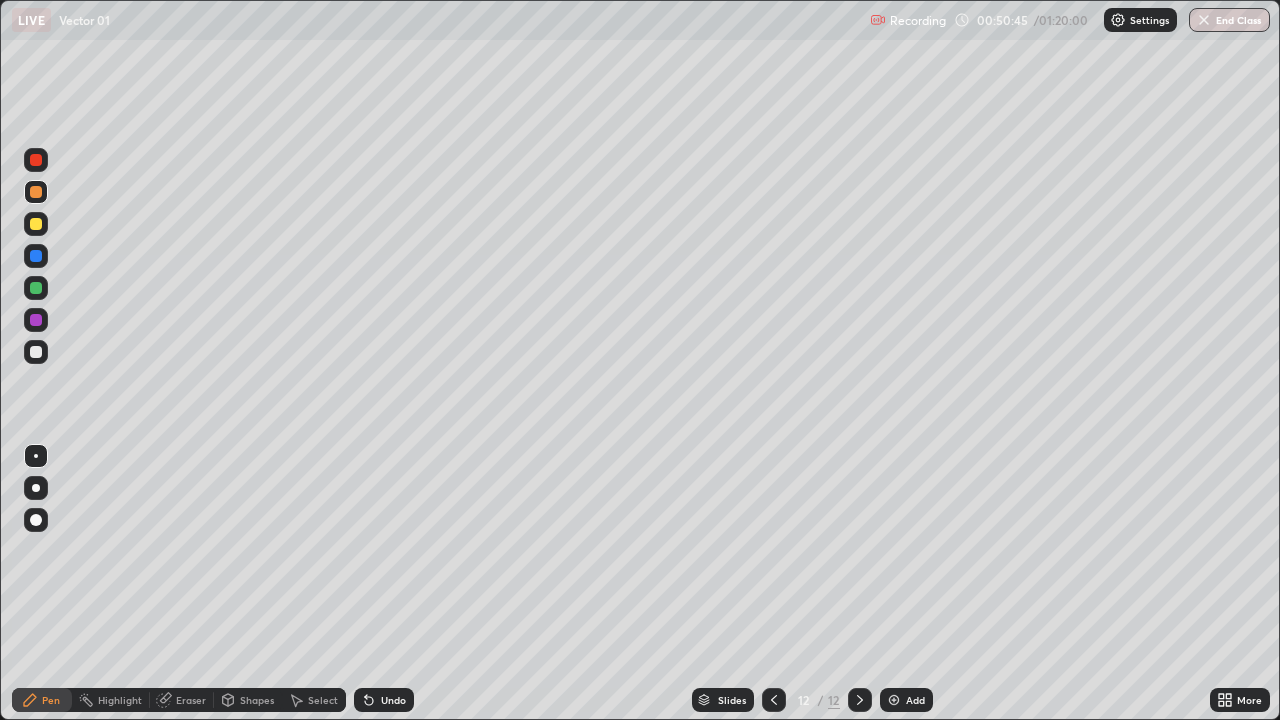 click at bounding box center (36, 288) 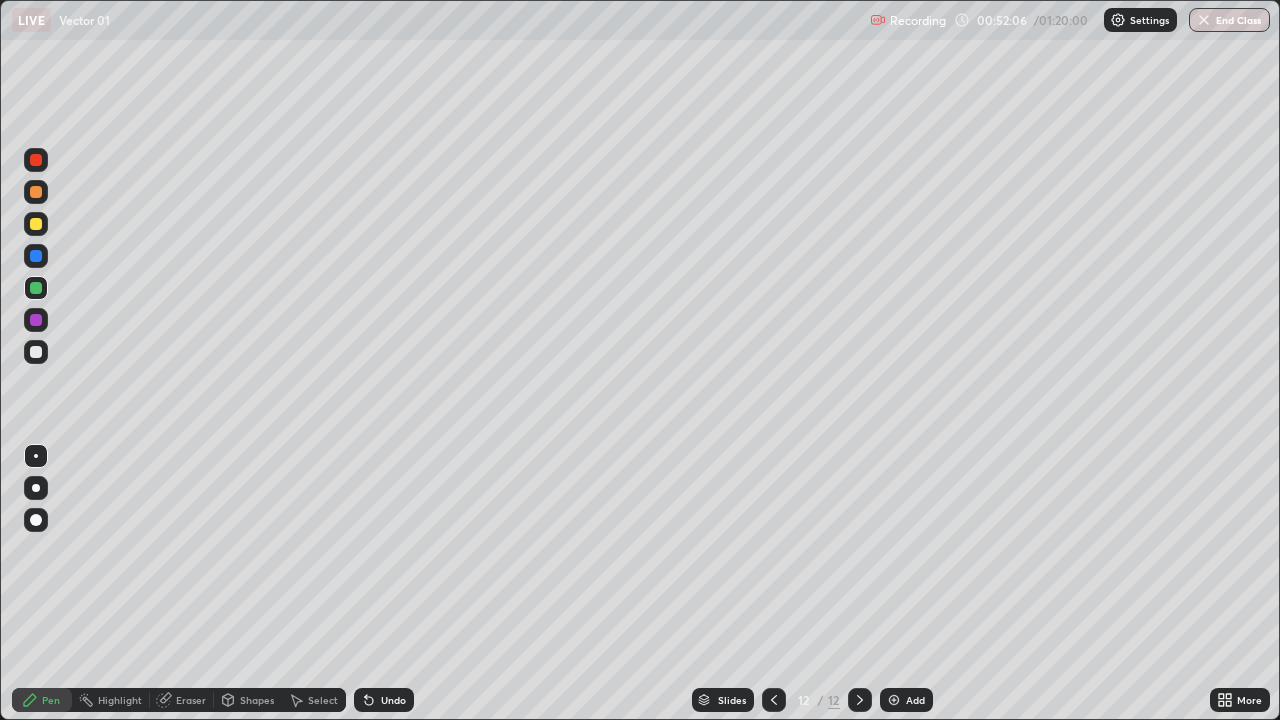 click at bounding box center [36, 224] 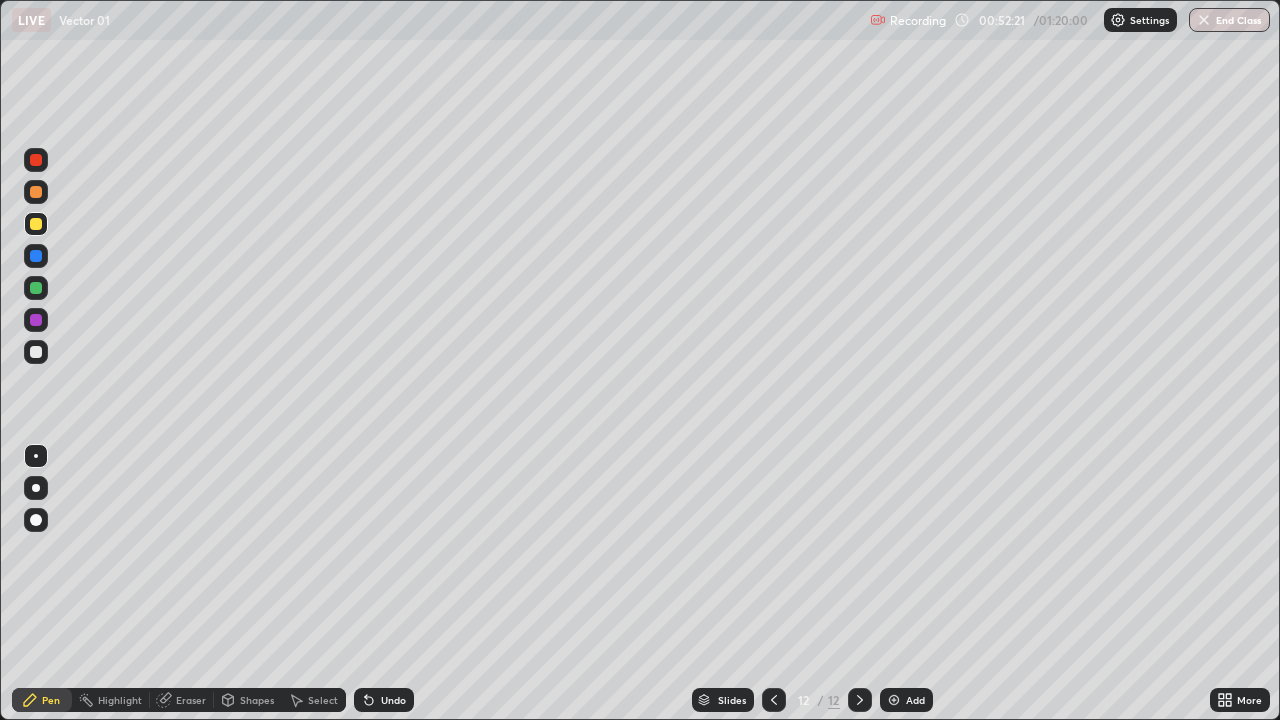 click at bounding box center [36, 192] 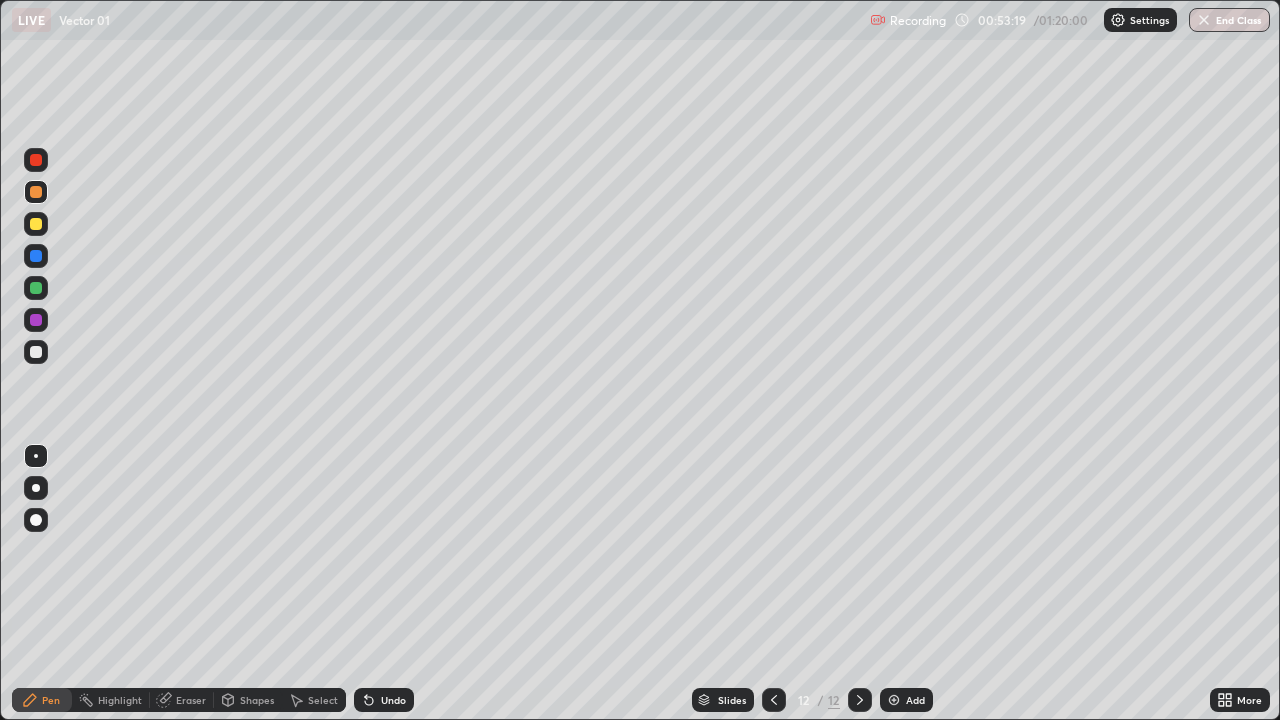 click 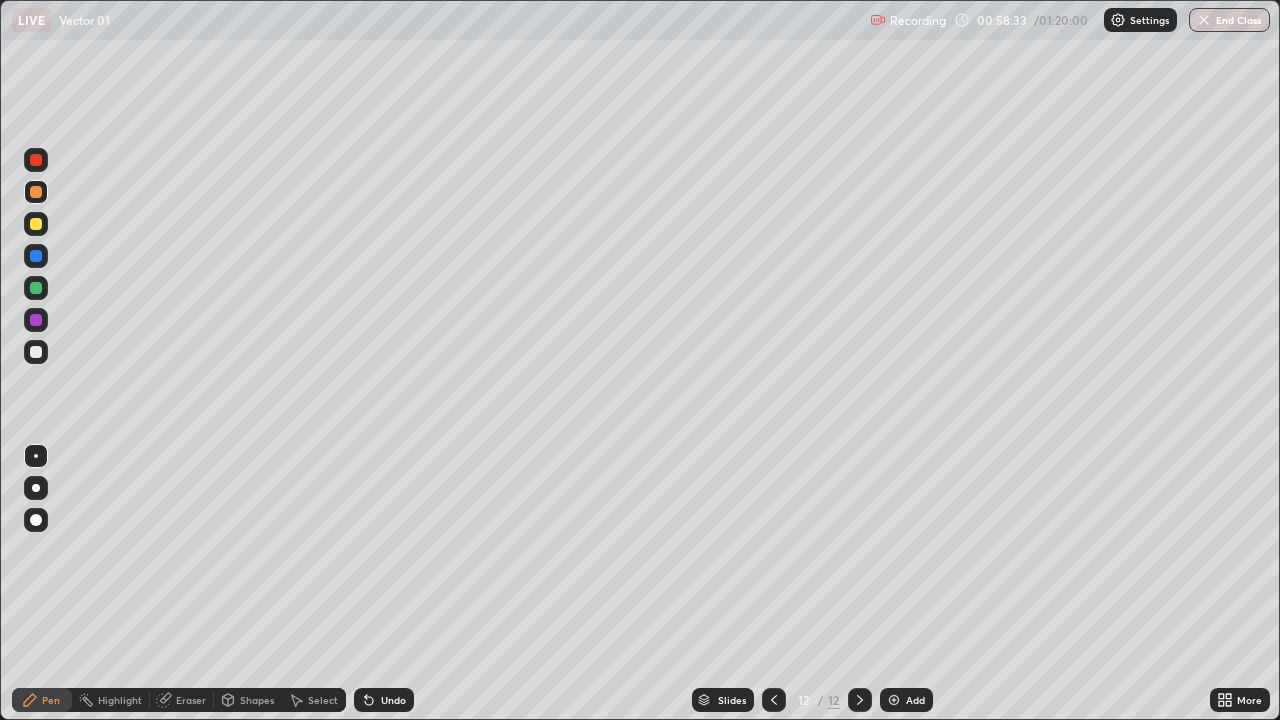 click at bounding box center (36, 224) 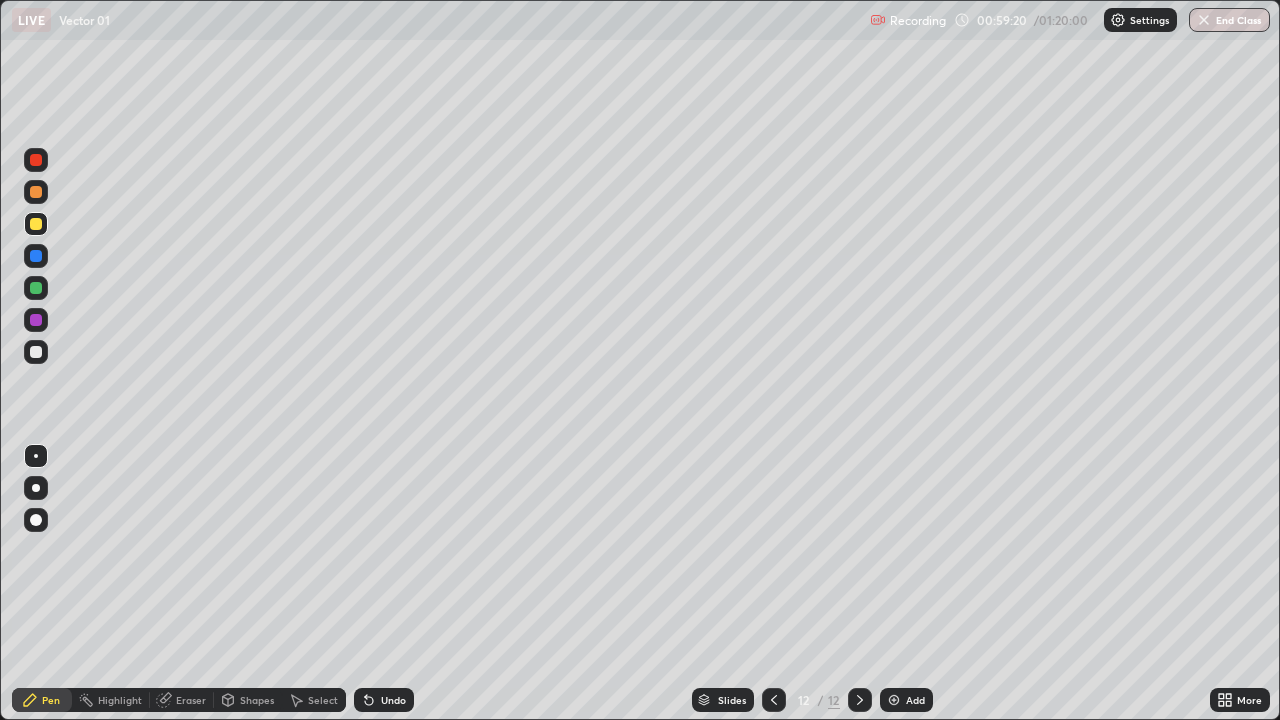 click at bounding box center [894, 700] 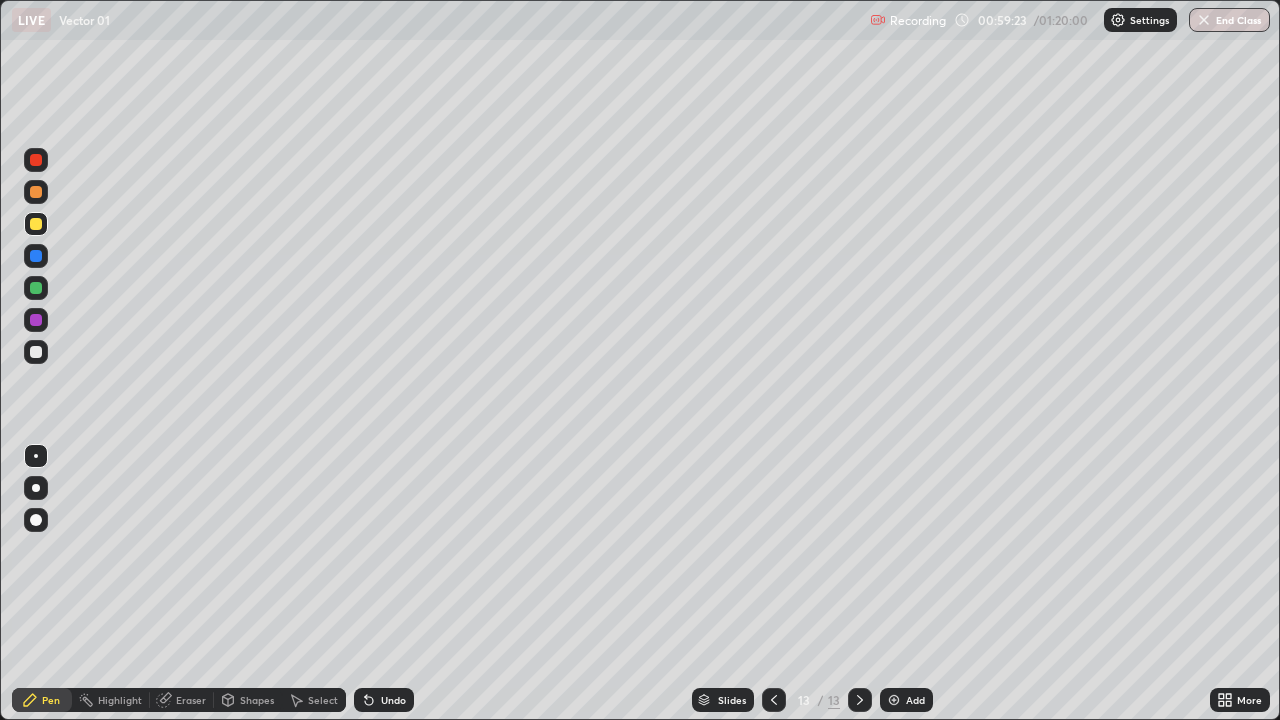 click at bounding box center [36, 352] 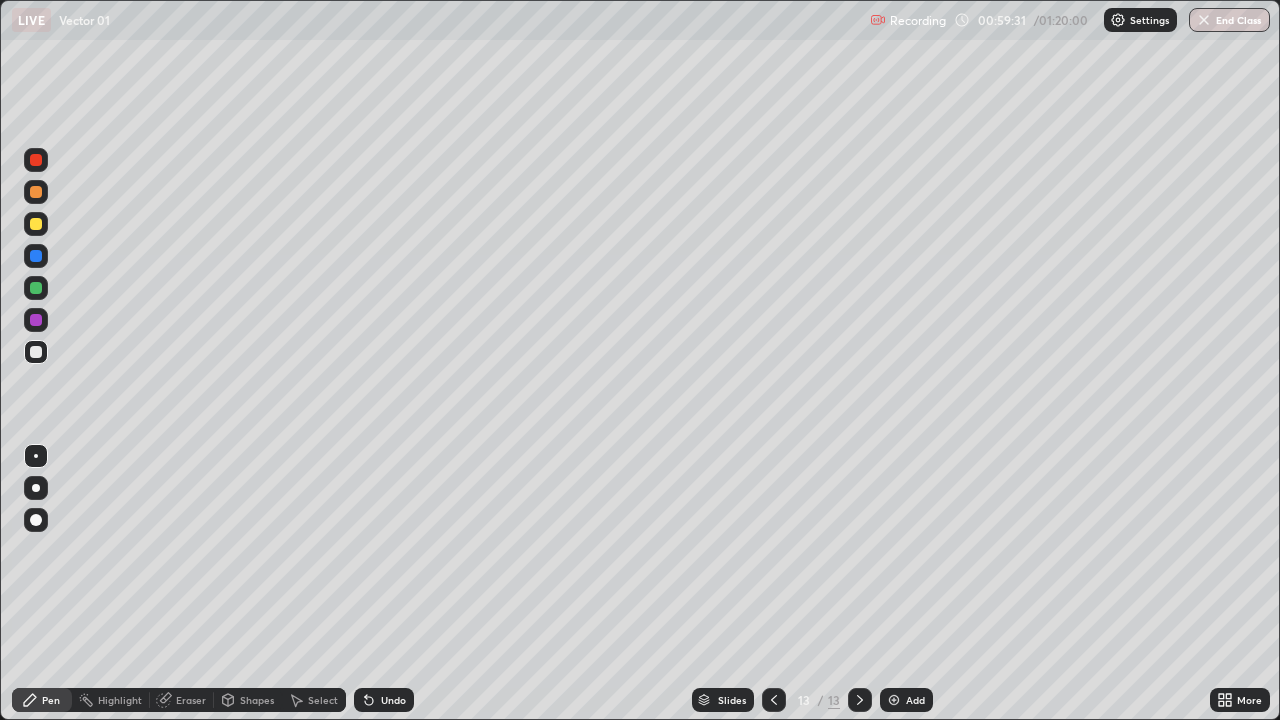 click on "Undo" at bounding box center [393, 700] 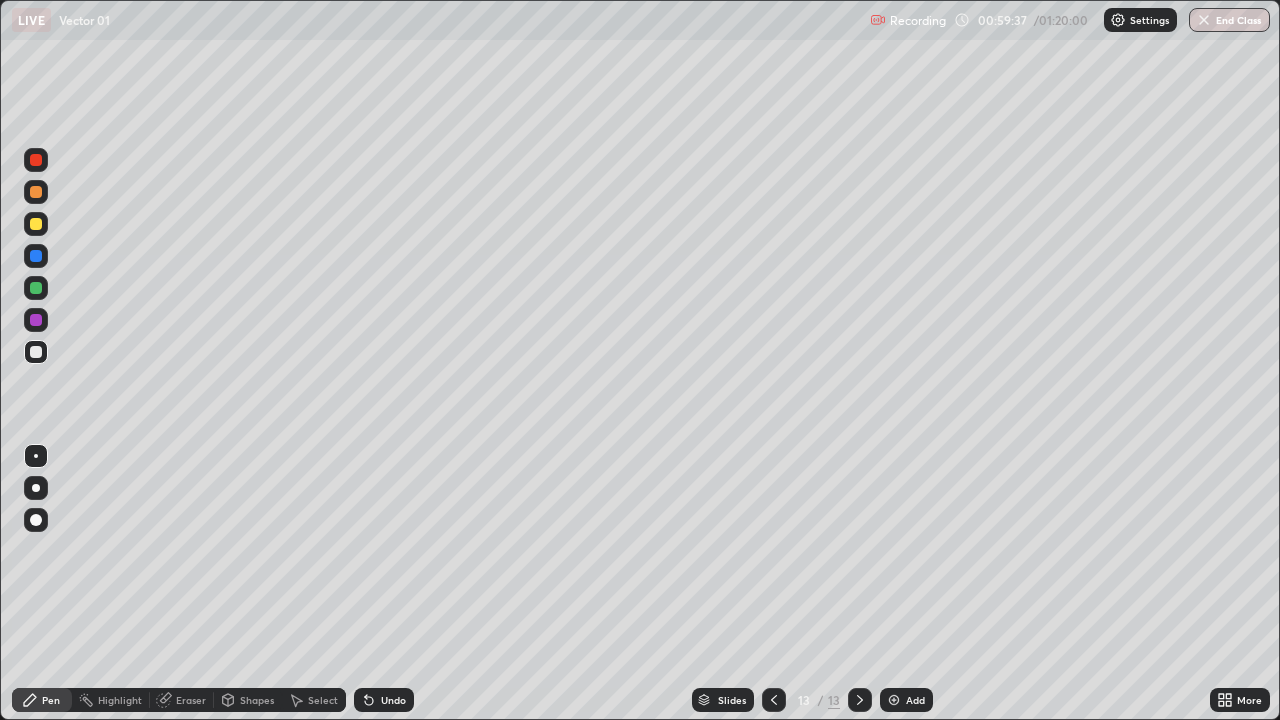 click at bounding box center [36, 224] 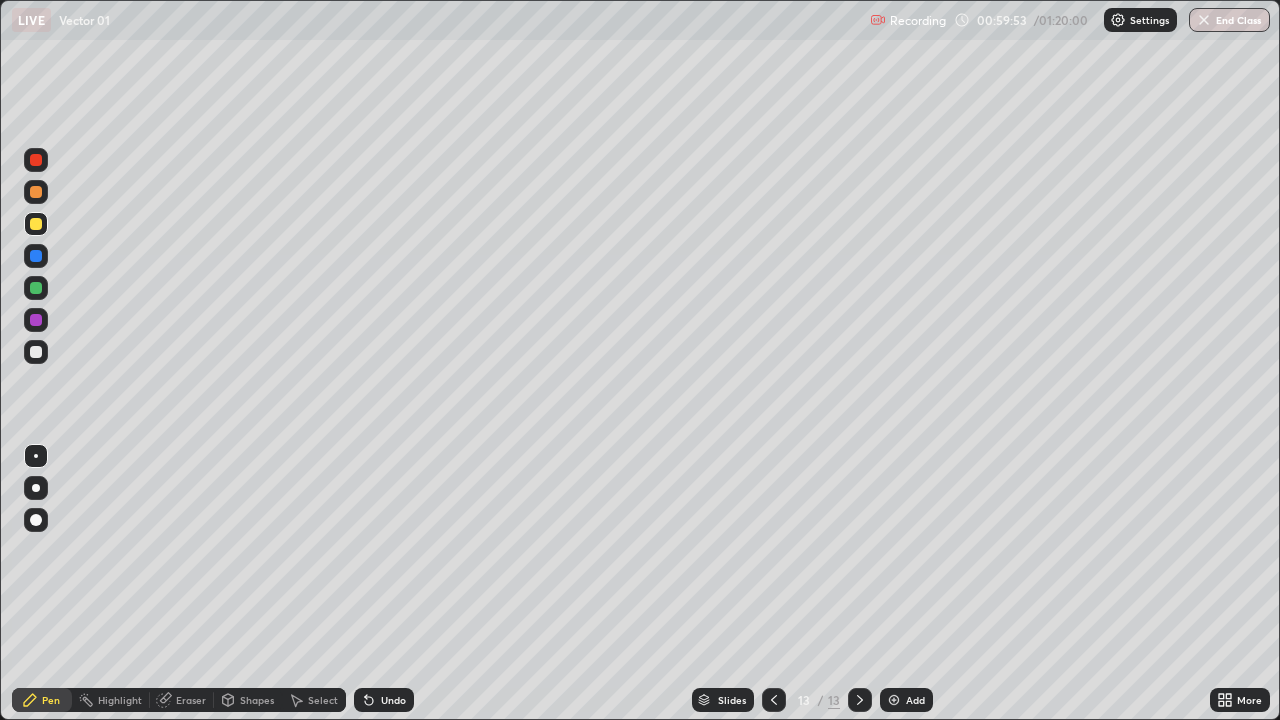 click at bounding box center (36, 160) 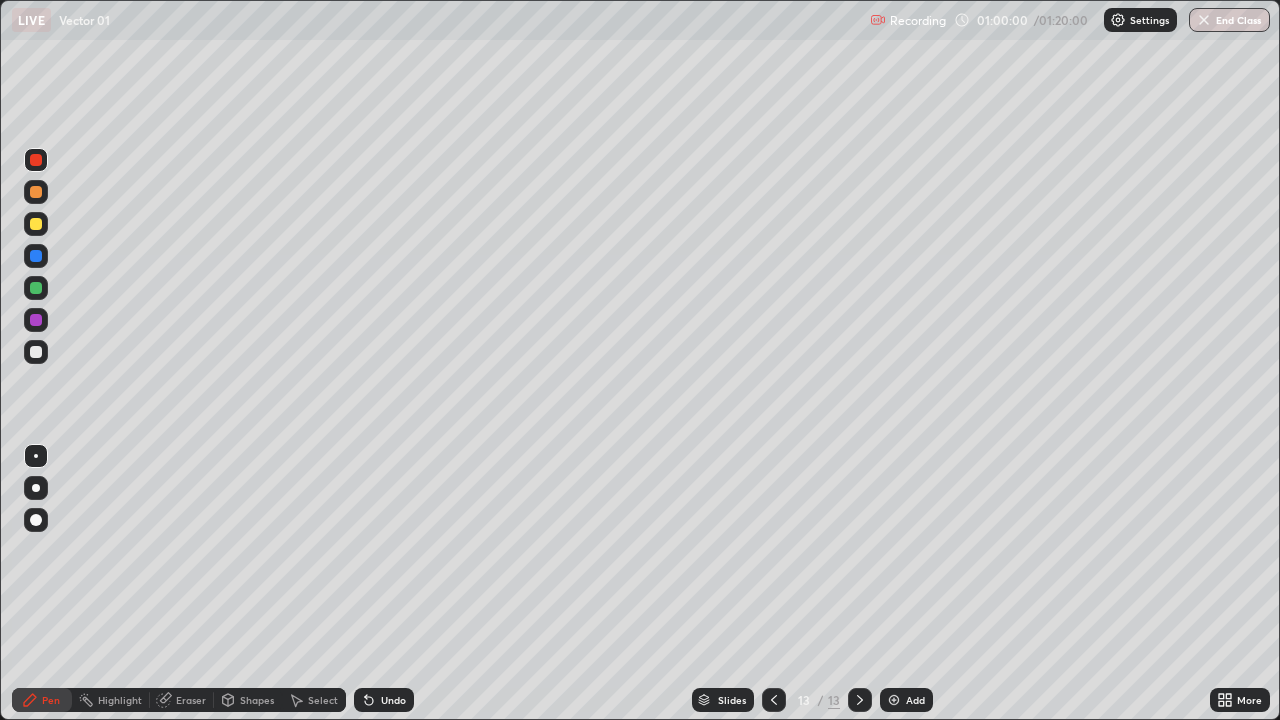 click at bounding box center (36, 192) 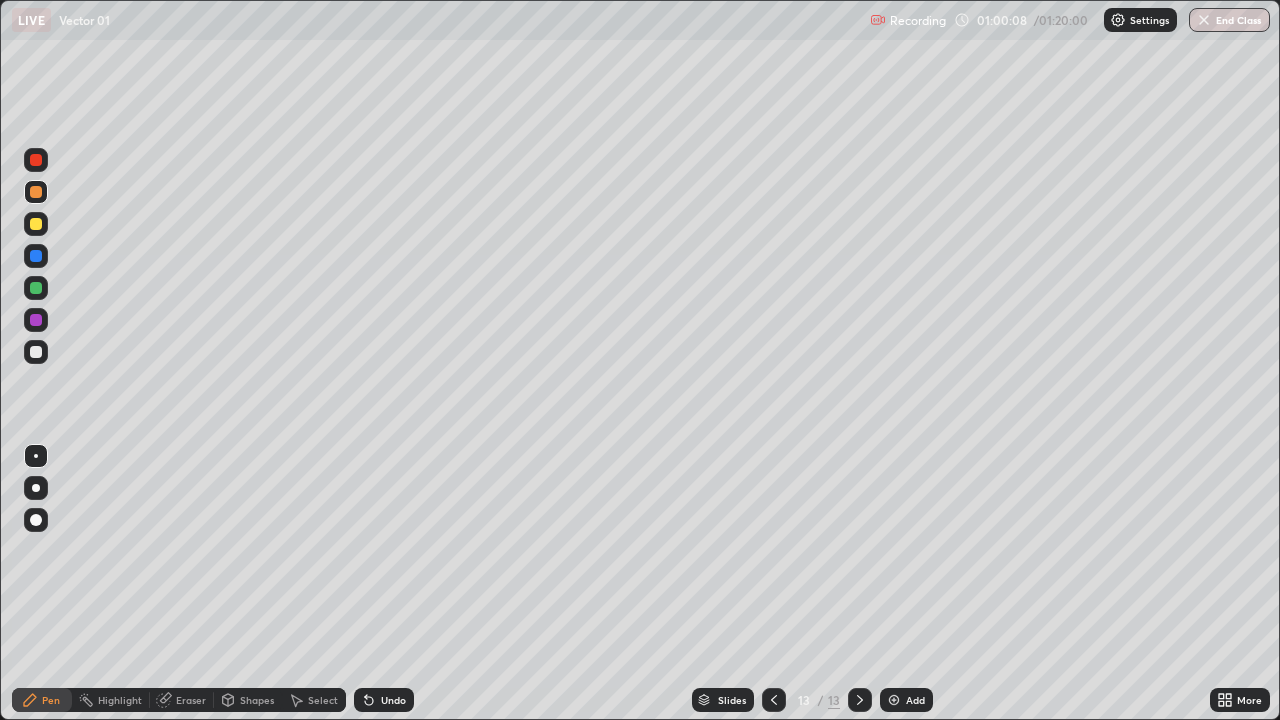 click at bounding box center [36, 224] 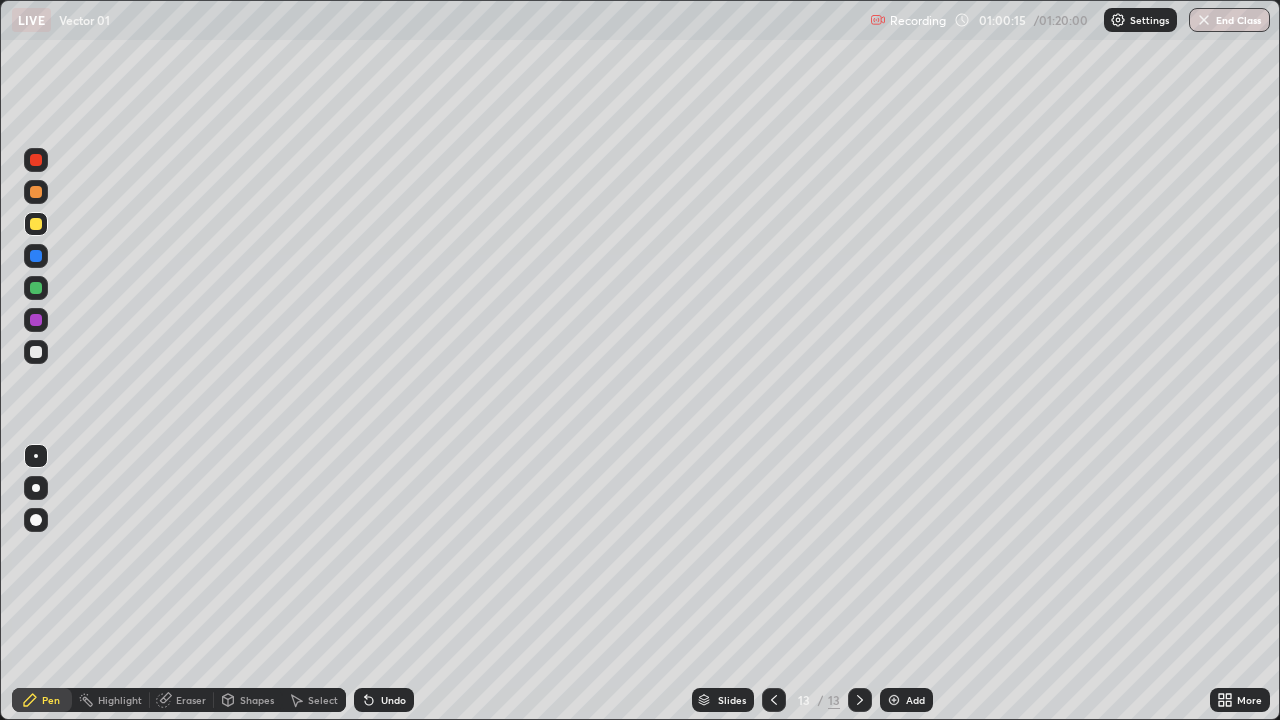 click on "Undo" at bounding box center [393, 700] 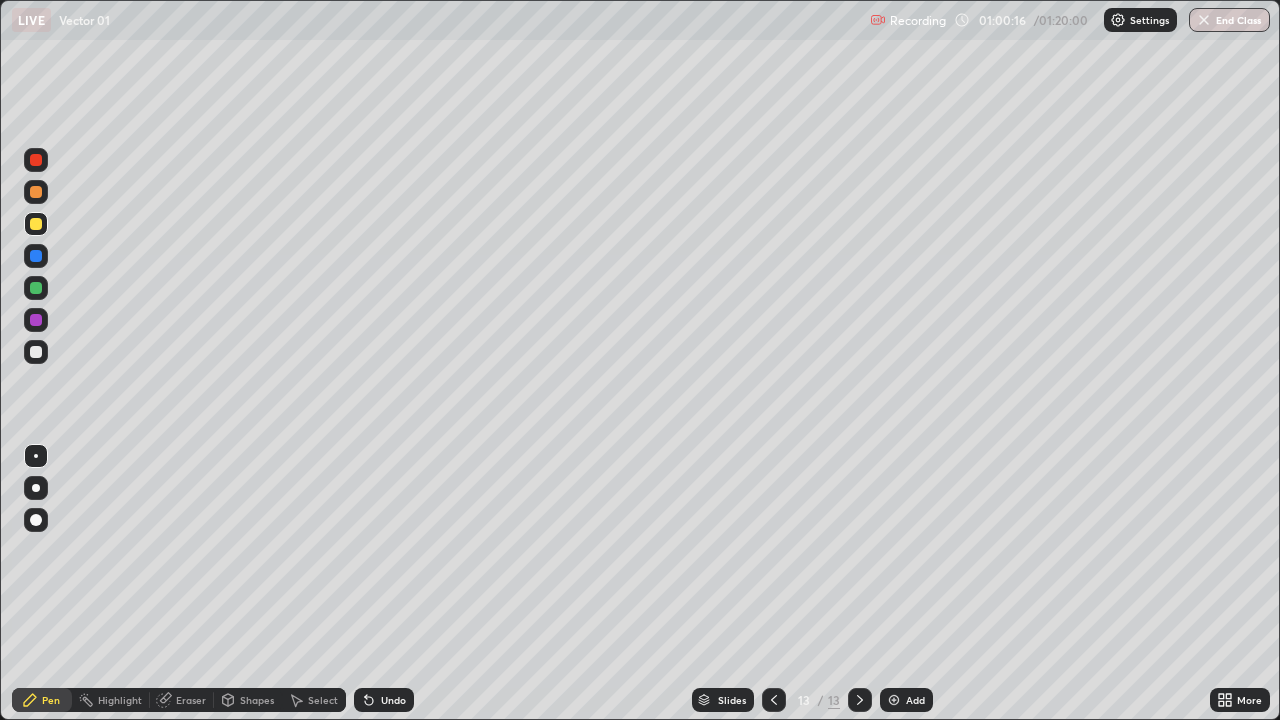 click on "Undo" at bounding box center [384, 700] 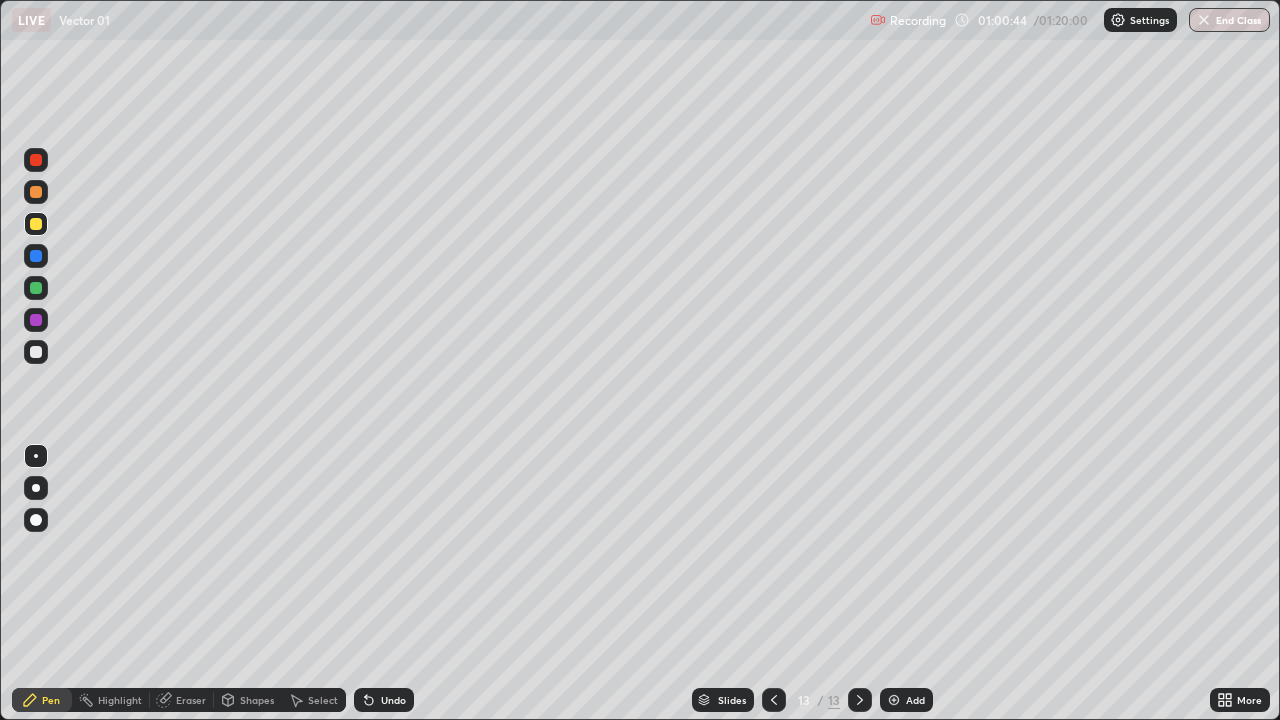click on "Undo" at bounding box center [384, 700] 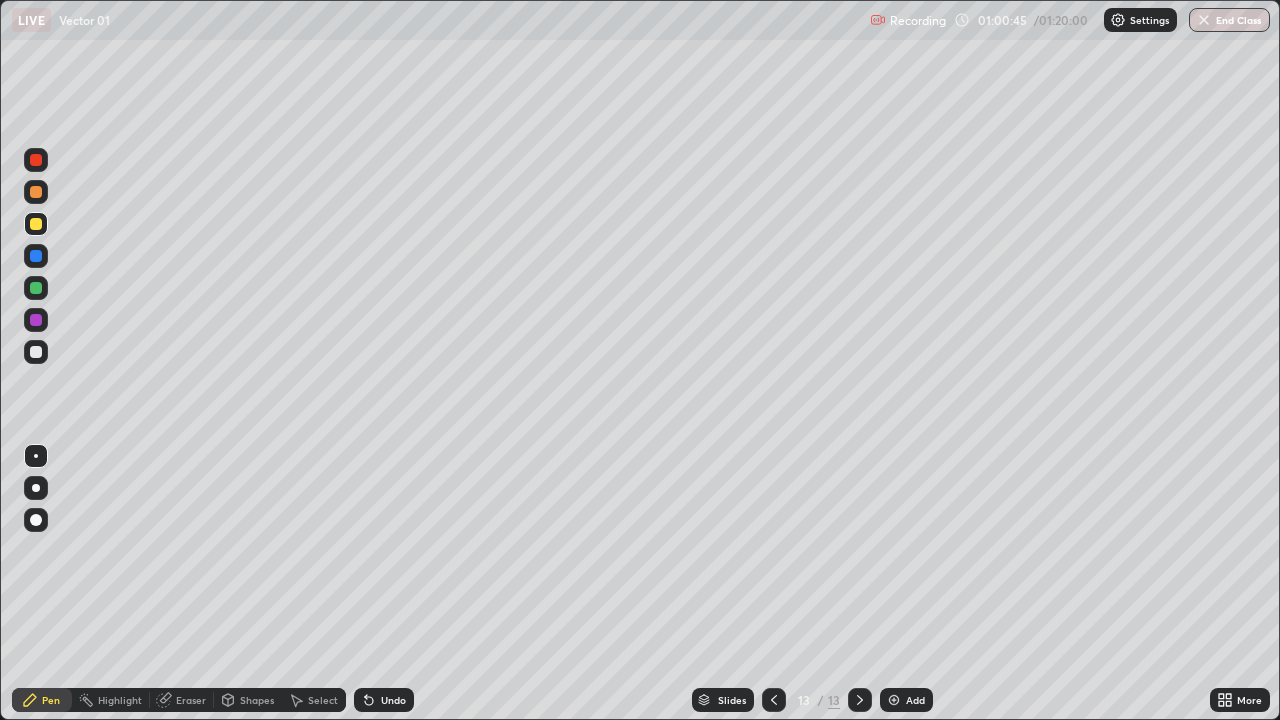 click on "Undo" at bounding box center [384, 700] 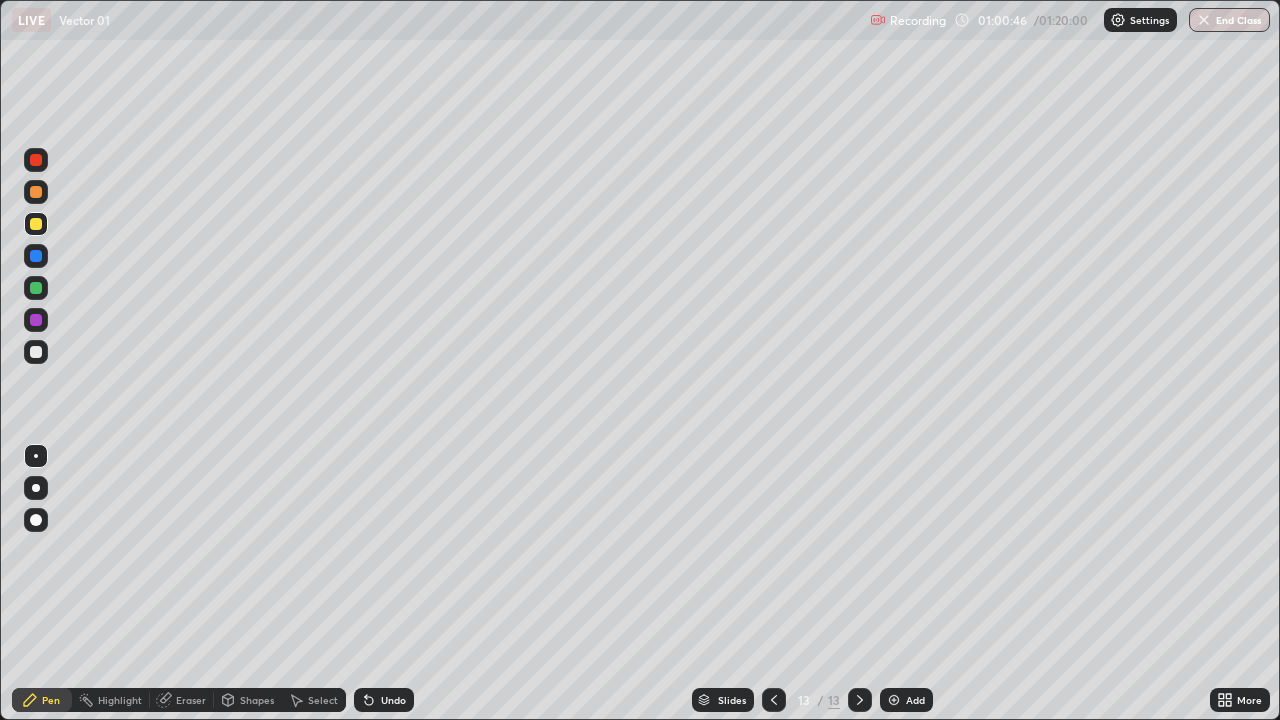 click 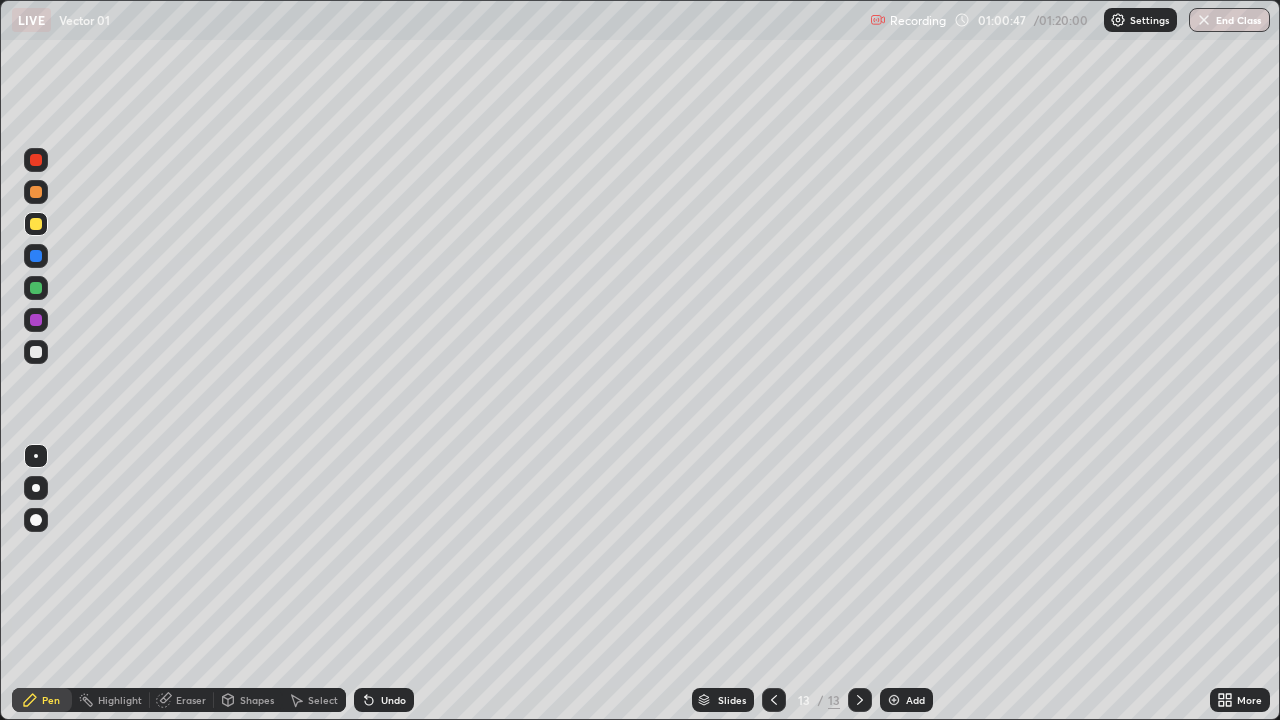 click on "Undo" at bounding box center (384, 700) 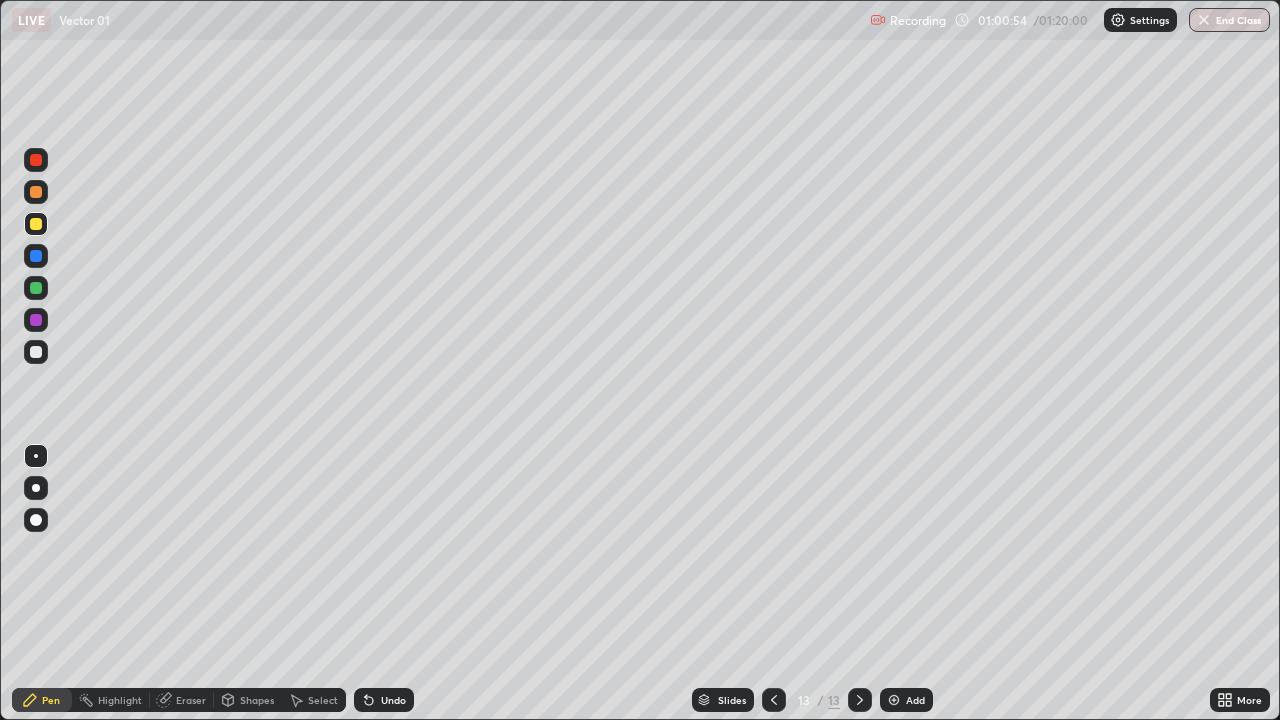 click at bounding box center (36, 192) 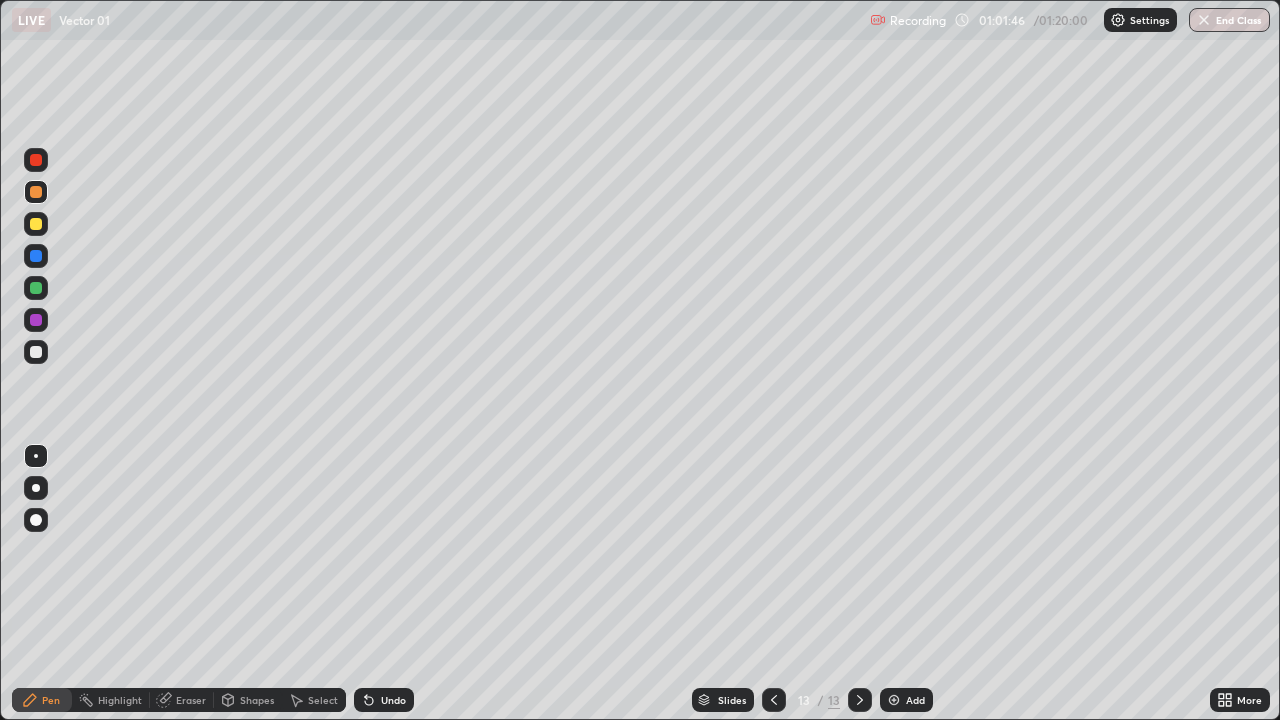 click at bounding box center (36, 224) 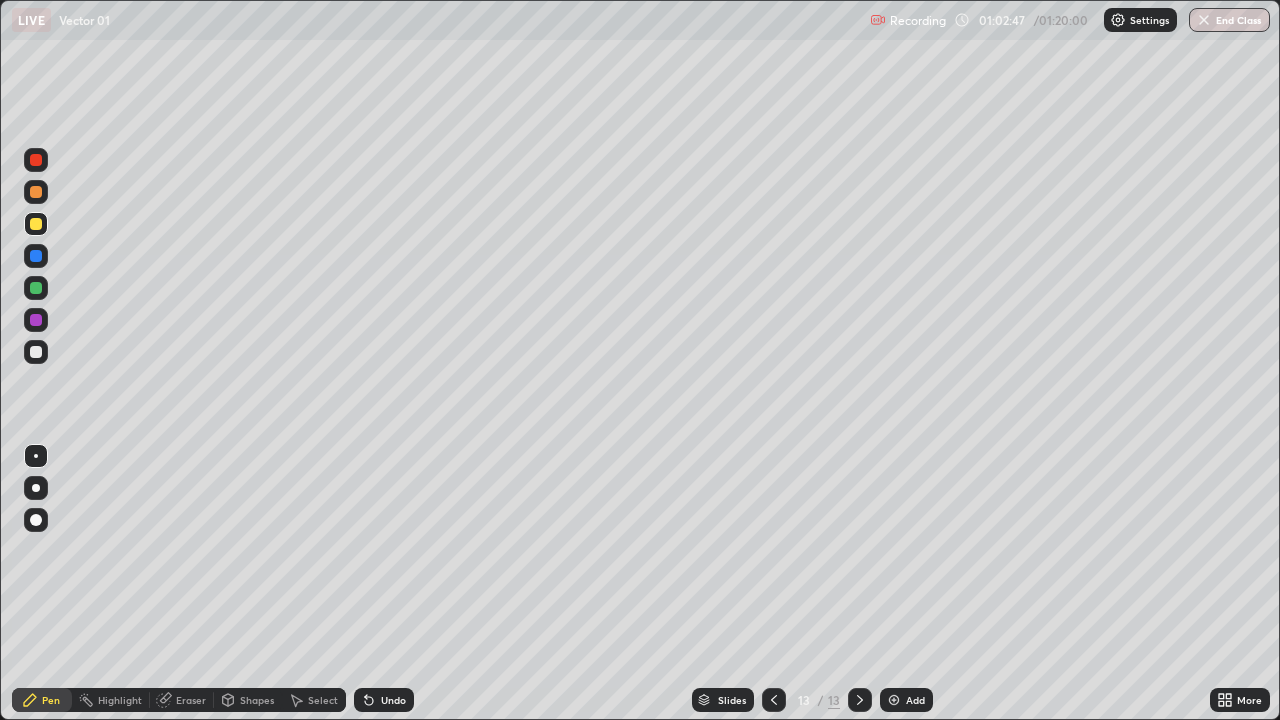 click on "Undo" at bounding box center [393, 700] 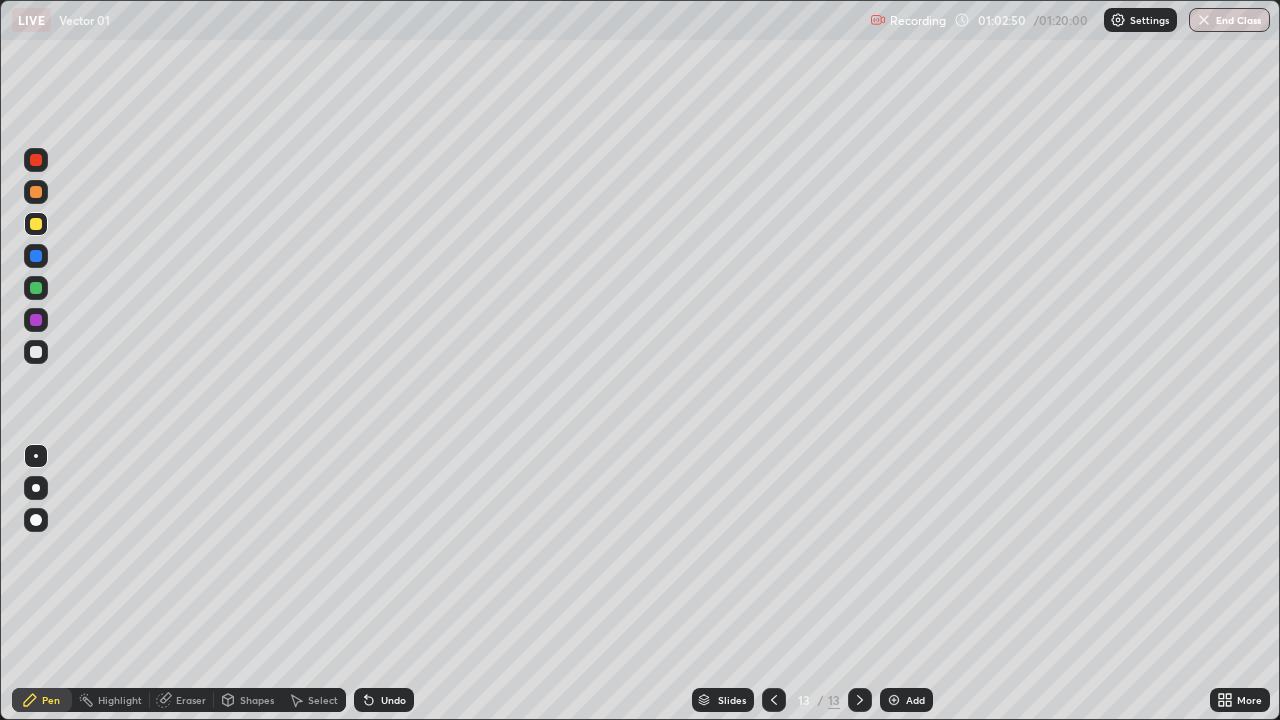 click on "Undo" at bounding box center [384, 700] 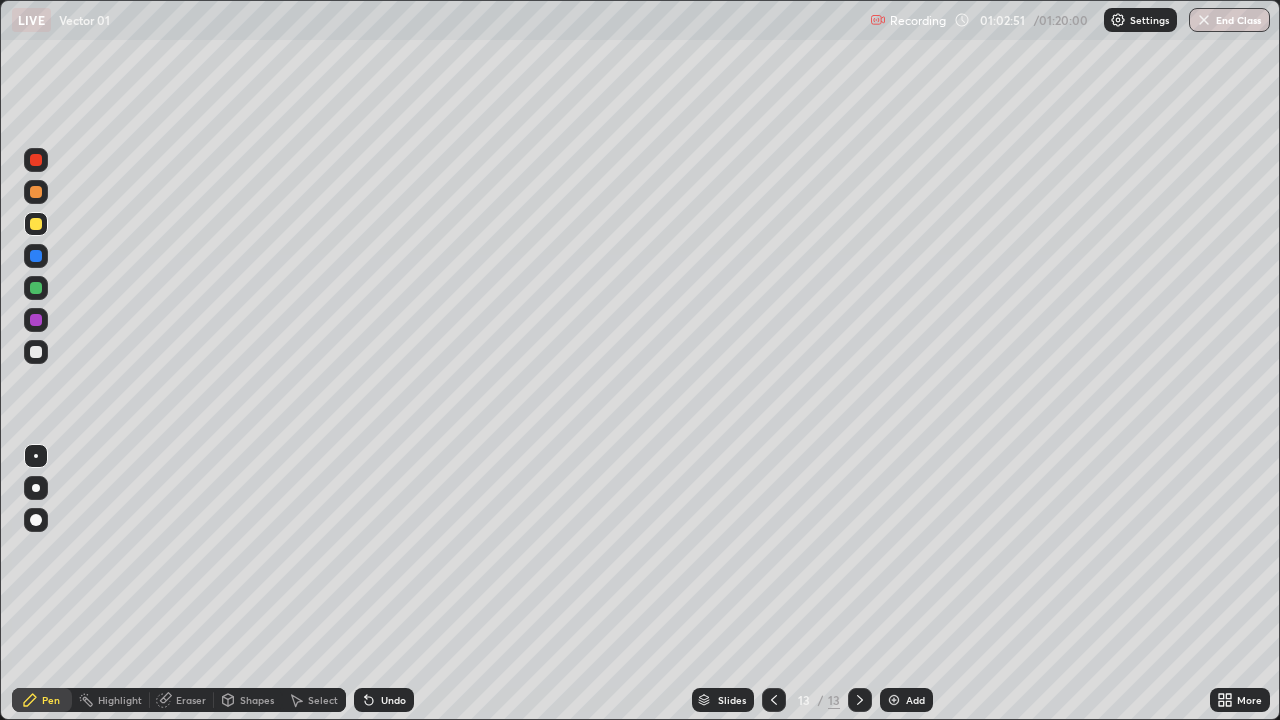 click on "Undo" at bounding box center [384, 700] 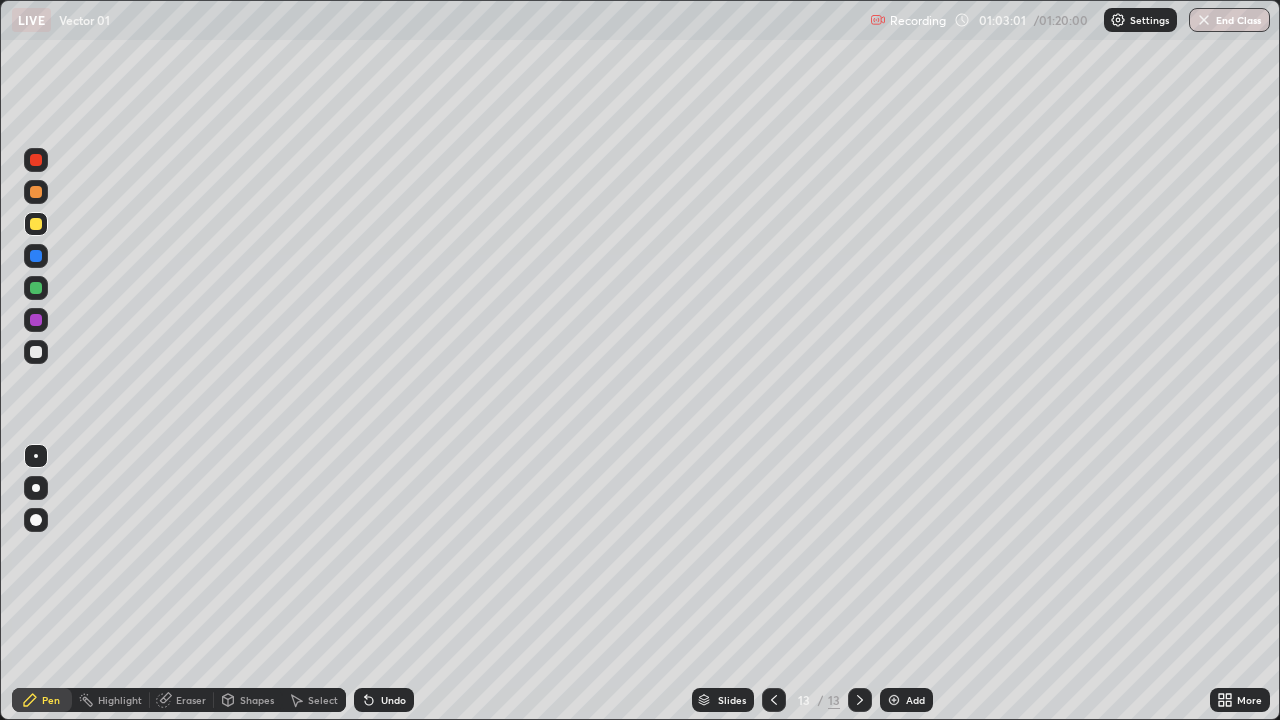 click at bounding box center [36, 192] 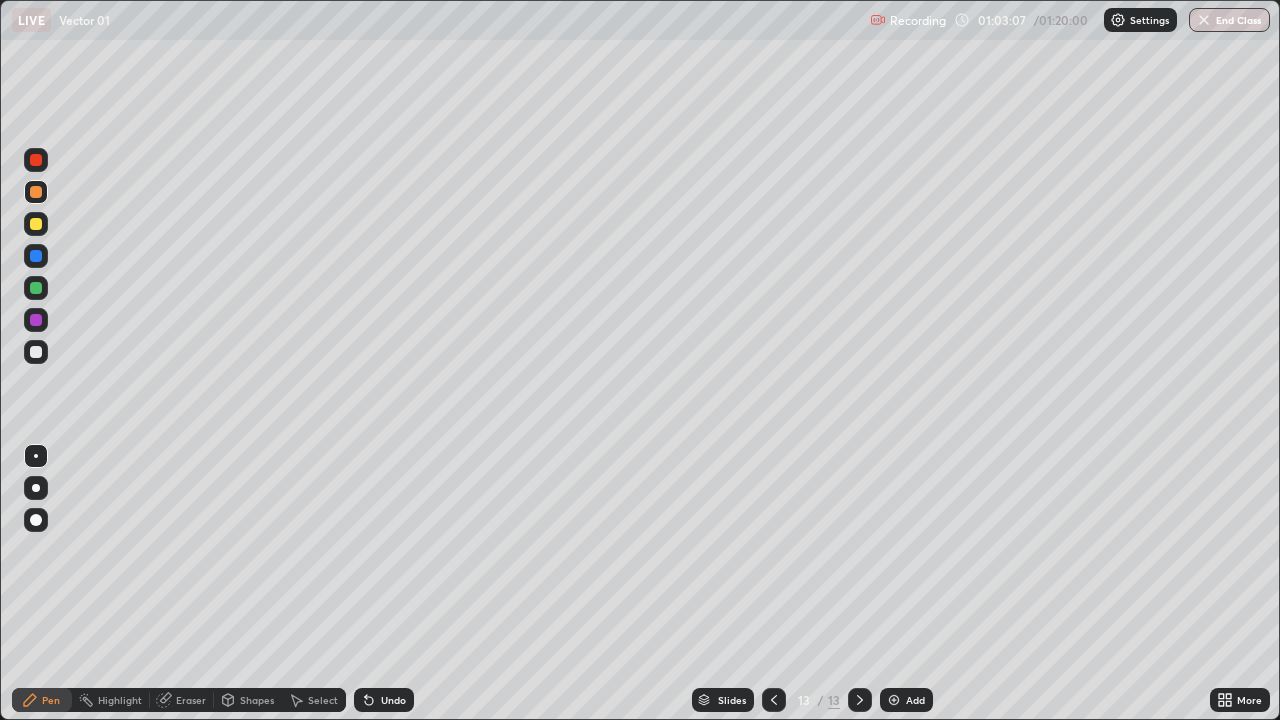 click on "Undo" at bounding box center [393, 700] 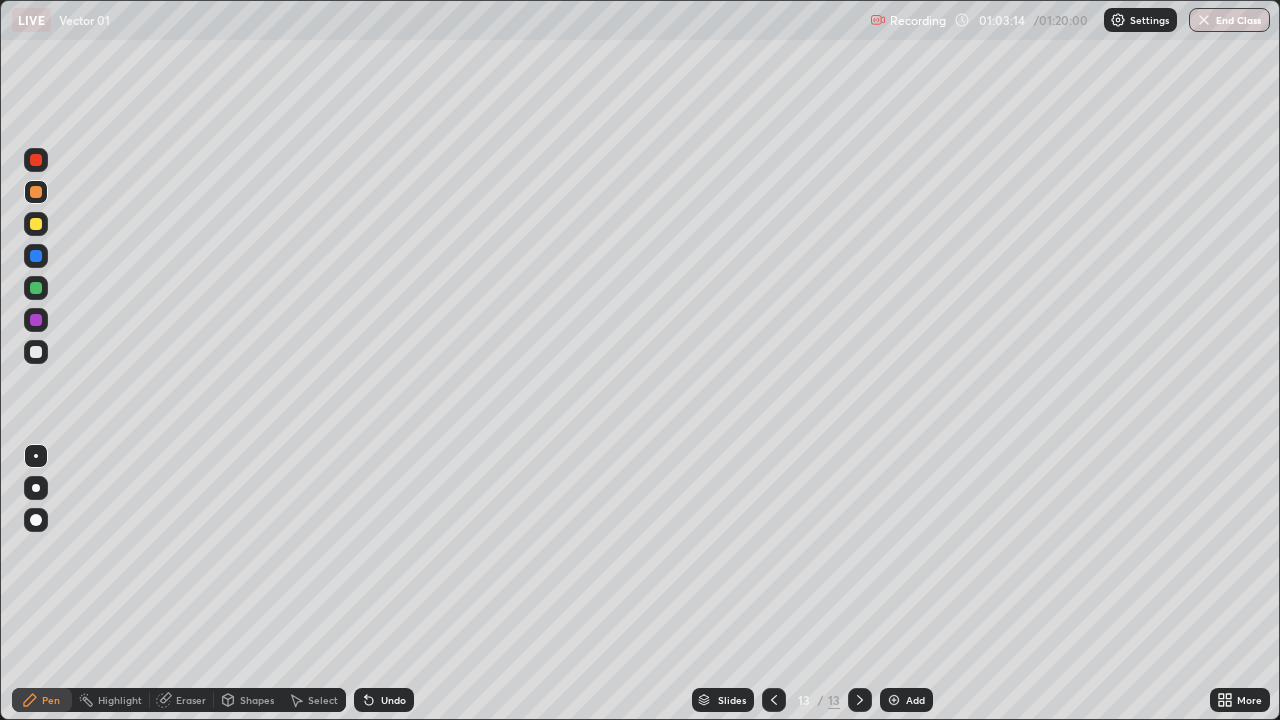 click on "Setting up your live class" at bounding box center [640, 360] 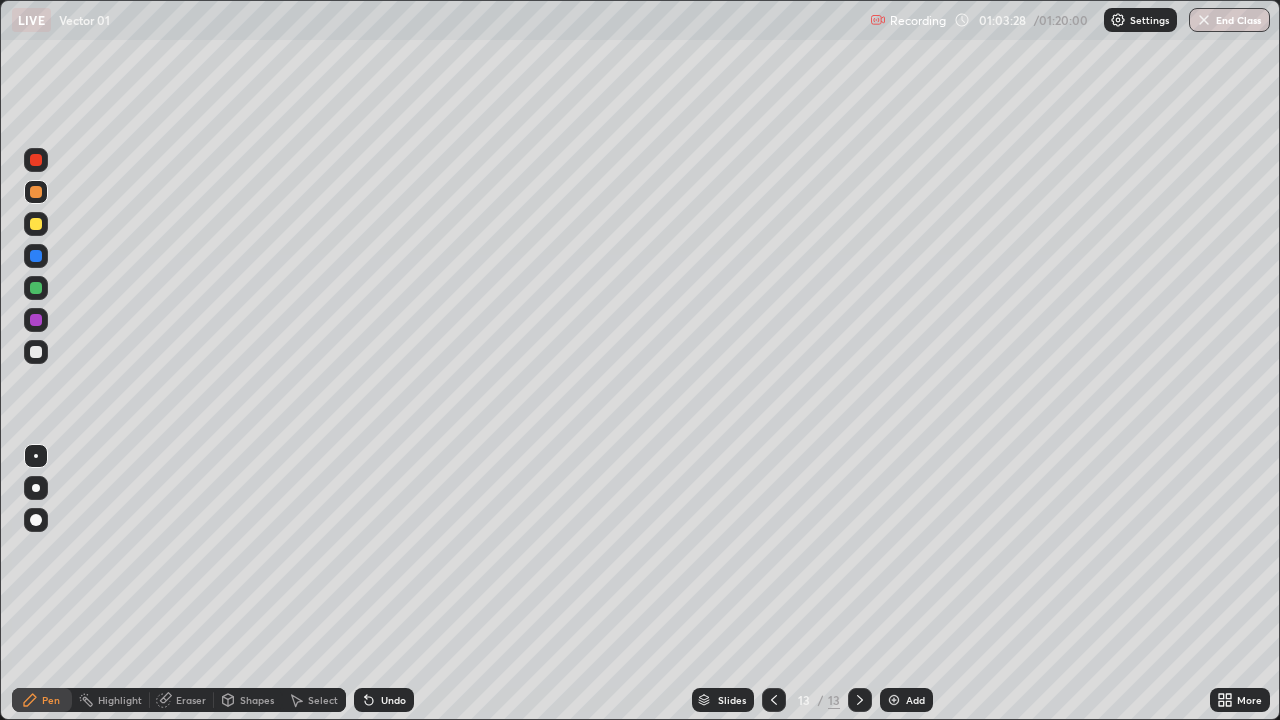 click 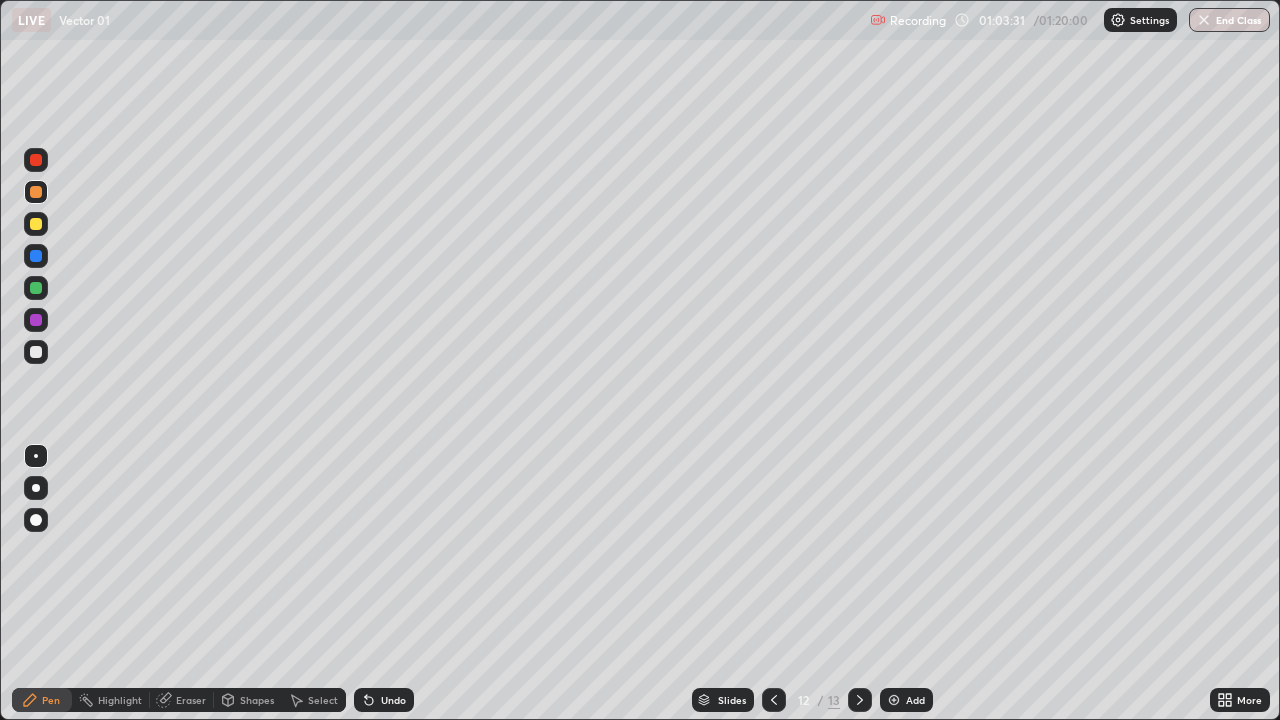 click 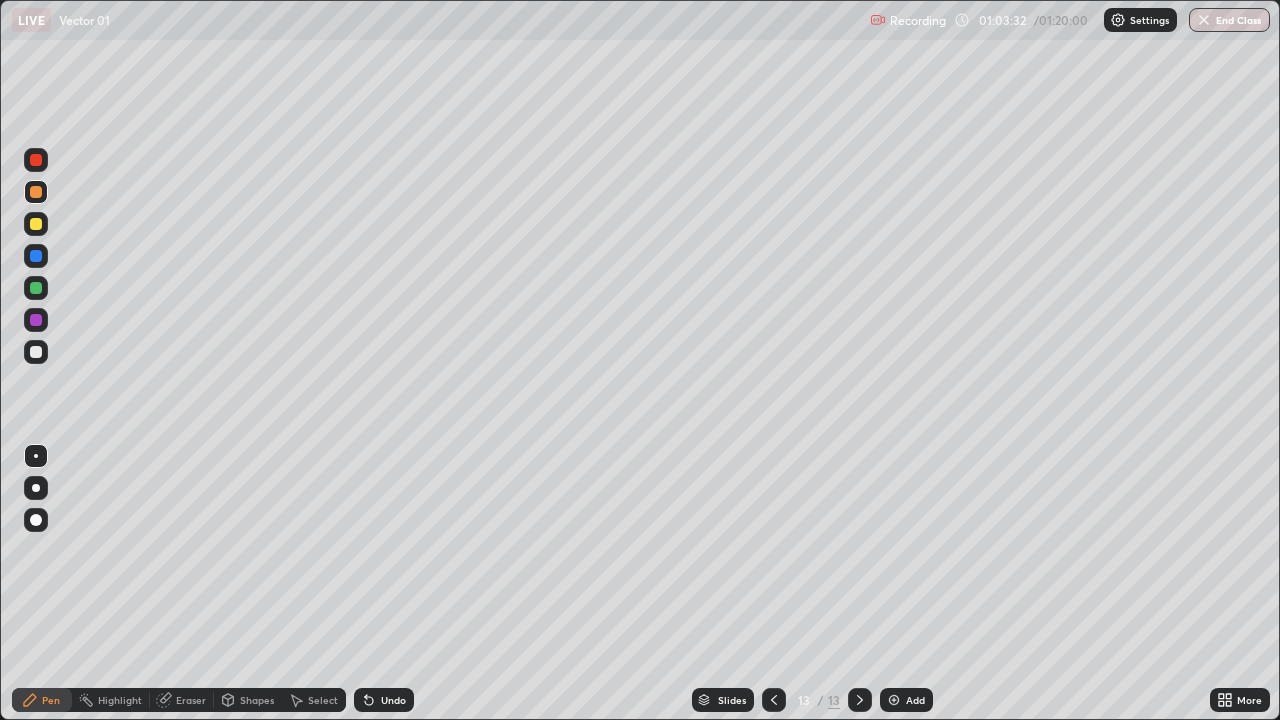 click on "Undo" at bounding box center (393, 700) 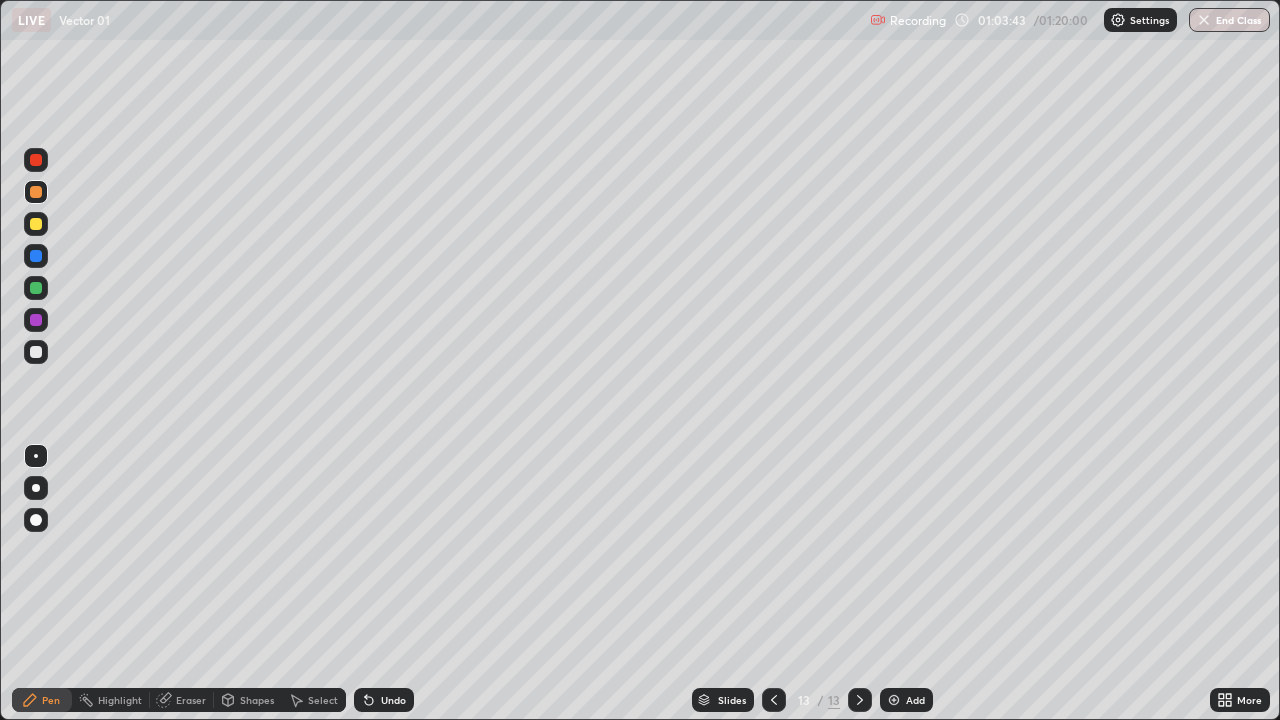 click at bounding box center (36, 224) 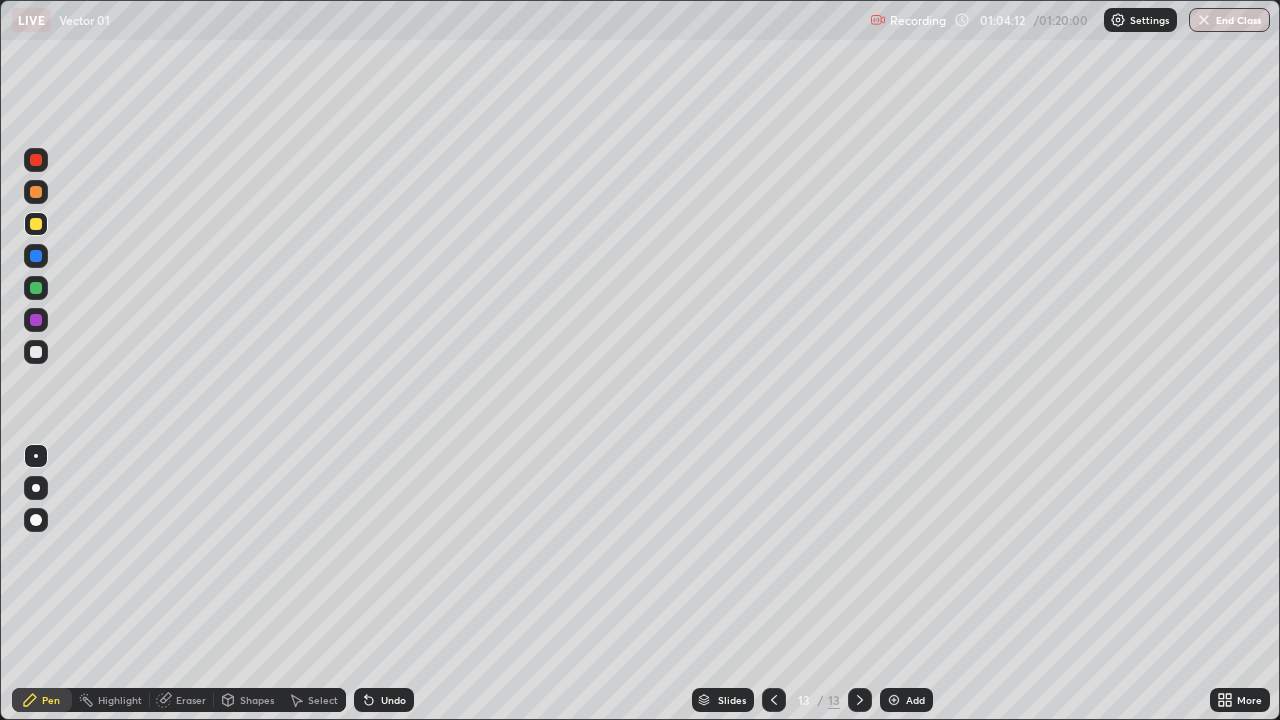 click at bounding box center [36, 192] 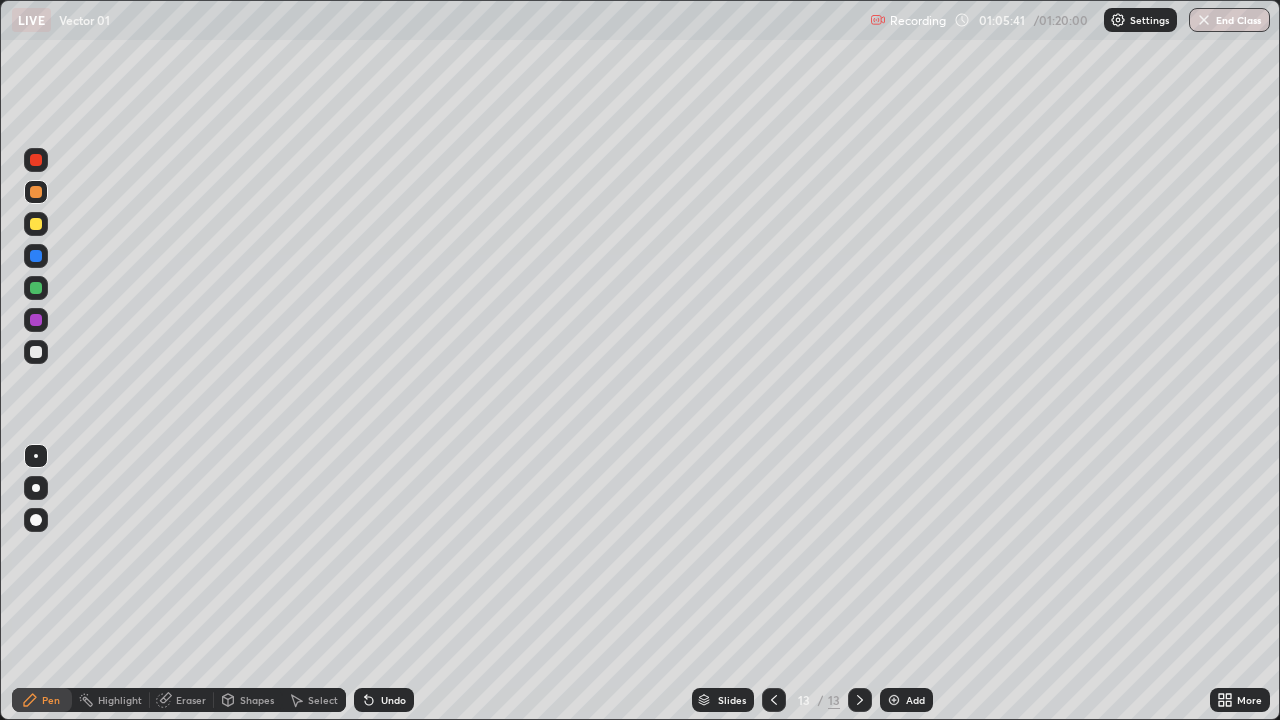 click 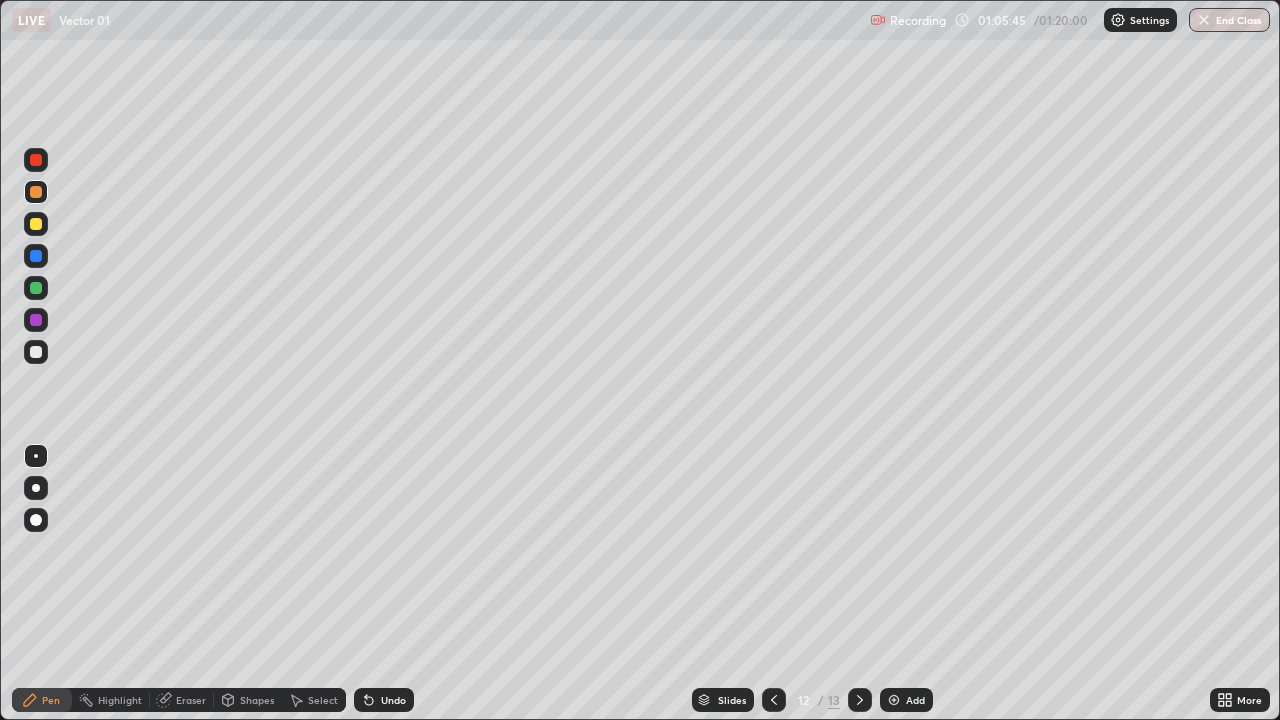 click 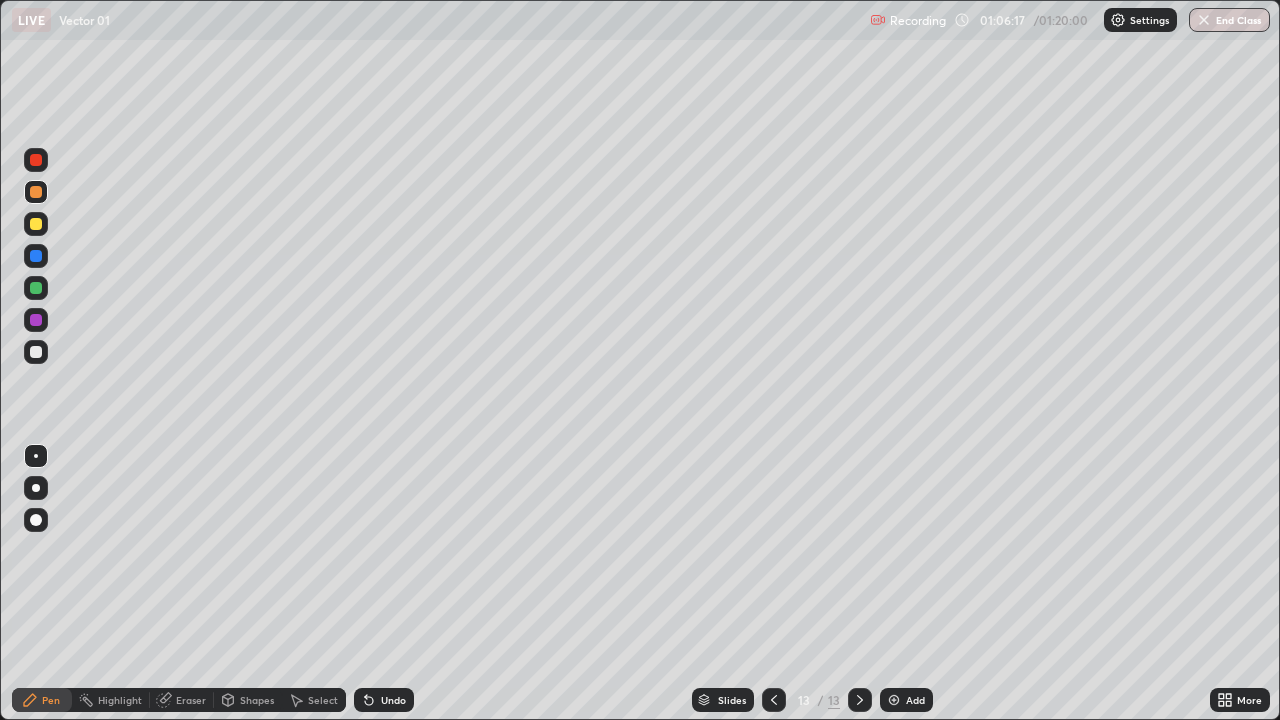 click at bounding box center (36, 352) 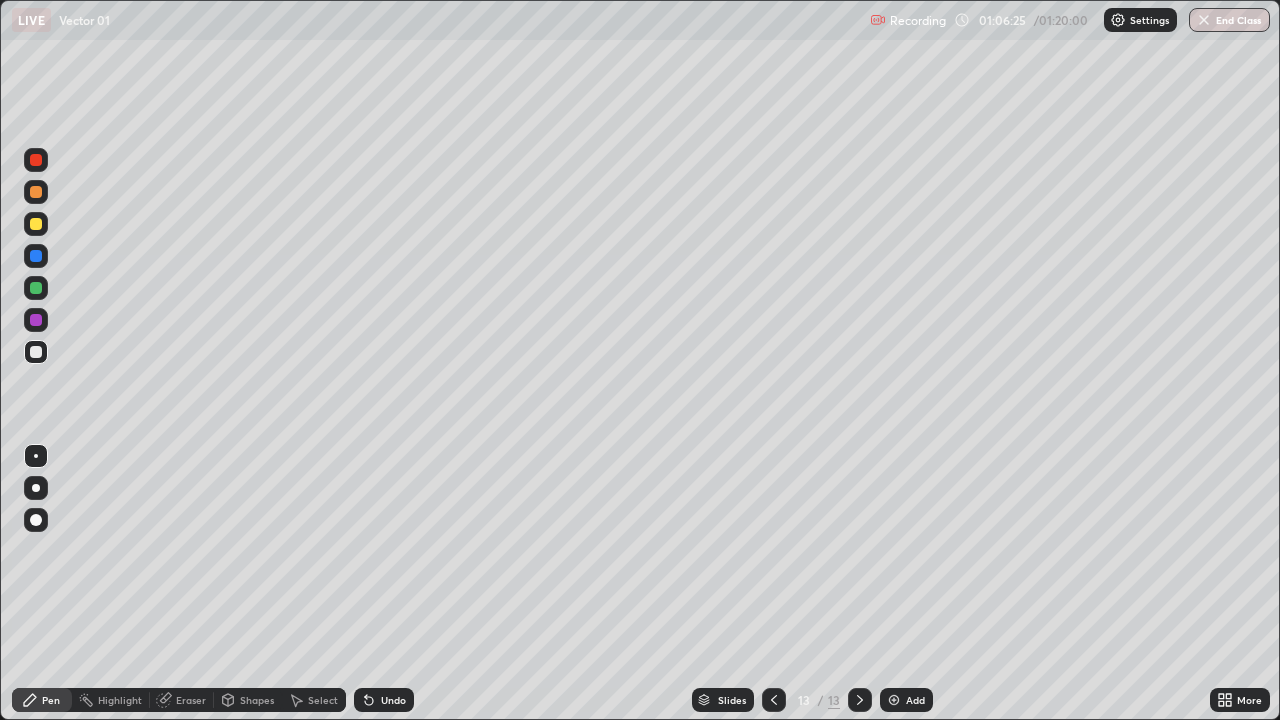 click on "Add" at bounding box center [906, 700] 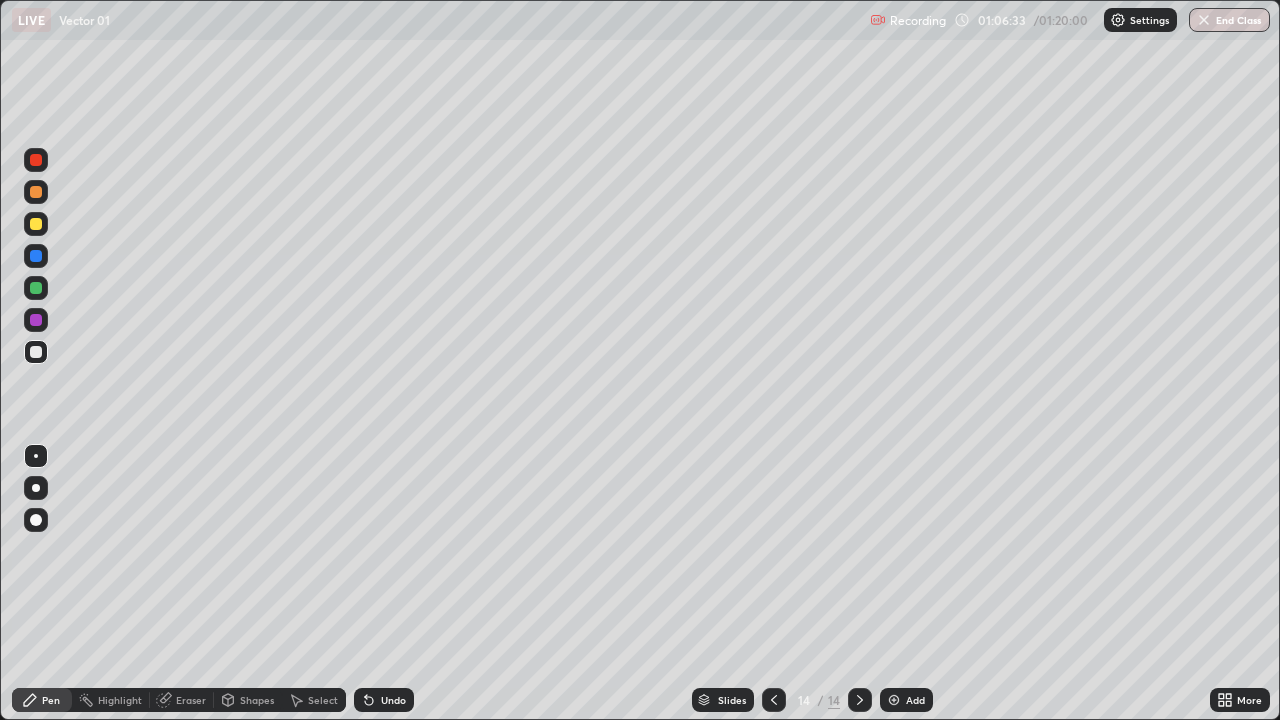 click on "Undo" at bounding box center (393, 700) 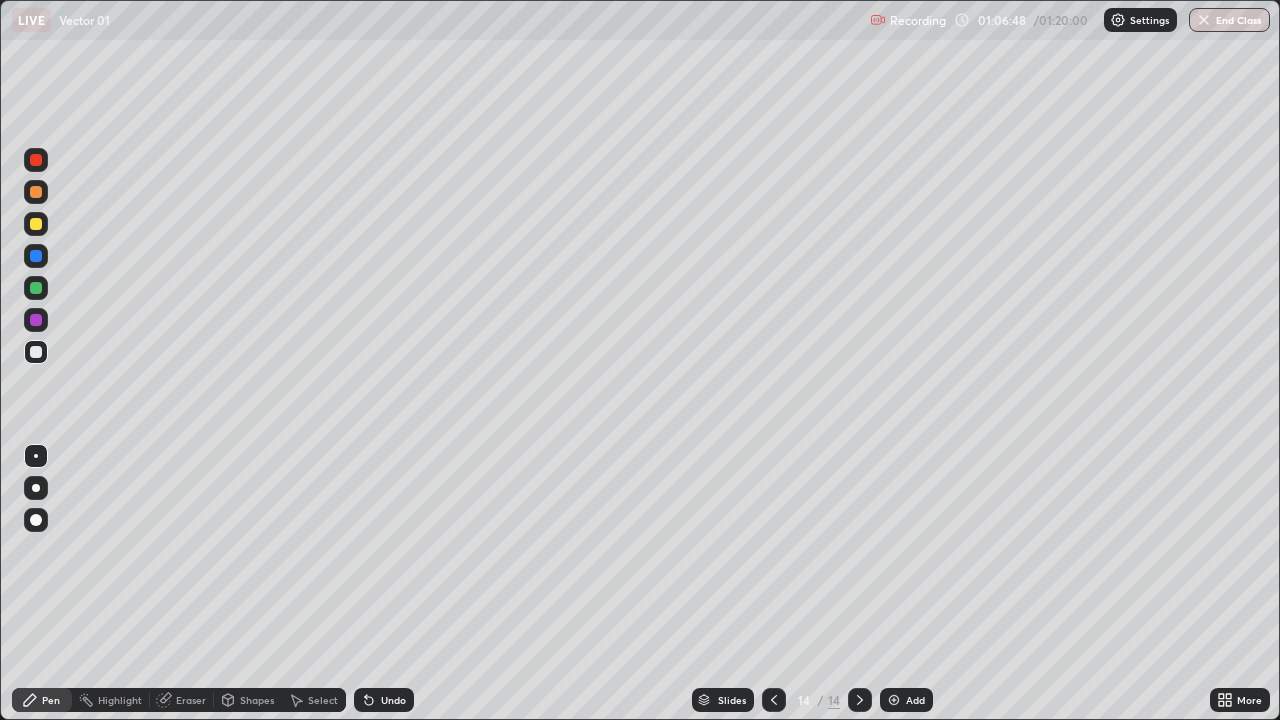 click at bounding box center [36, 224] 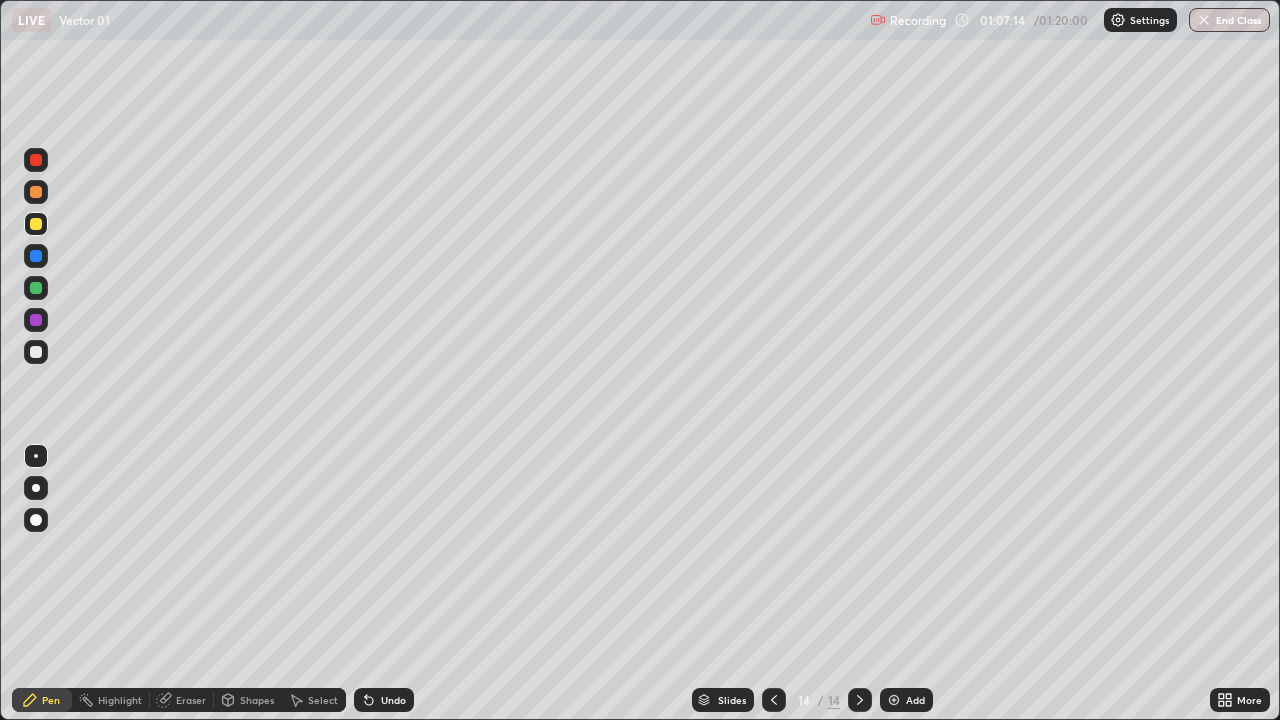 click on "Undo" at bounding box center [393, 700] 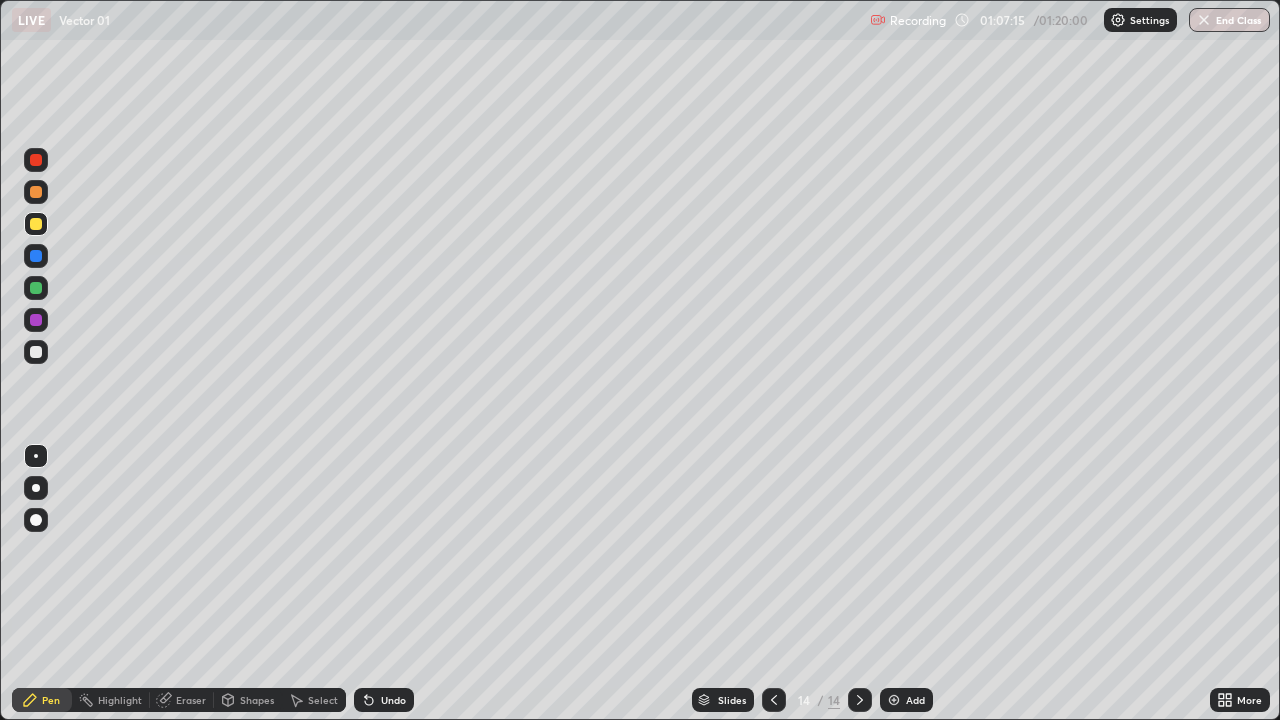 click on "Undo" at bounding box center [384, 700] 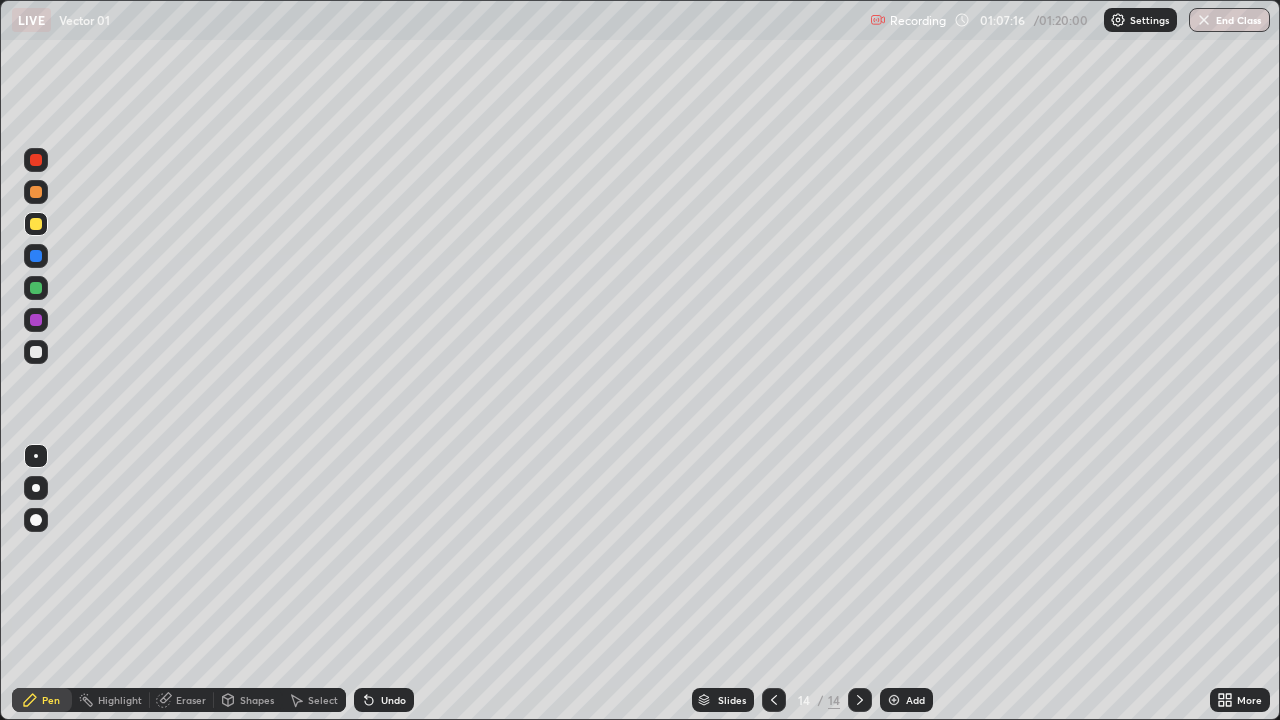 click on "Undo" at bounding box center [384, 700] 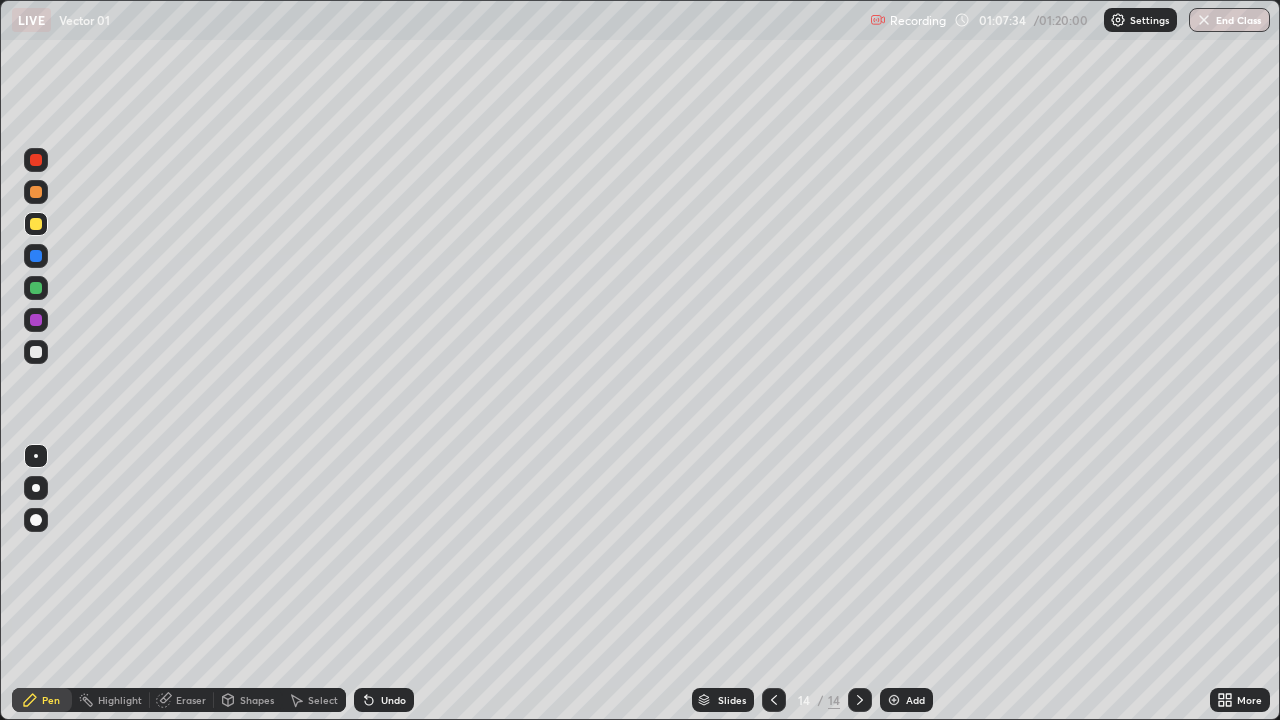 click on "Undo" at bounding box center [384, 700] 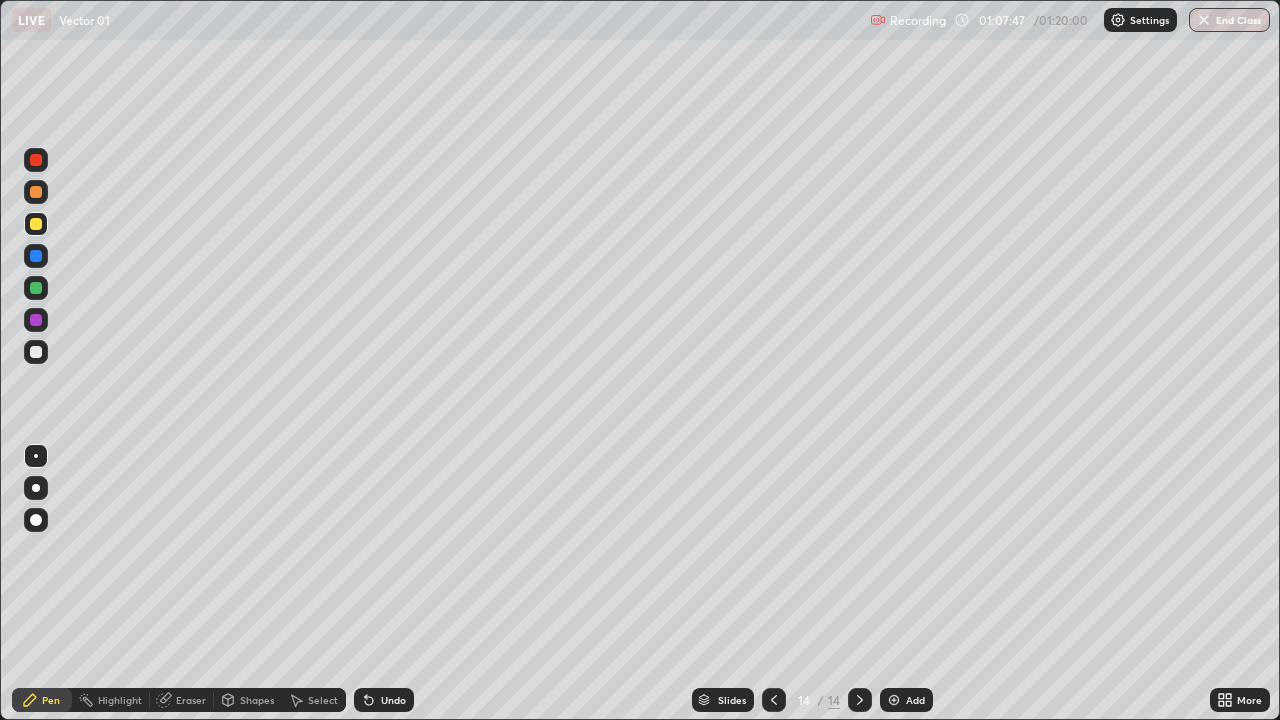 click at bounding box center (36, 288) 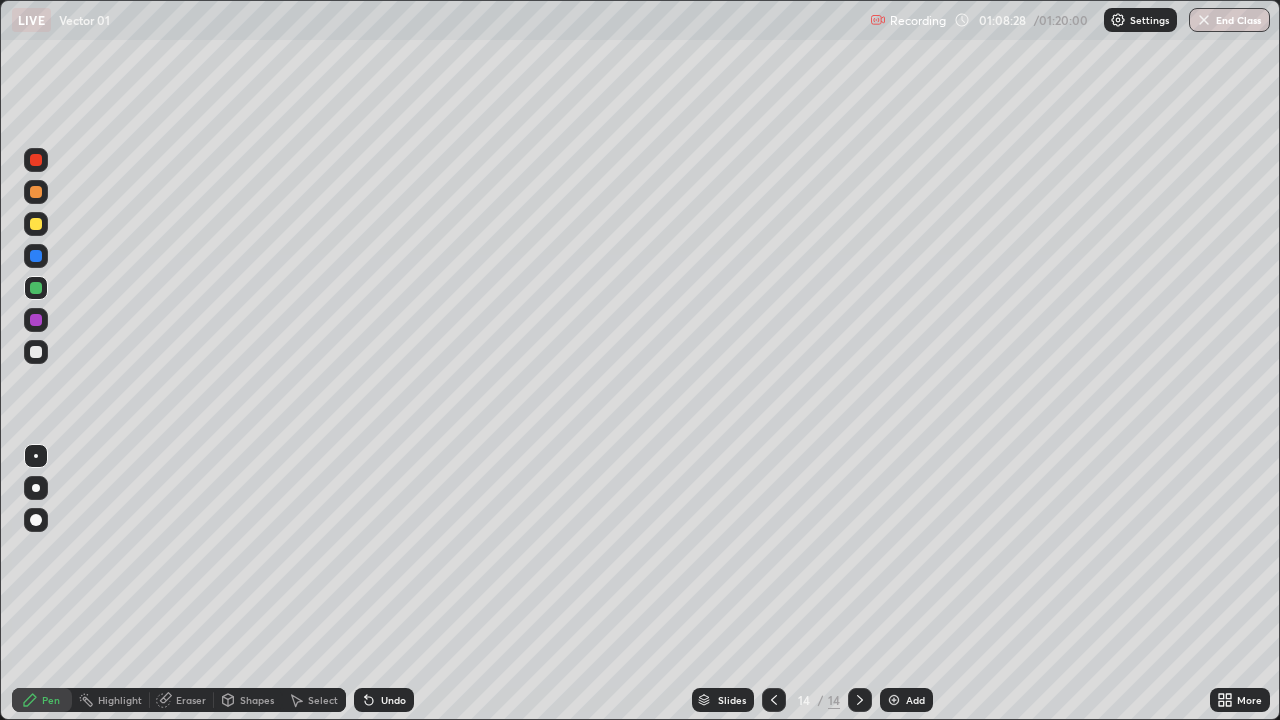 click on "Undo" at bounding box center (384, 700) 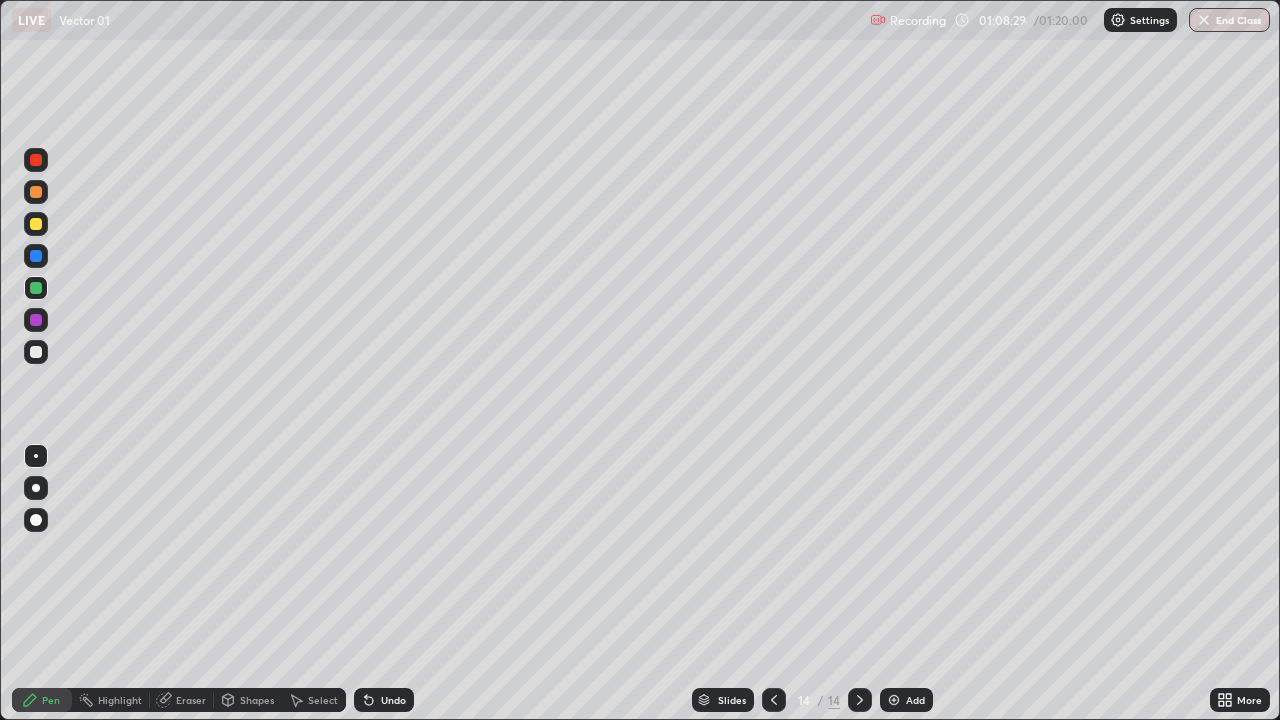 click 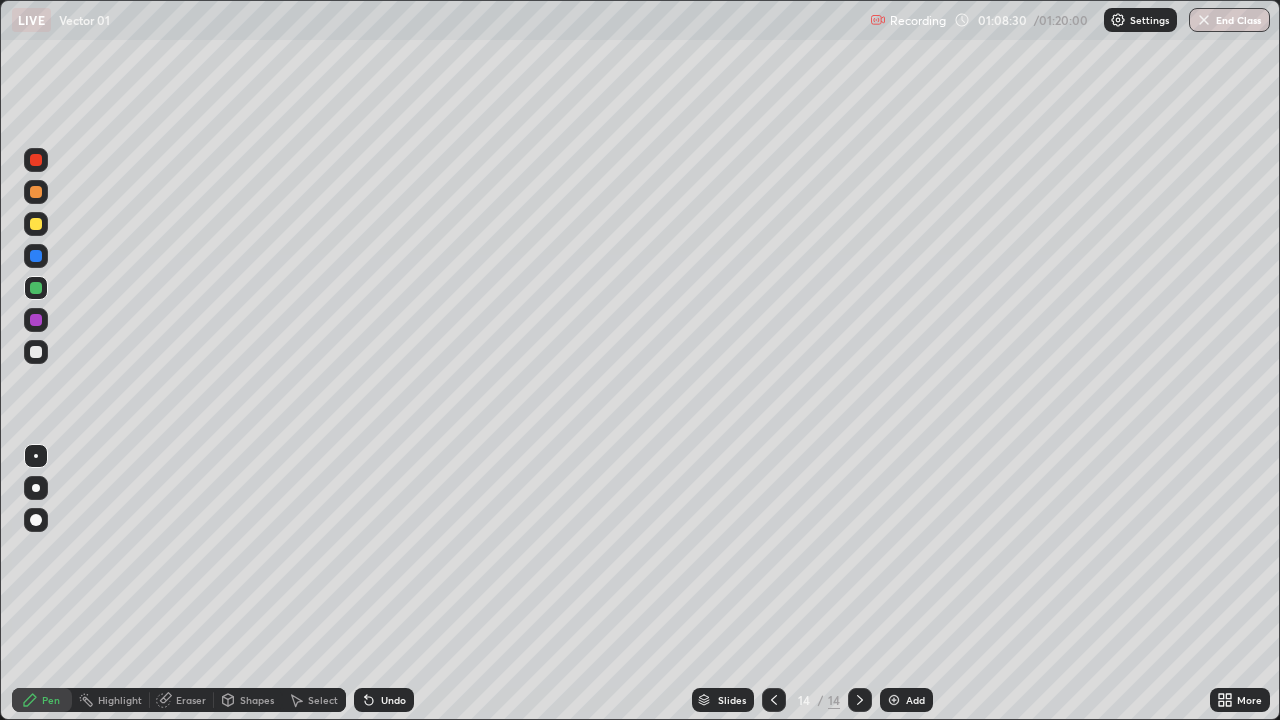 click at bounding box center (36, 224) 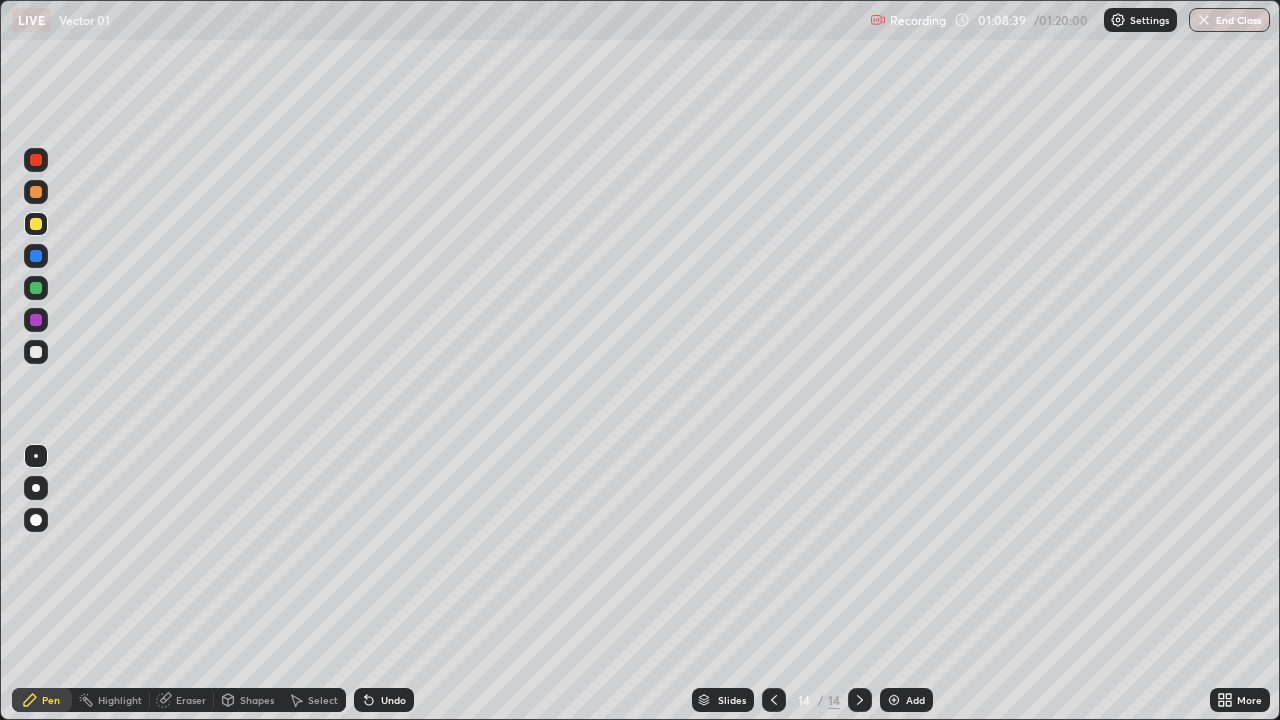 click at bounding box center [36, 192] 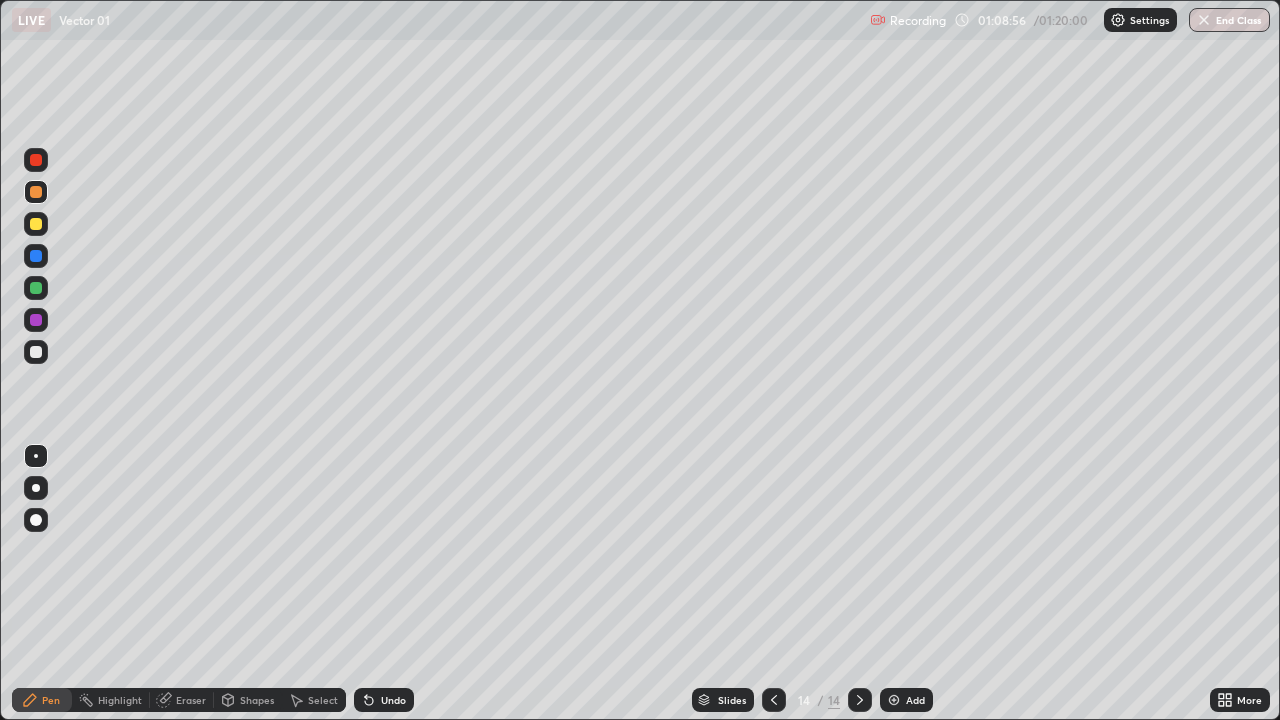 click at bounding box center (36, 224) 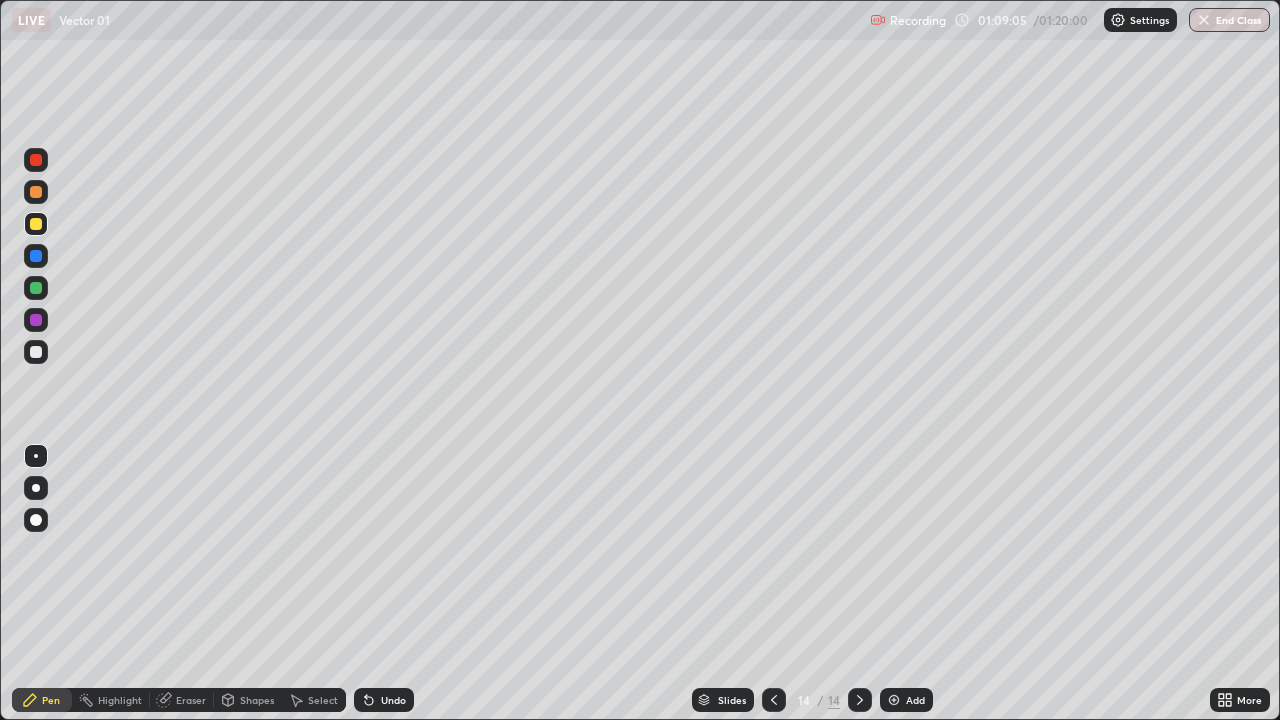 click at bounding box center (36, 160) 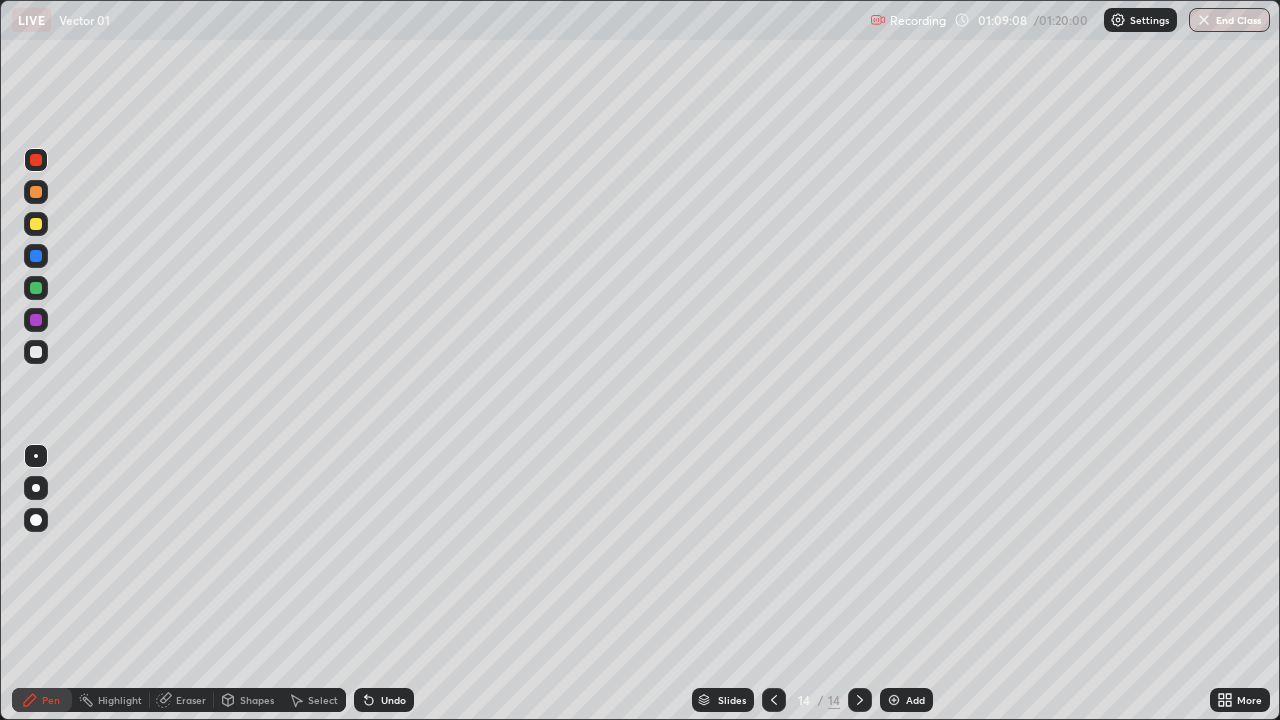 click at bounding box center [36, 288] 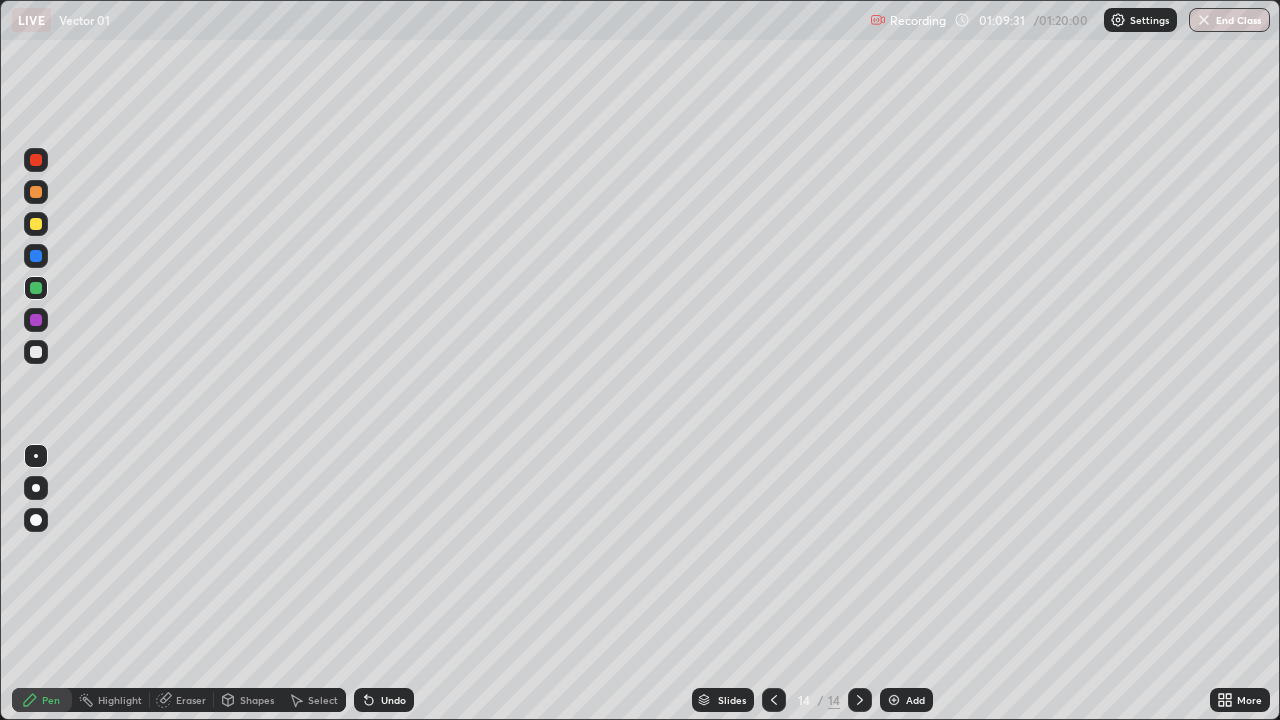 click on "Undo" at bounding box center (393, 700) 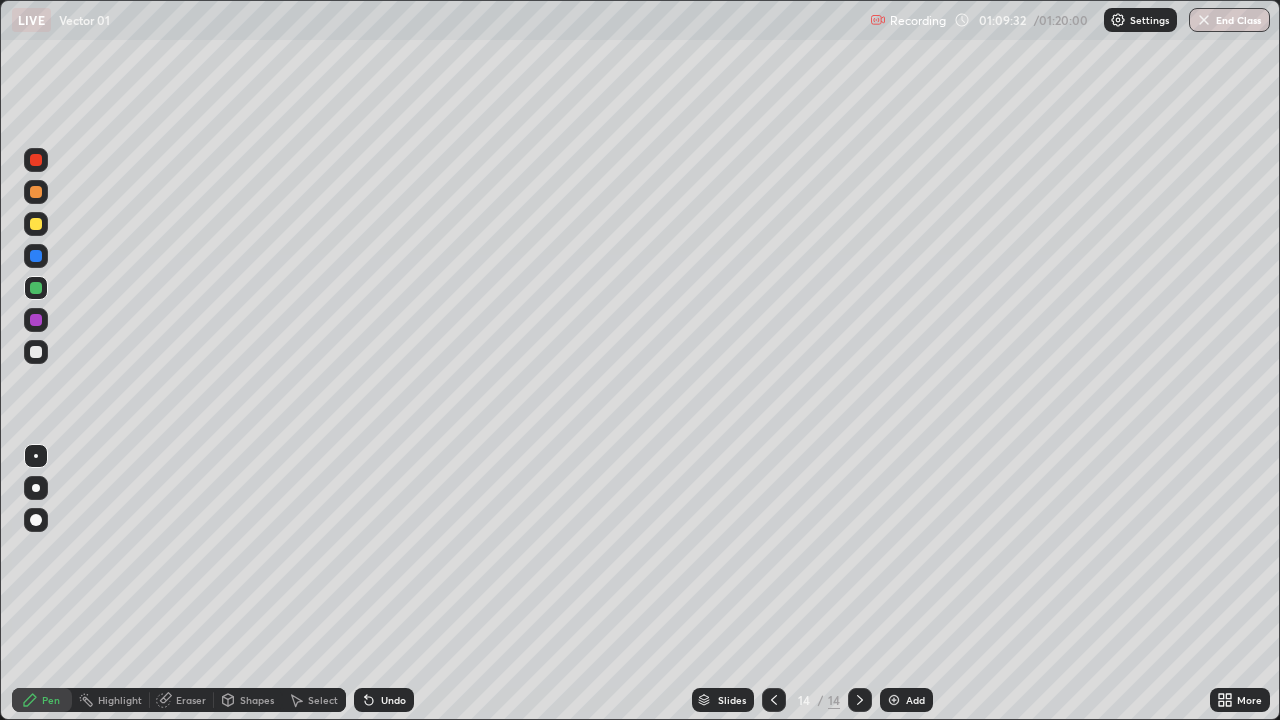 click on "Undo" at bounding box center (384, 700) 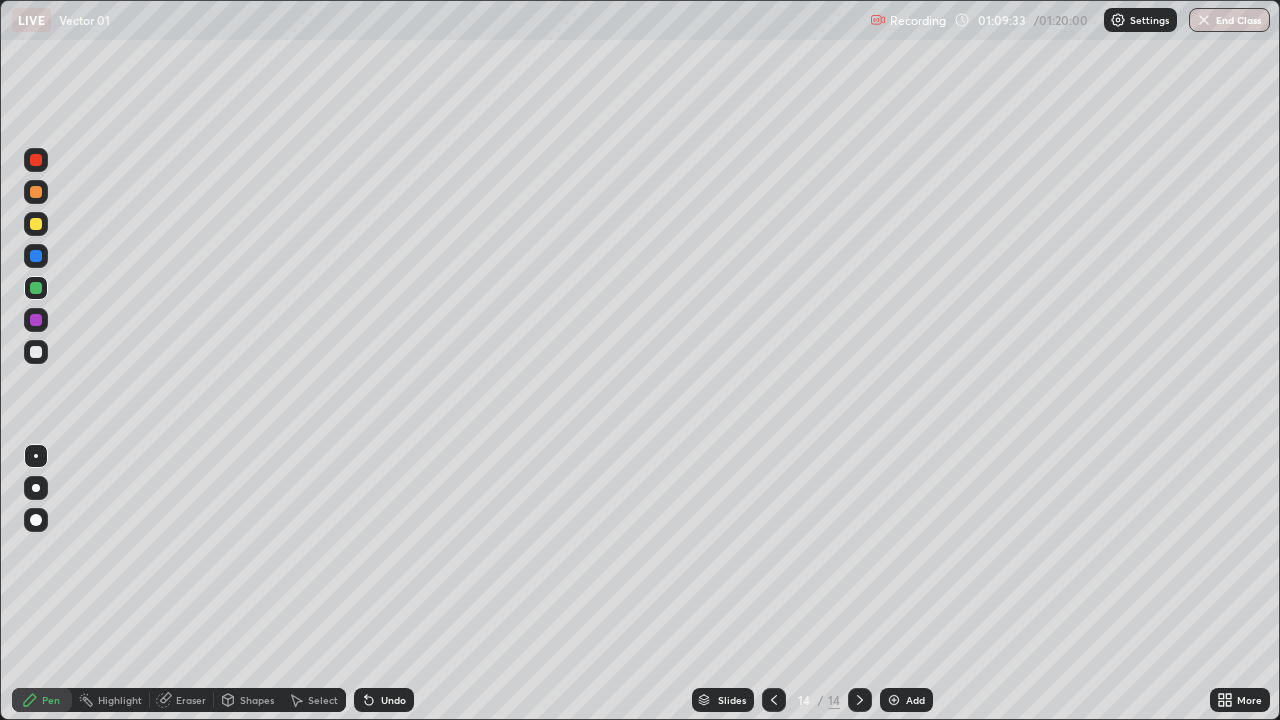 click on "Undo" at bounding box center (393, 700) 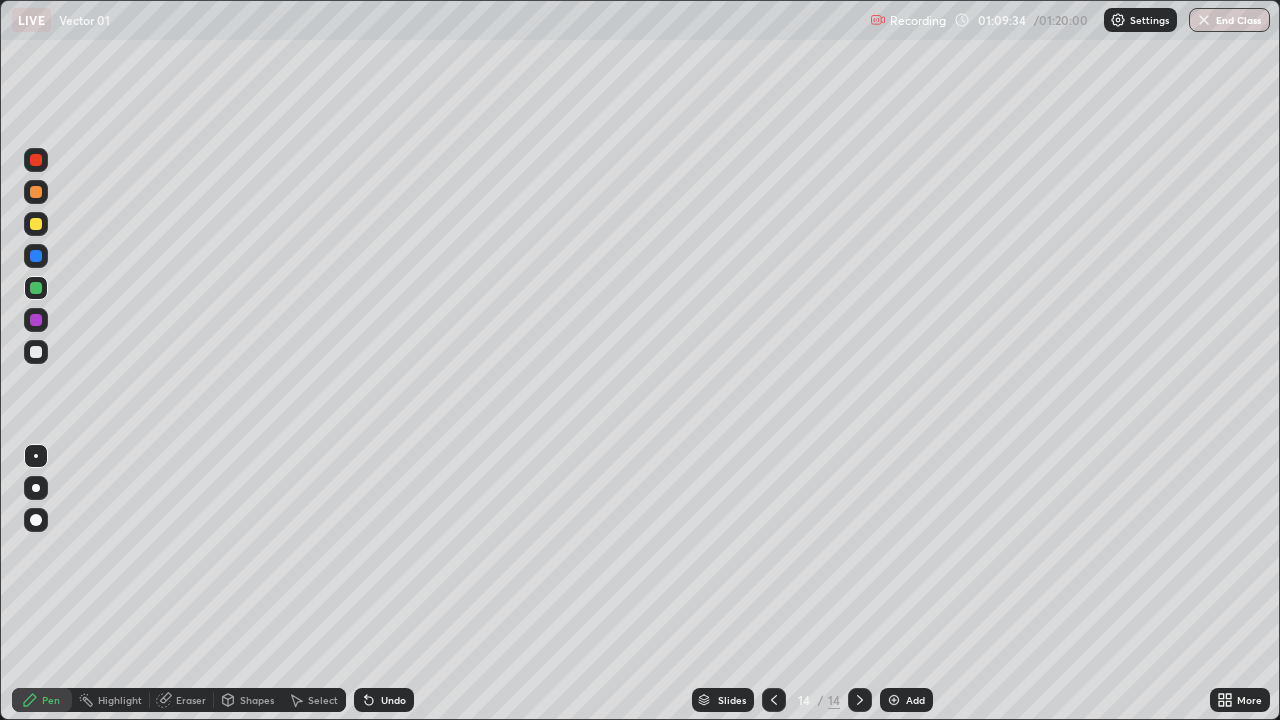 click on "Undo" at bounding box center [384, 700] 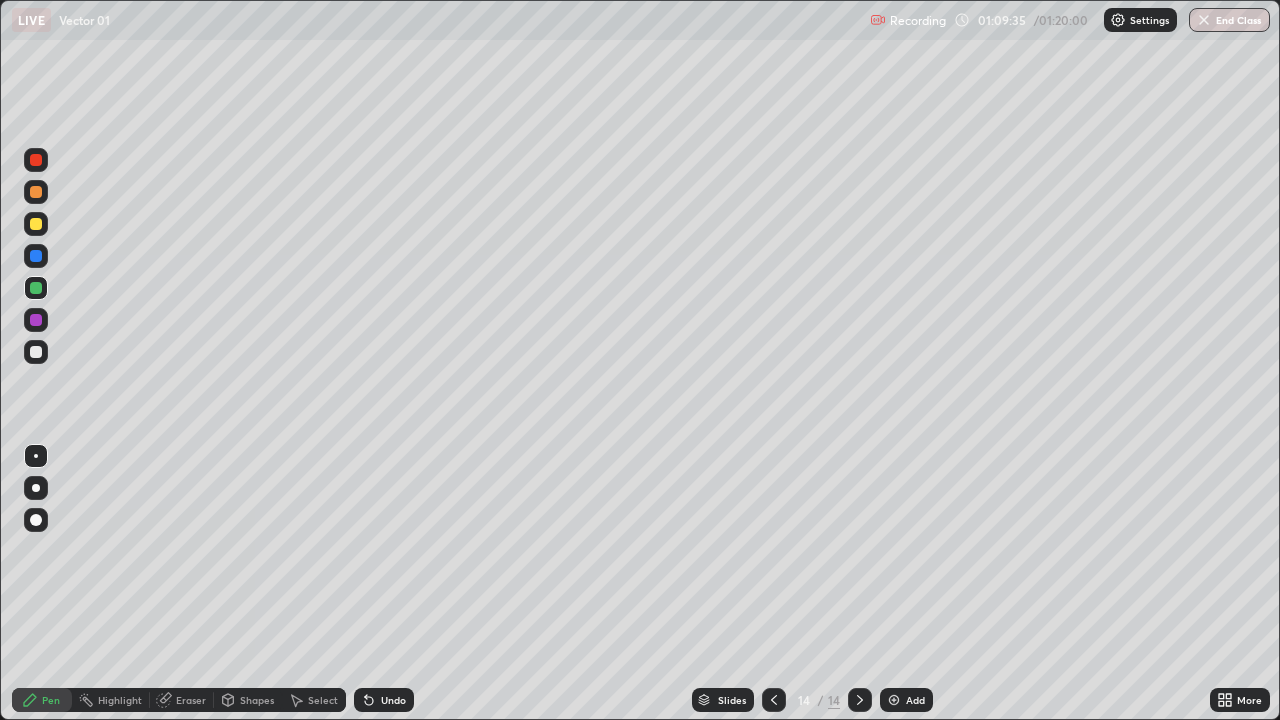 click at bounding box center (36, 160) 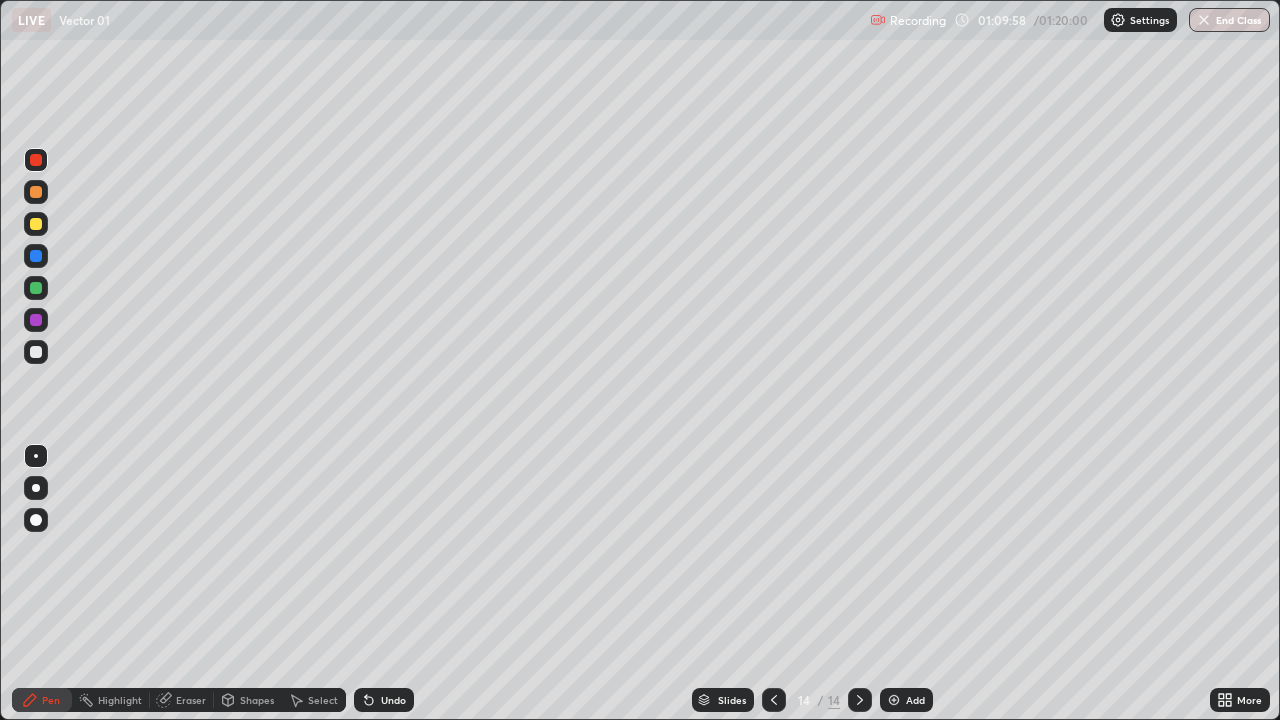 click at bounding box center (36, 224) 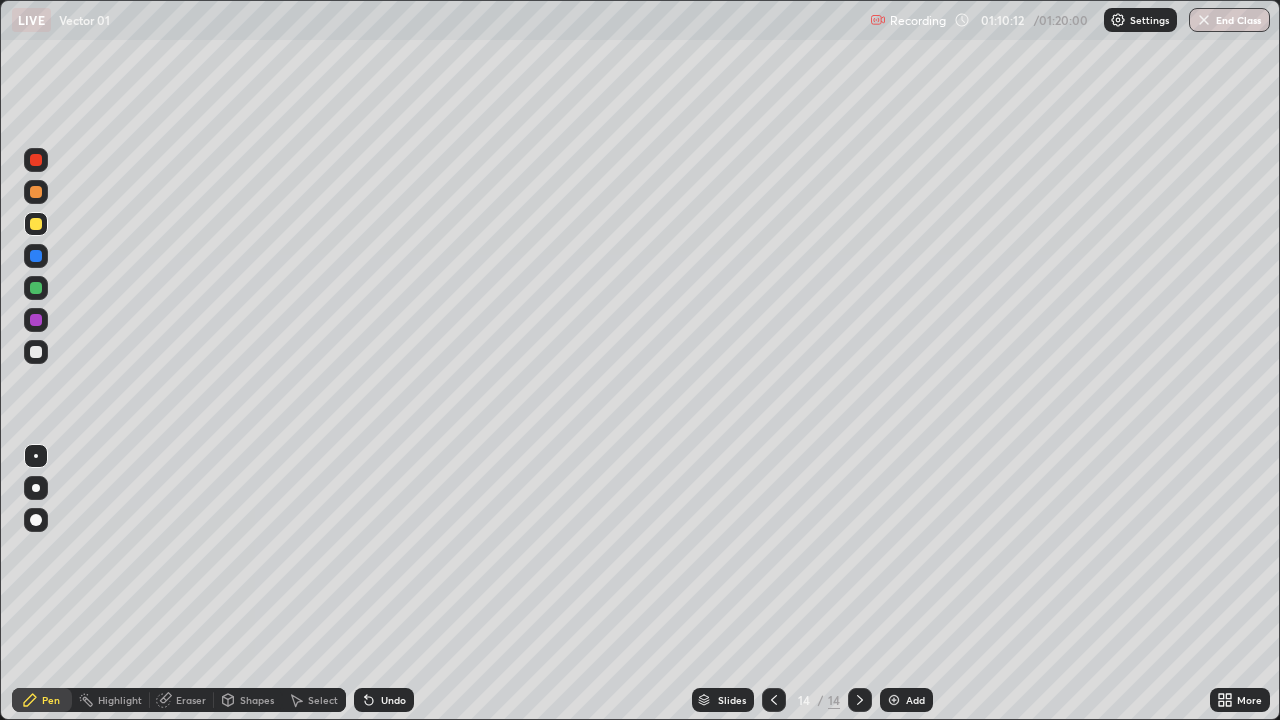 click at bounding box center (36, 192) 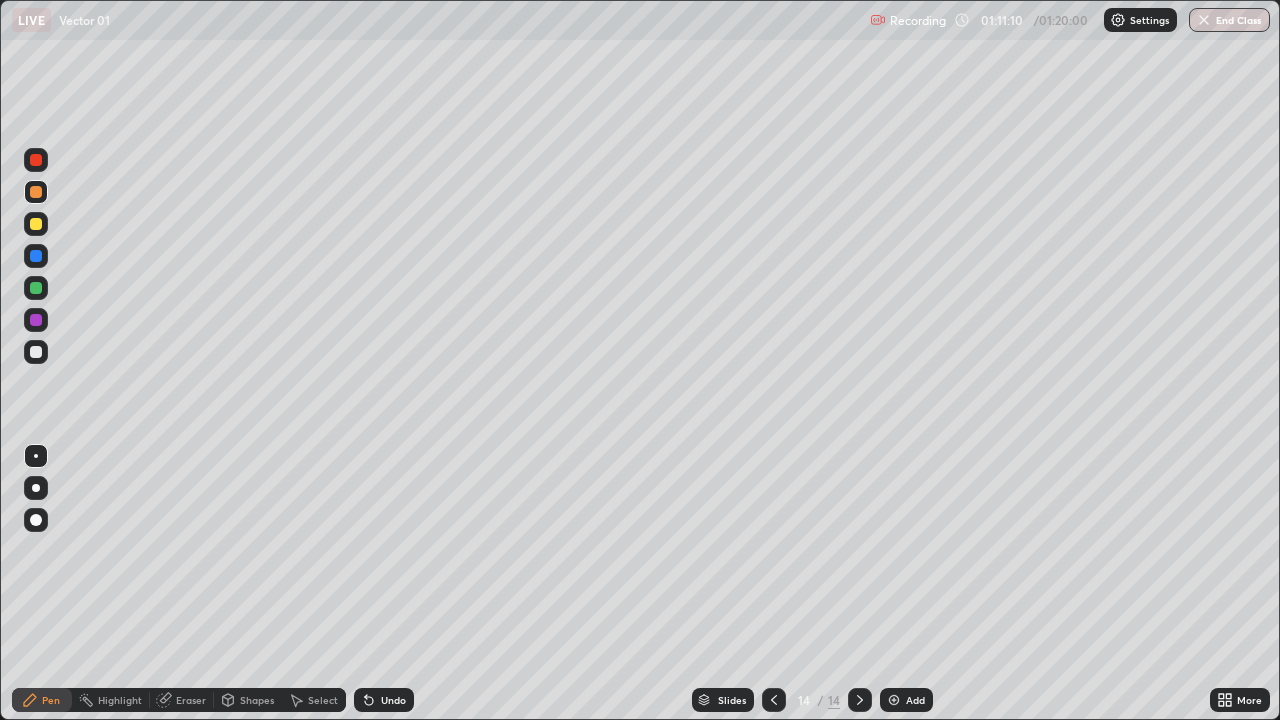 click on "Eraser" at bounding box center (191, 700) 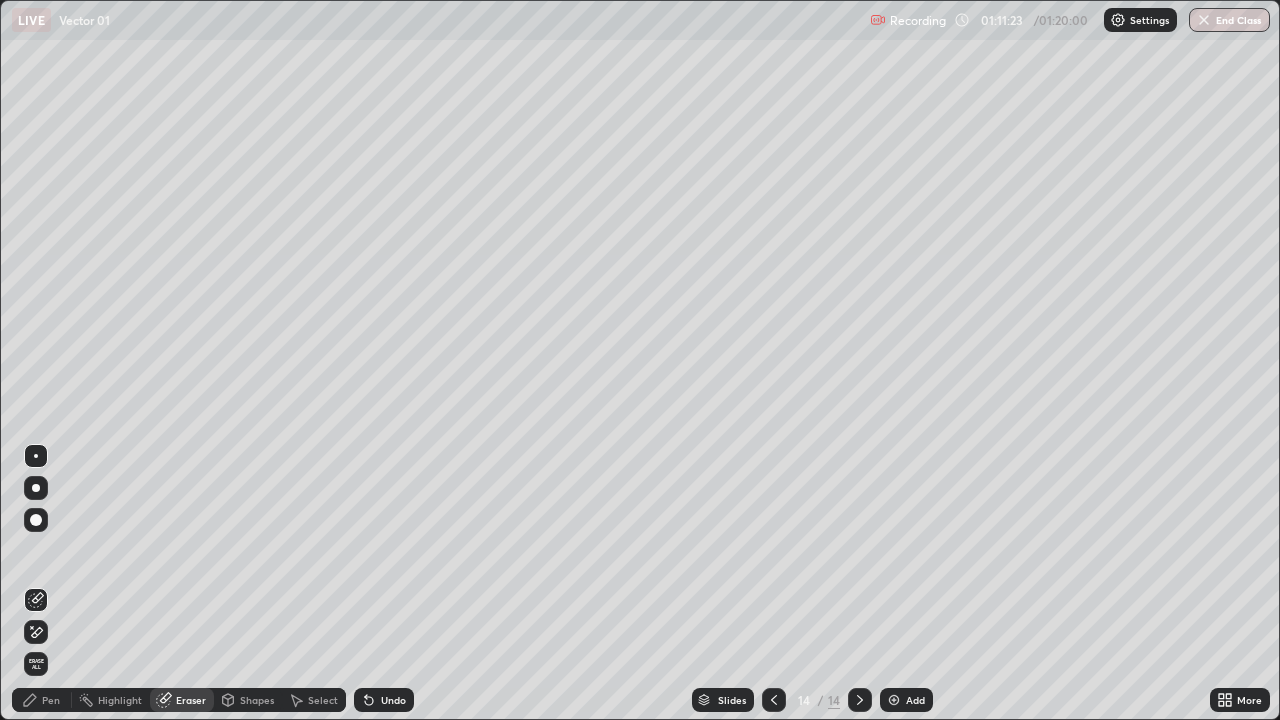 click 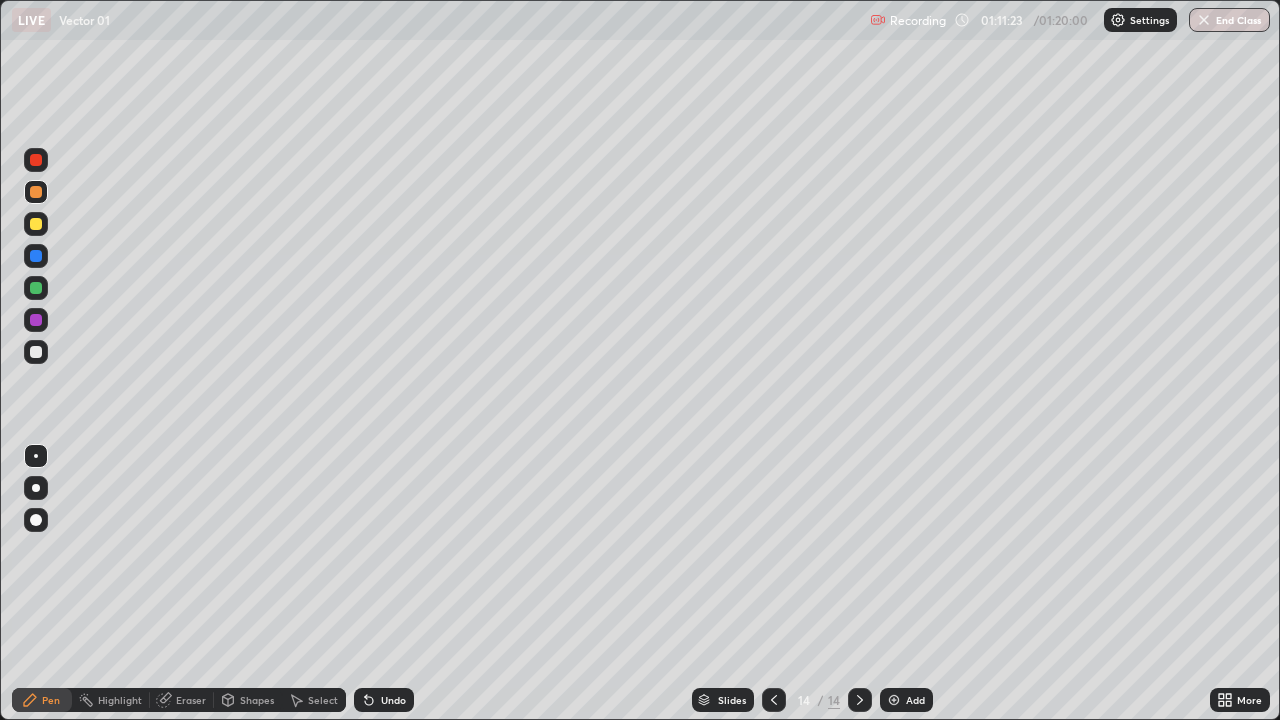 click at bounding box center (36, 224) 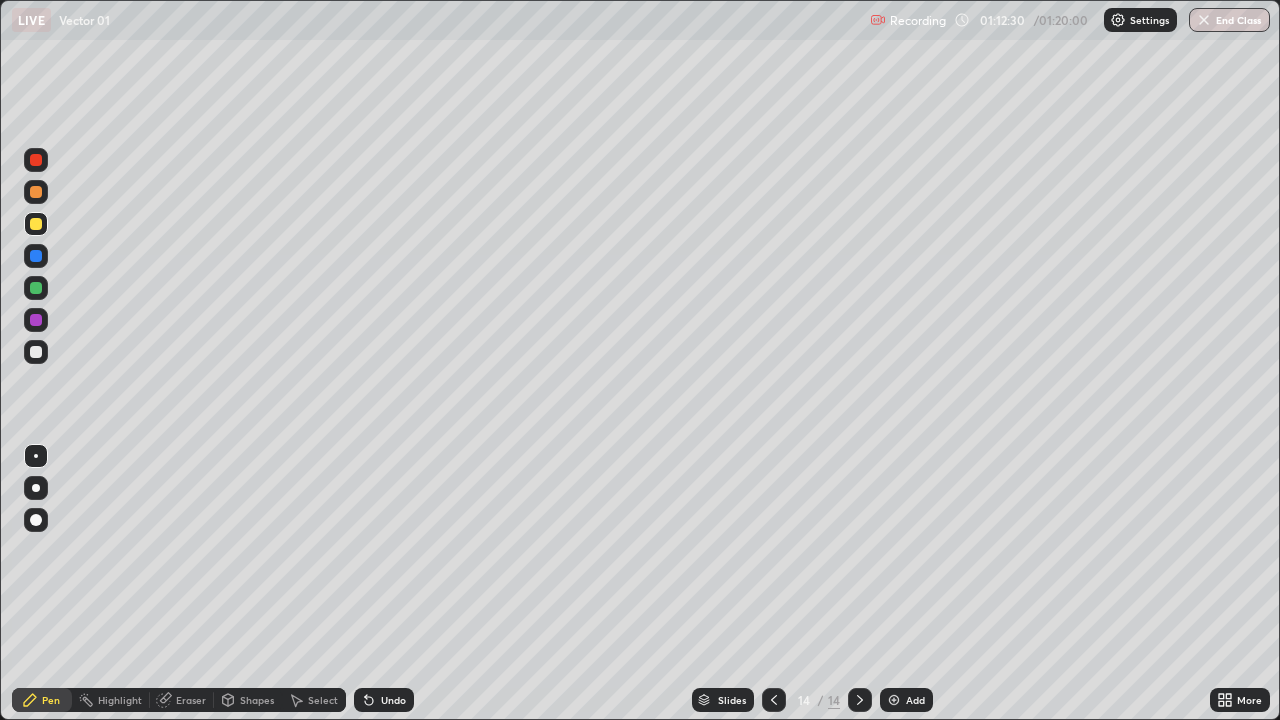 click at bounding box center (36, 352) 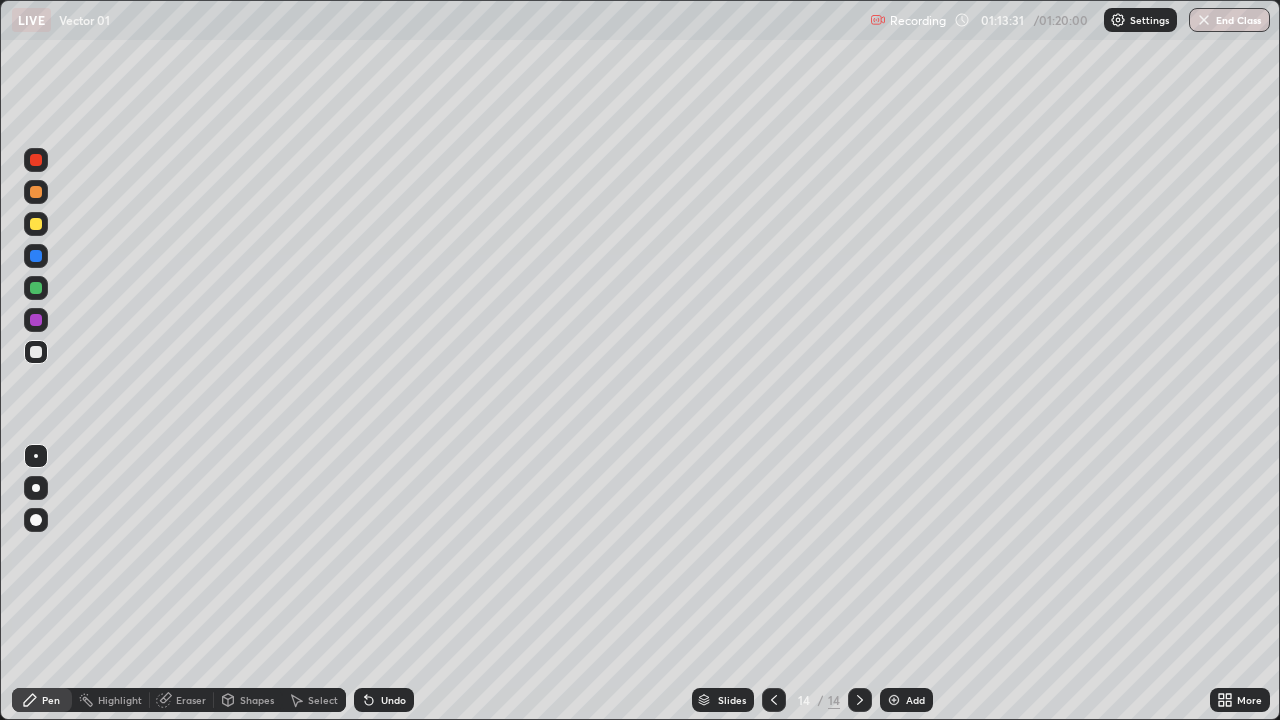 click on "Add" at bounding box center [915, 700] 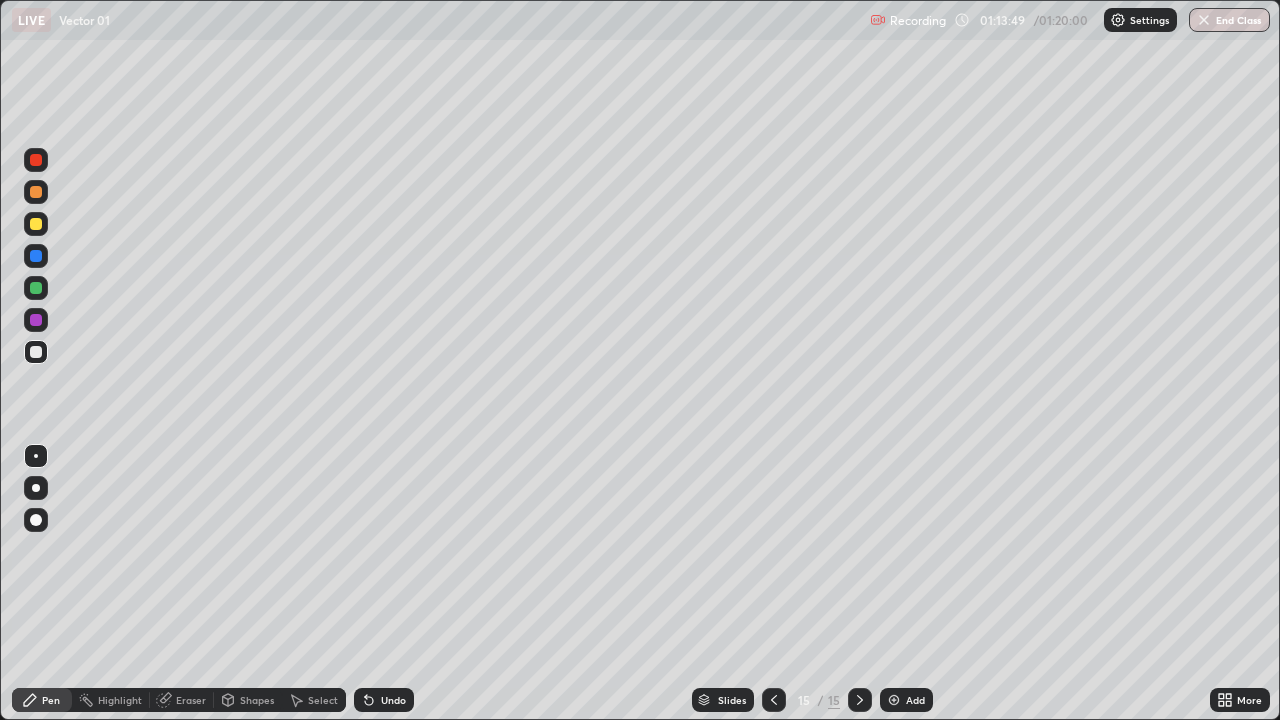 click on "Undo" at bounding box center [393, 700] 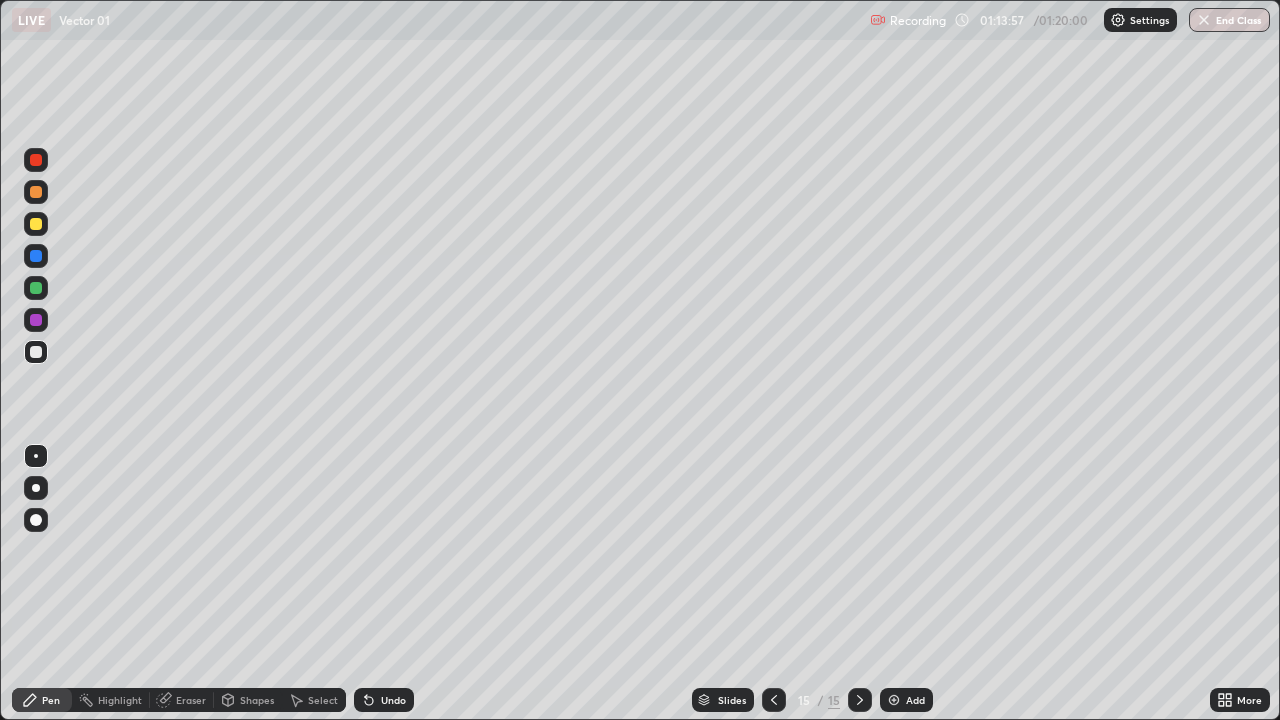click on "Undo" at bounding box center (393, 700) 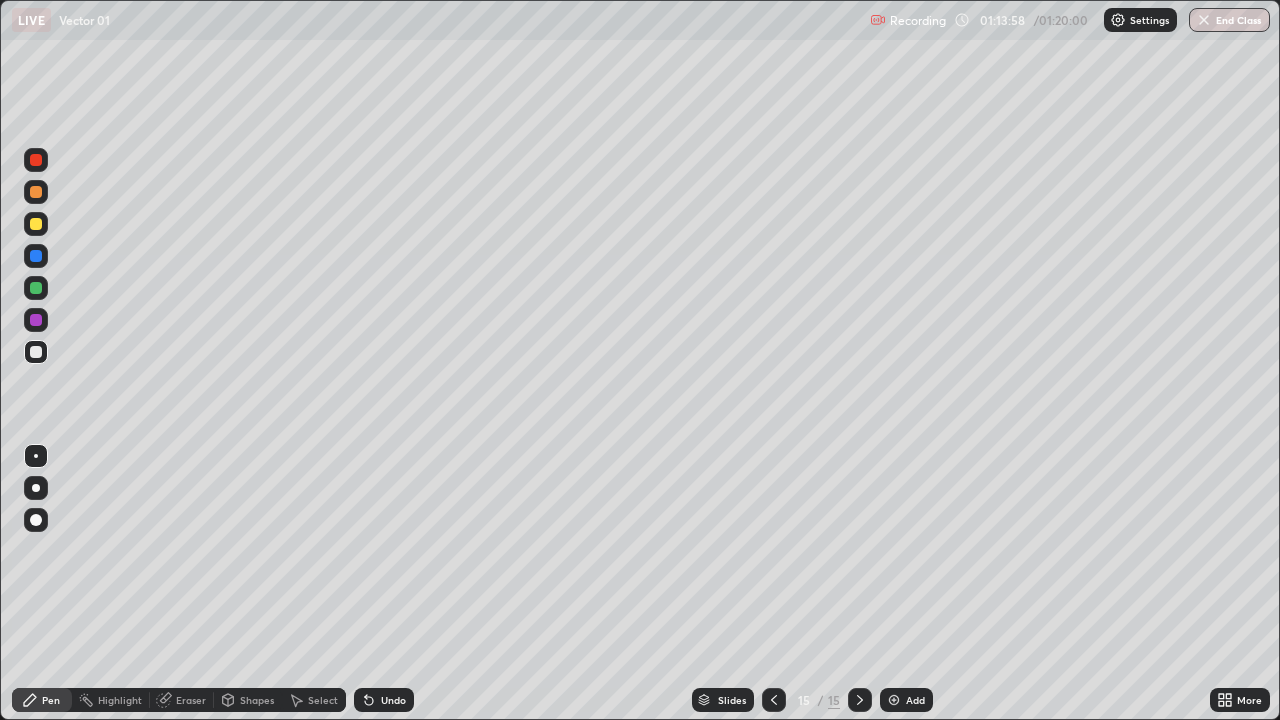 click on "Undo" at bounding box center [384, 700] 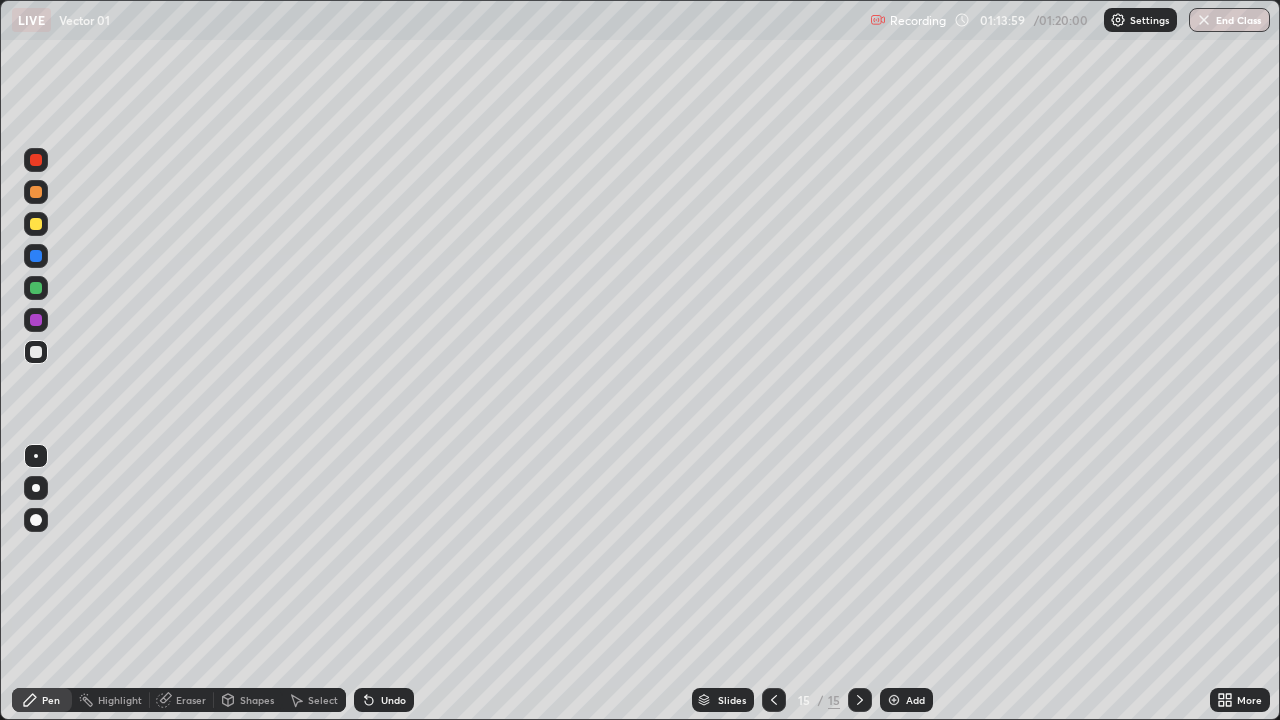 click on "Undo" at bounding box center [393, 700] 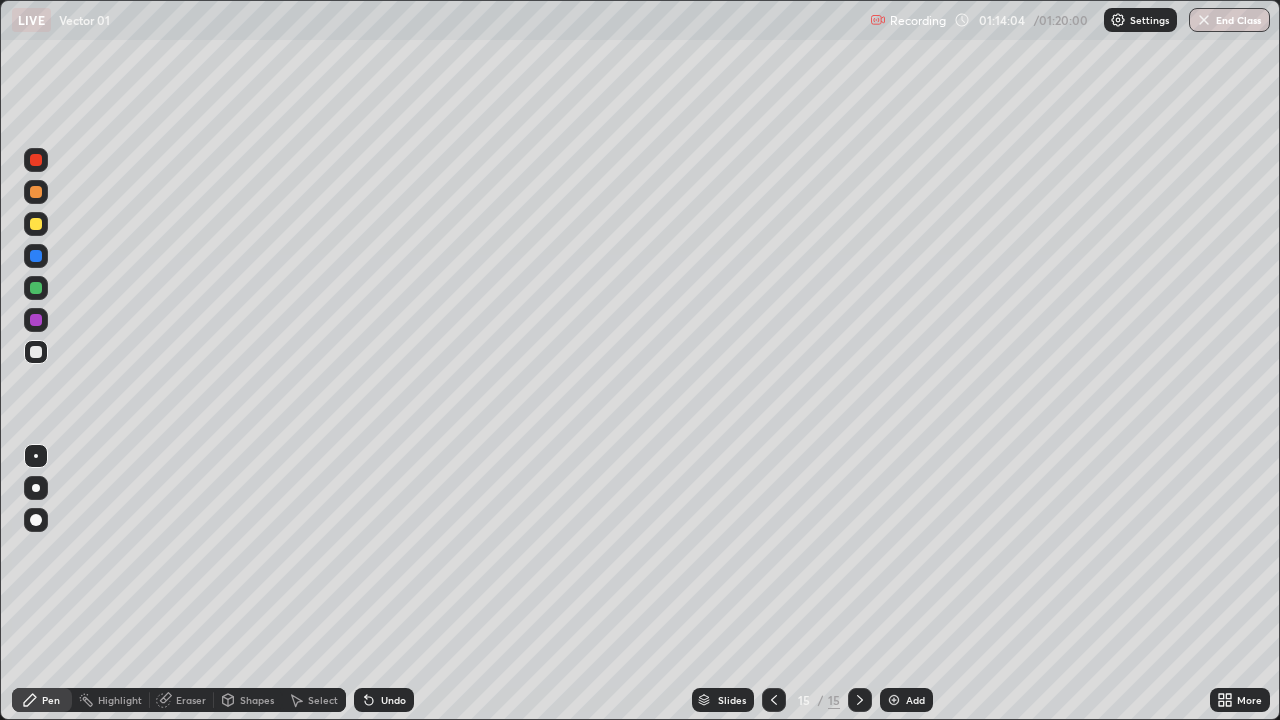 click at bounding box center [36, 224] 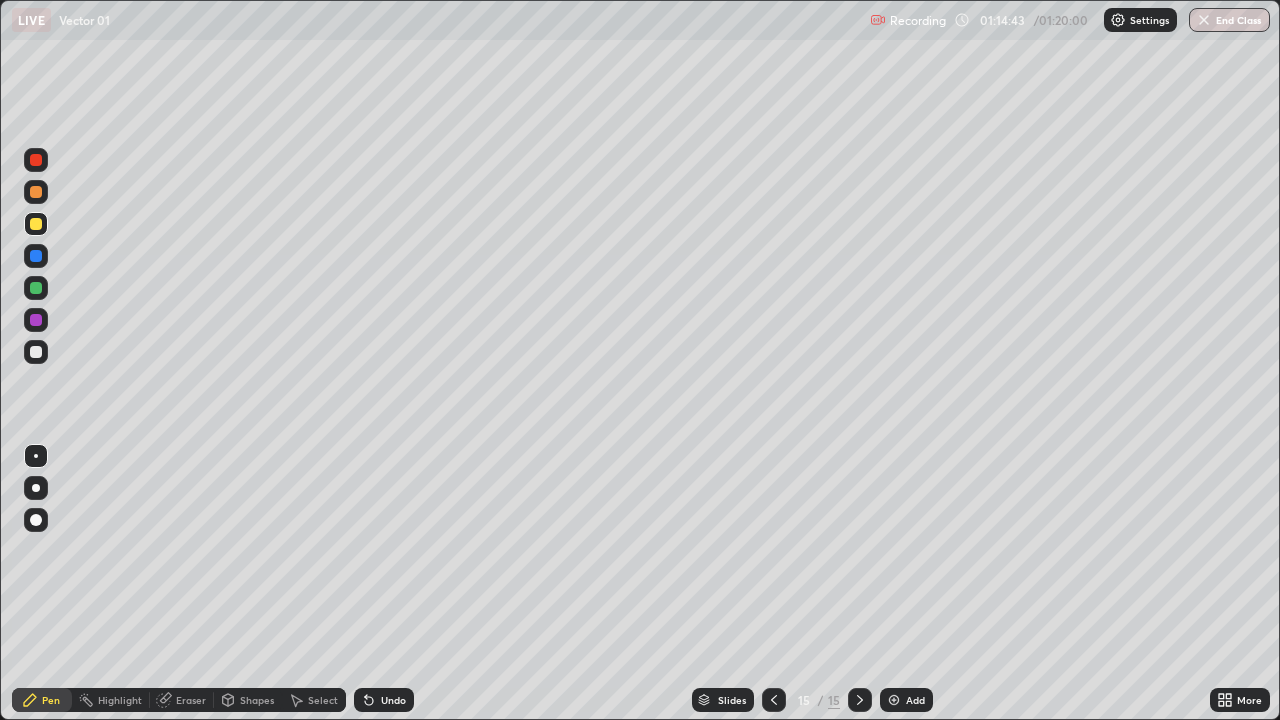 click at bounding box center [36, 352] 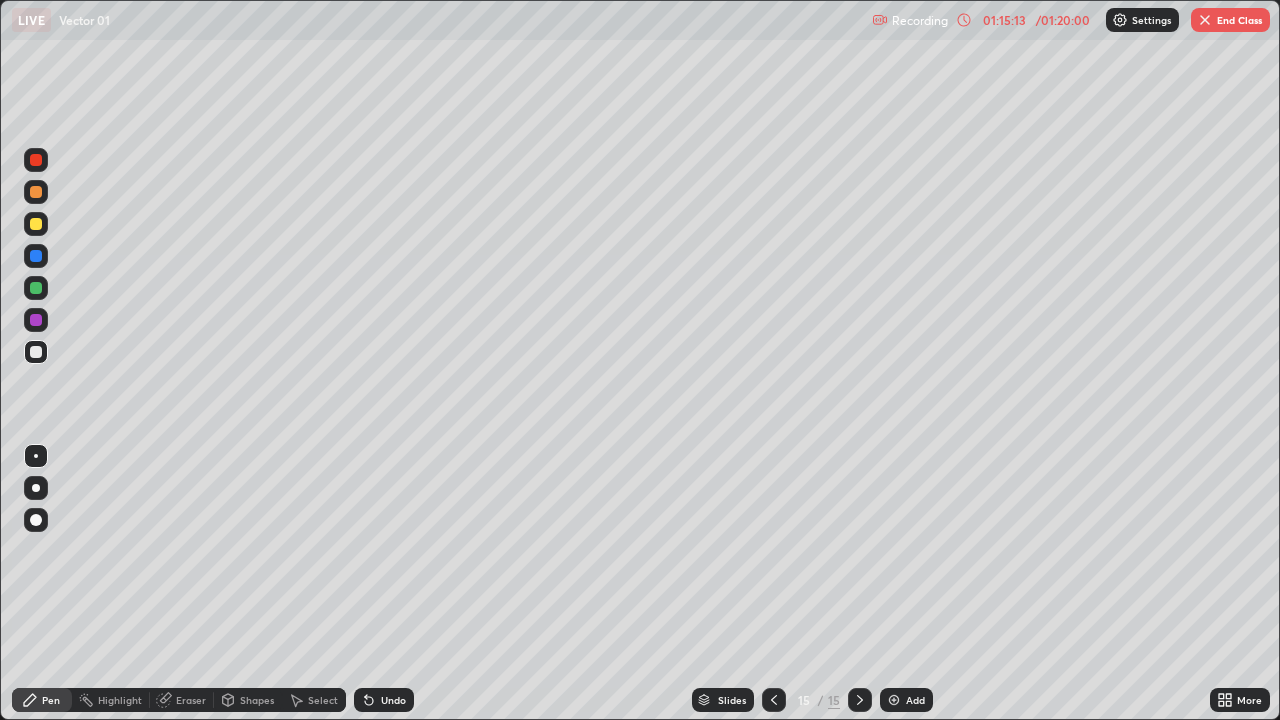 click on "End Class" at bounding box center (1230, 20) 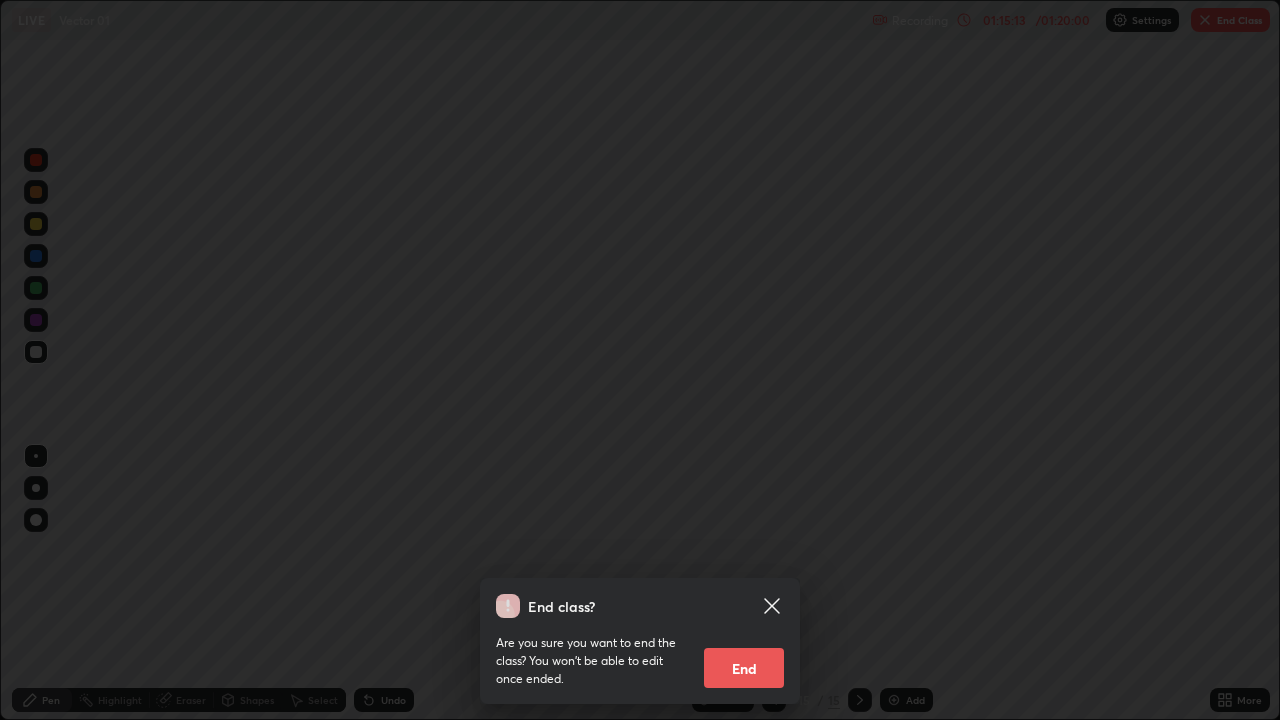 click on "End" at bounding box center [744, 668] 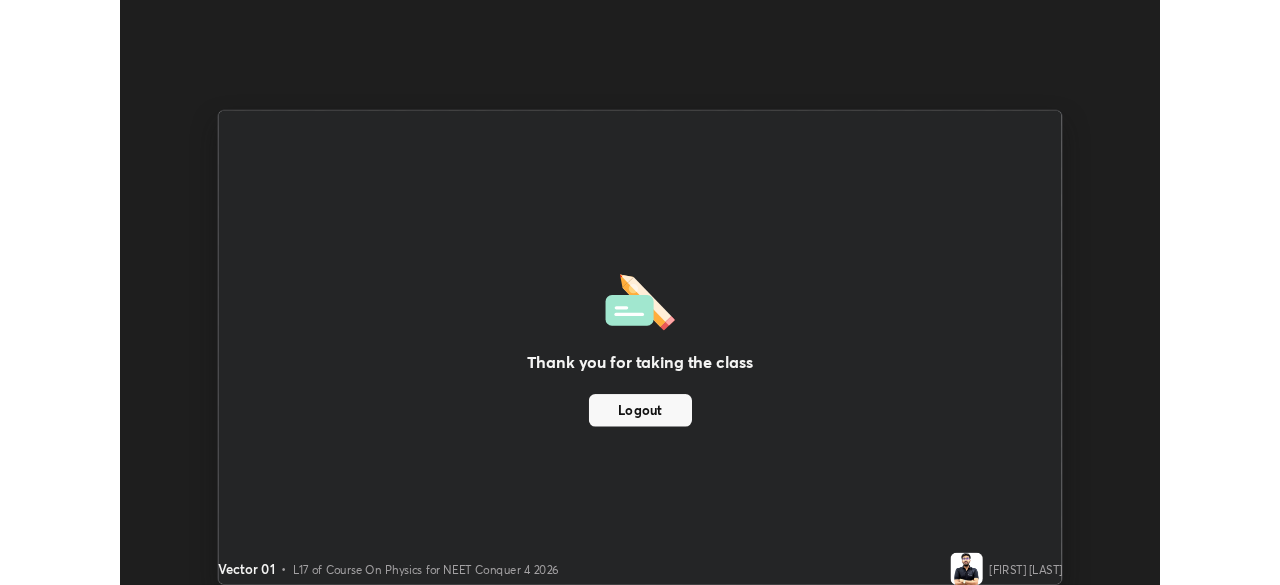 scroll, scrollTop: 585, scrollLeft: 1280, axis: both 